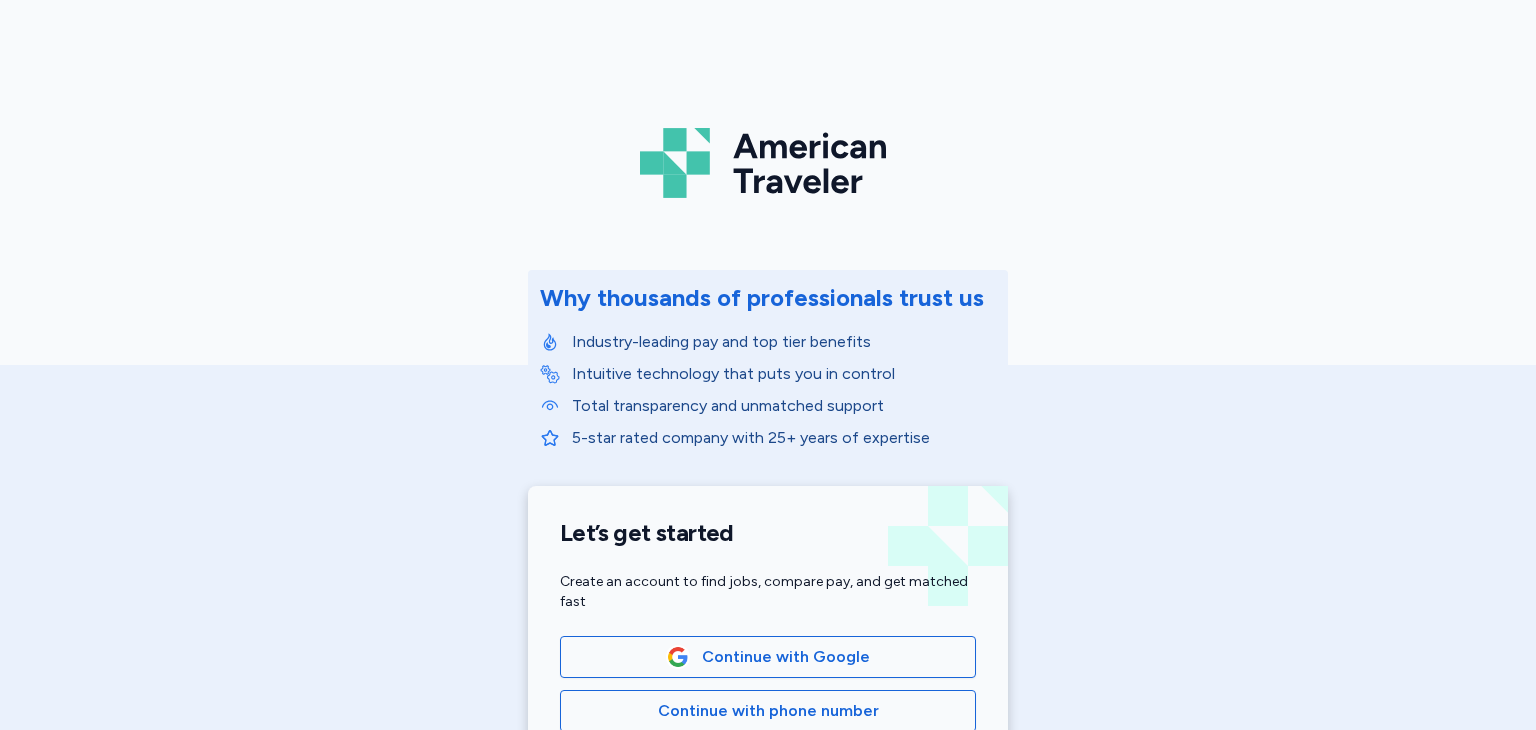 scroll, scrollTop: 0, scrollLeft: 0, axis: both 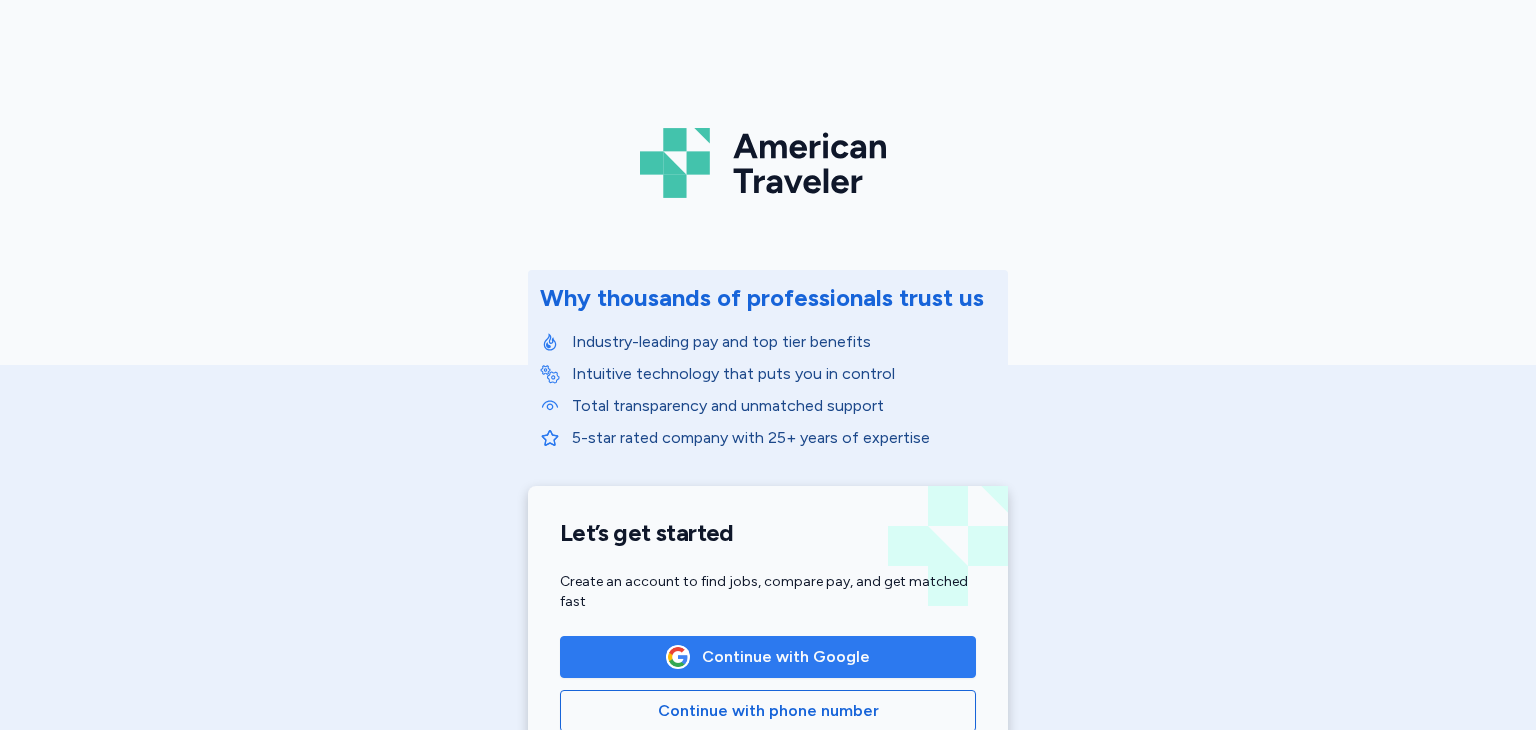 click on "Continue with Google" at bounding box center [786, 657] 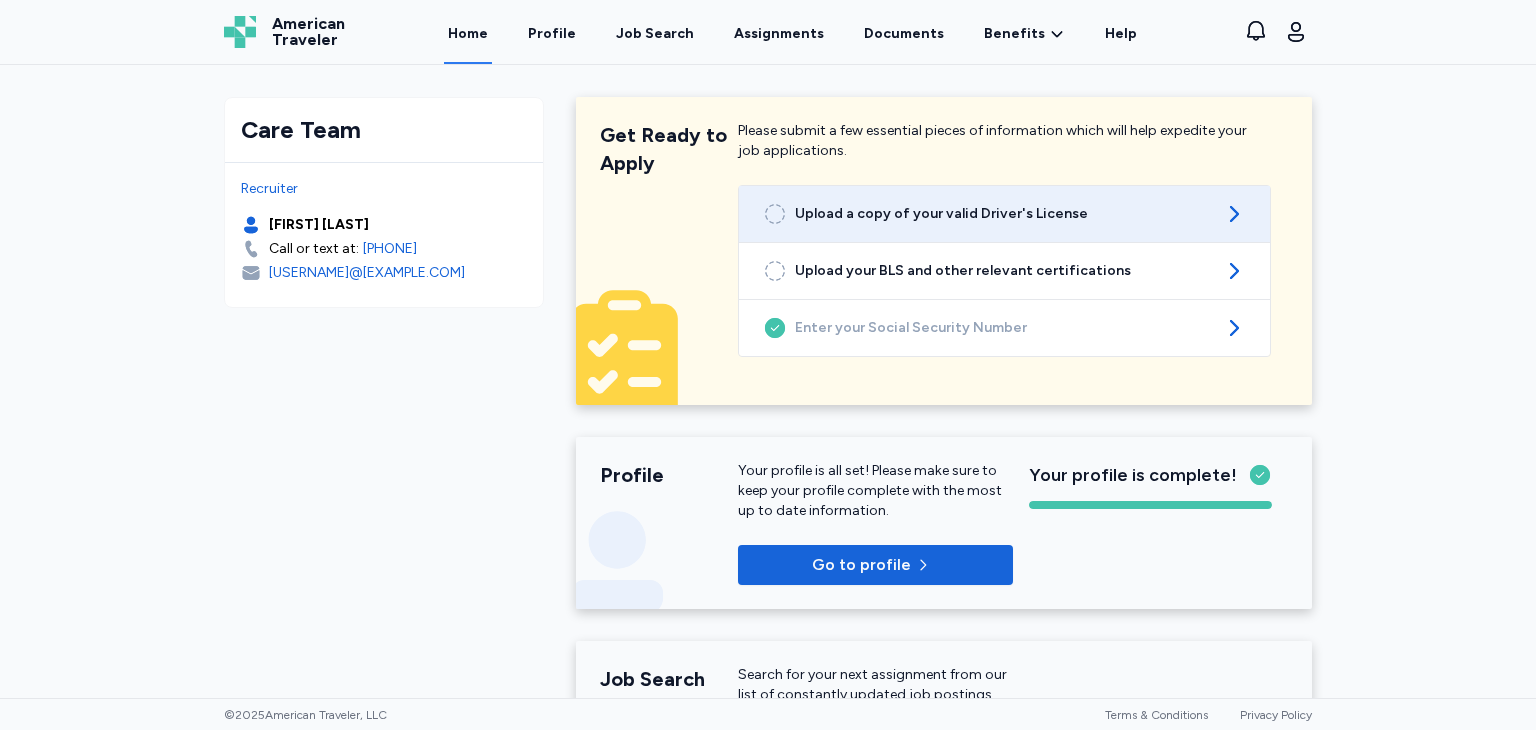click on "Upload a copy of your valid Driver's License" at bounding box center (1004, 214) 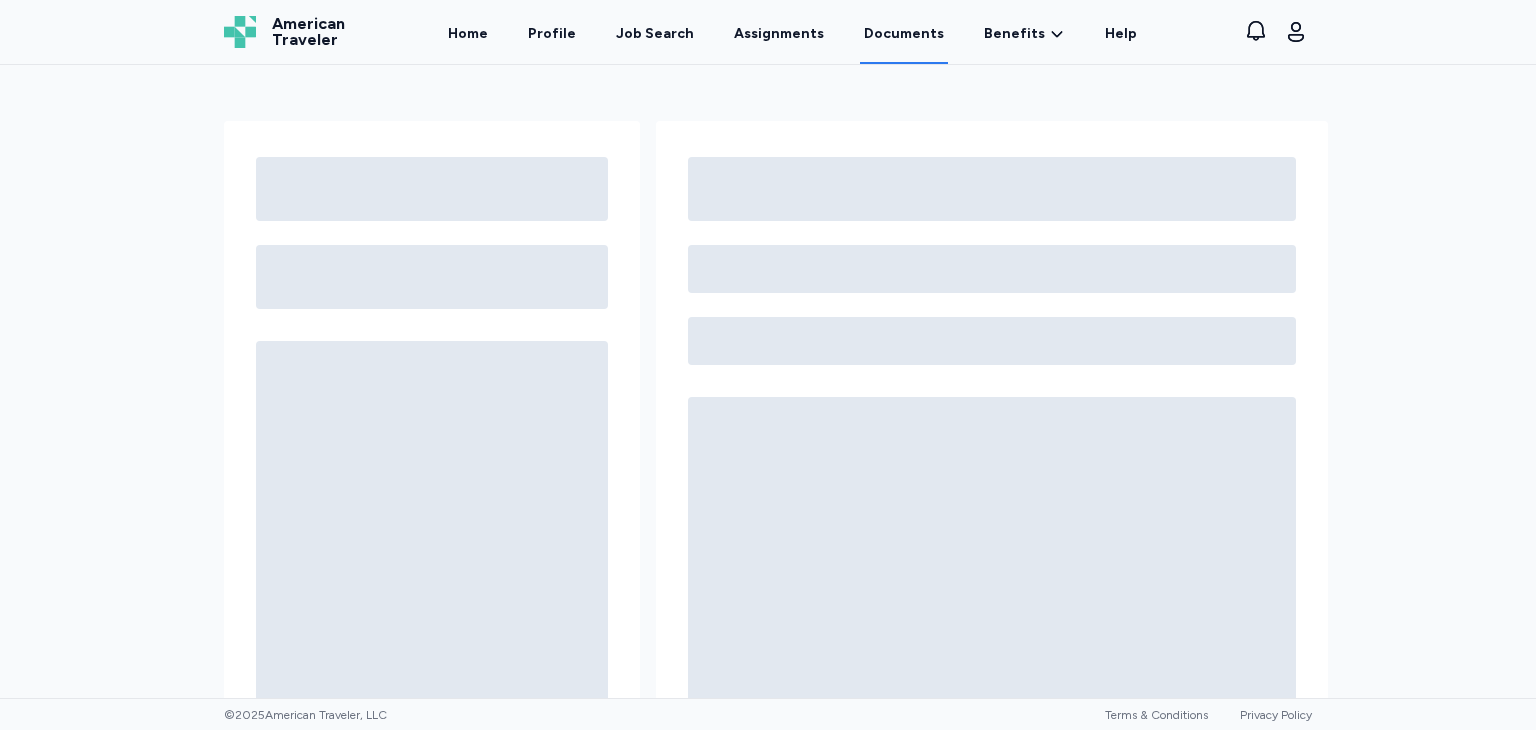 scroll, scrollTop: 0, scrollLeft: 0, axis: both 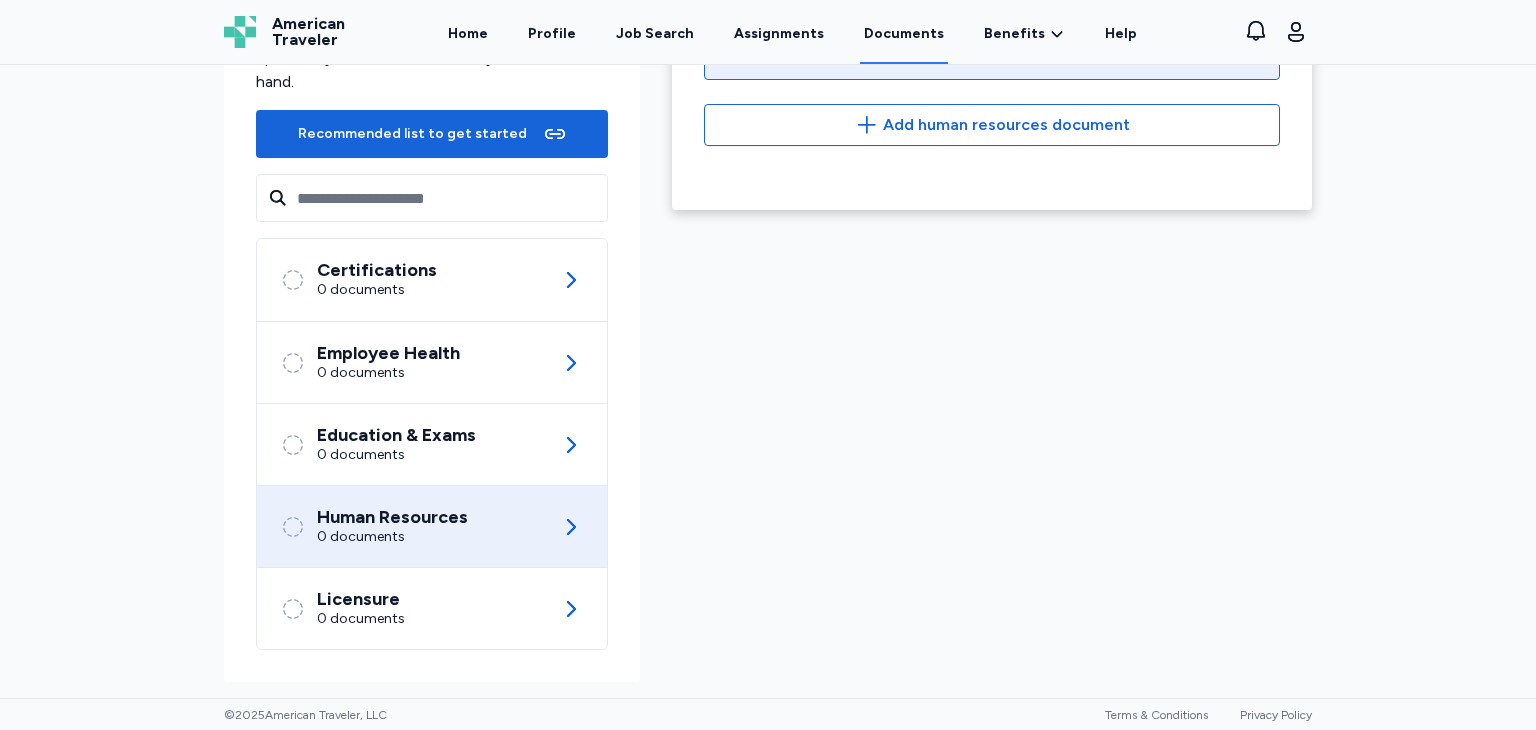 click on "Human Resources 0   documents" at bounding box center (432, 526) 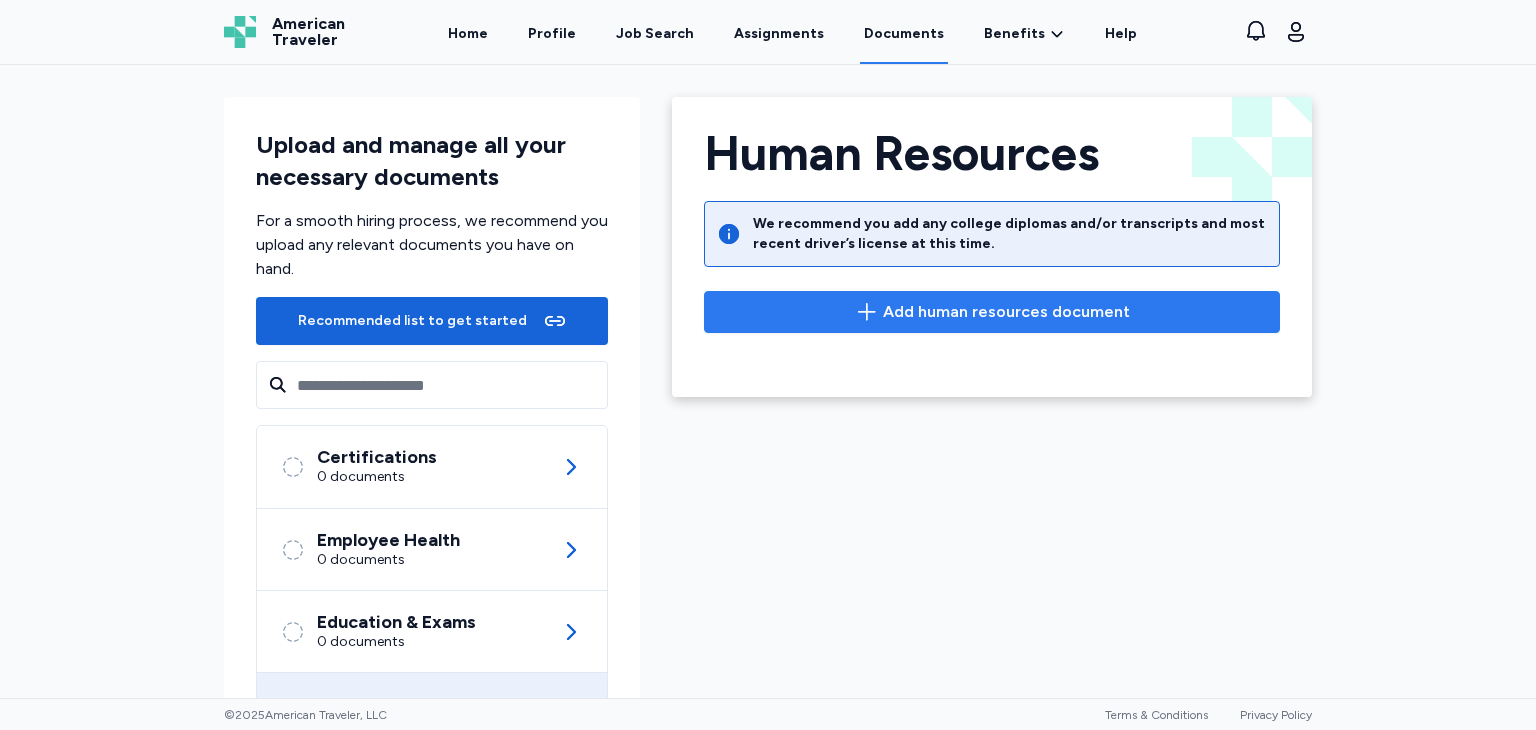 click on "Add human resources document" at bounding box center (992, 312) 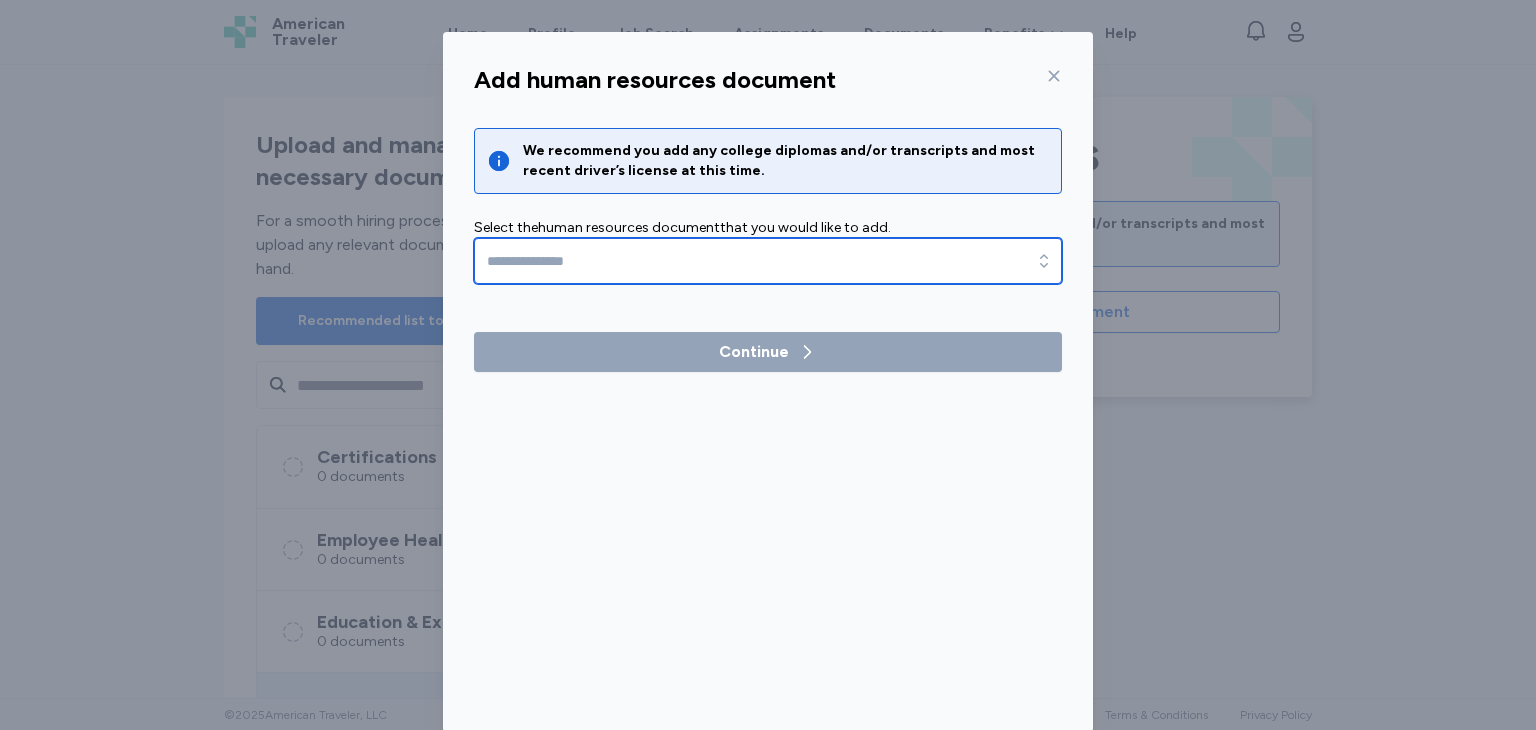 click at bounding box center [768, 261] 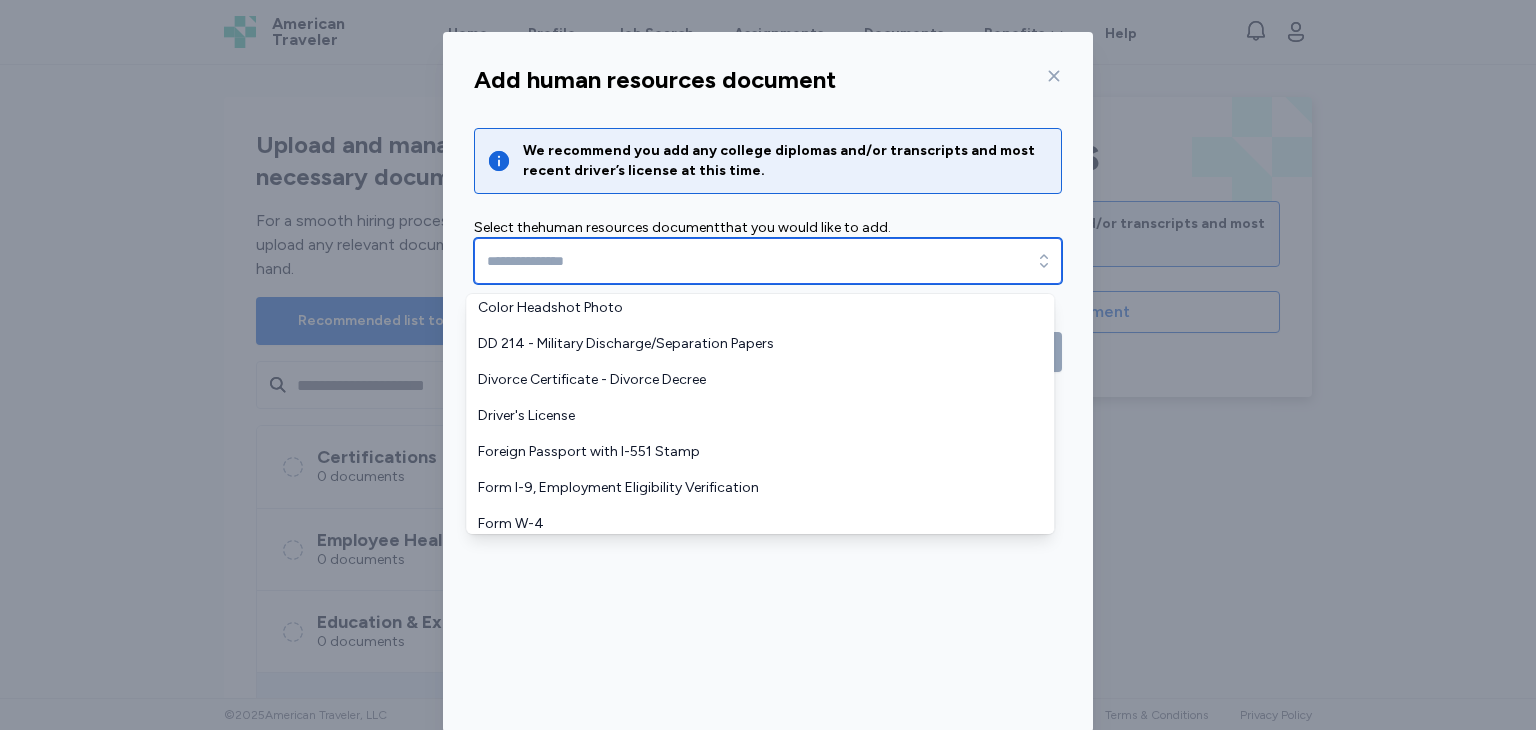 scroll, scrollTop: 118, scrollLeft: 0, axis: vertical 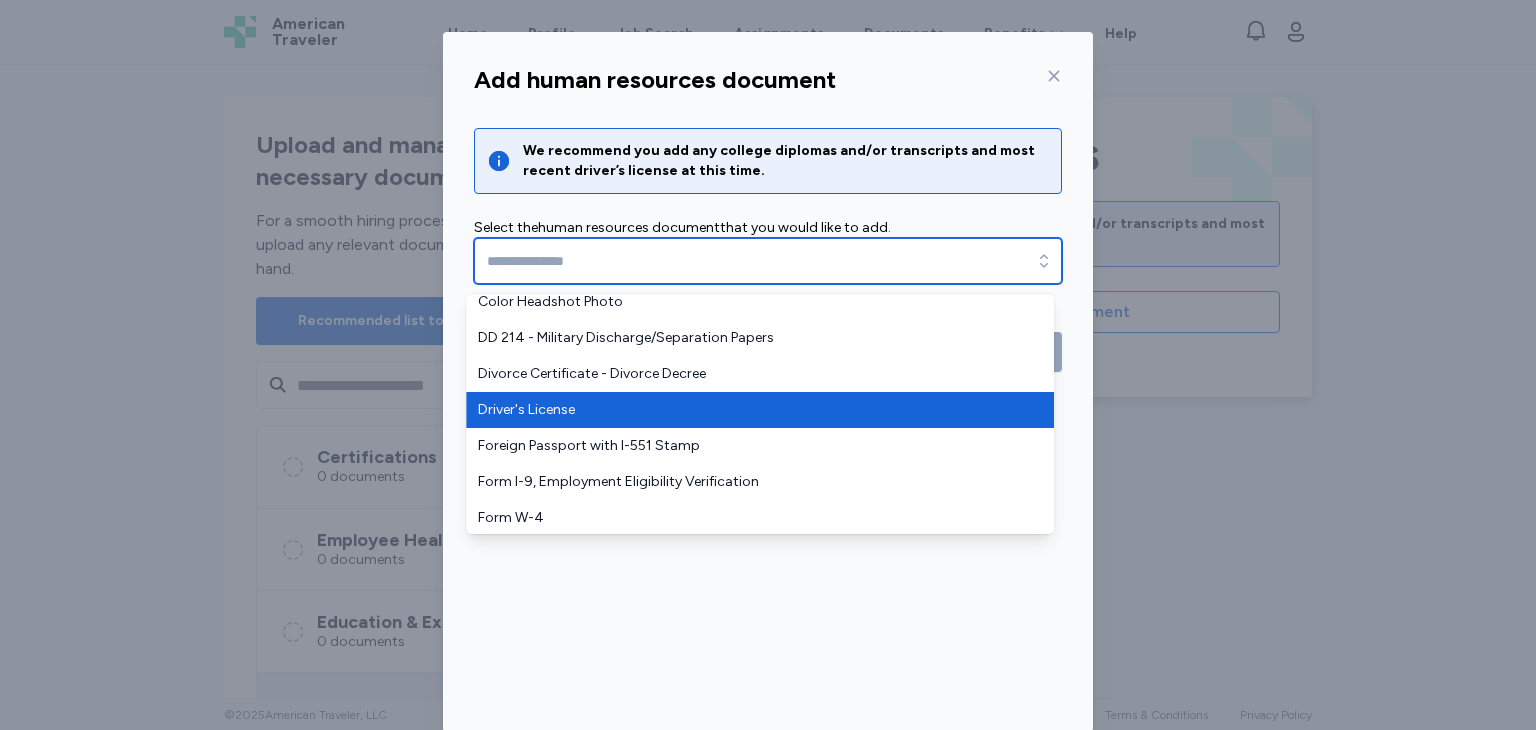 type on "**********" 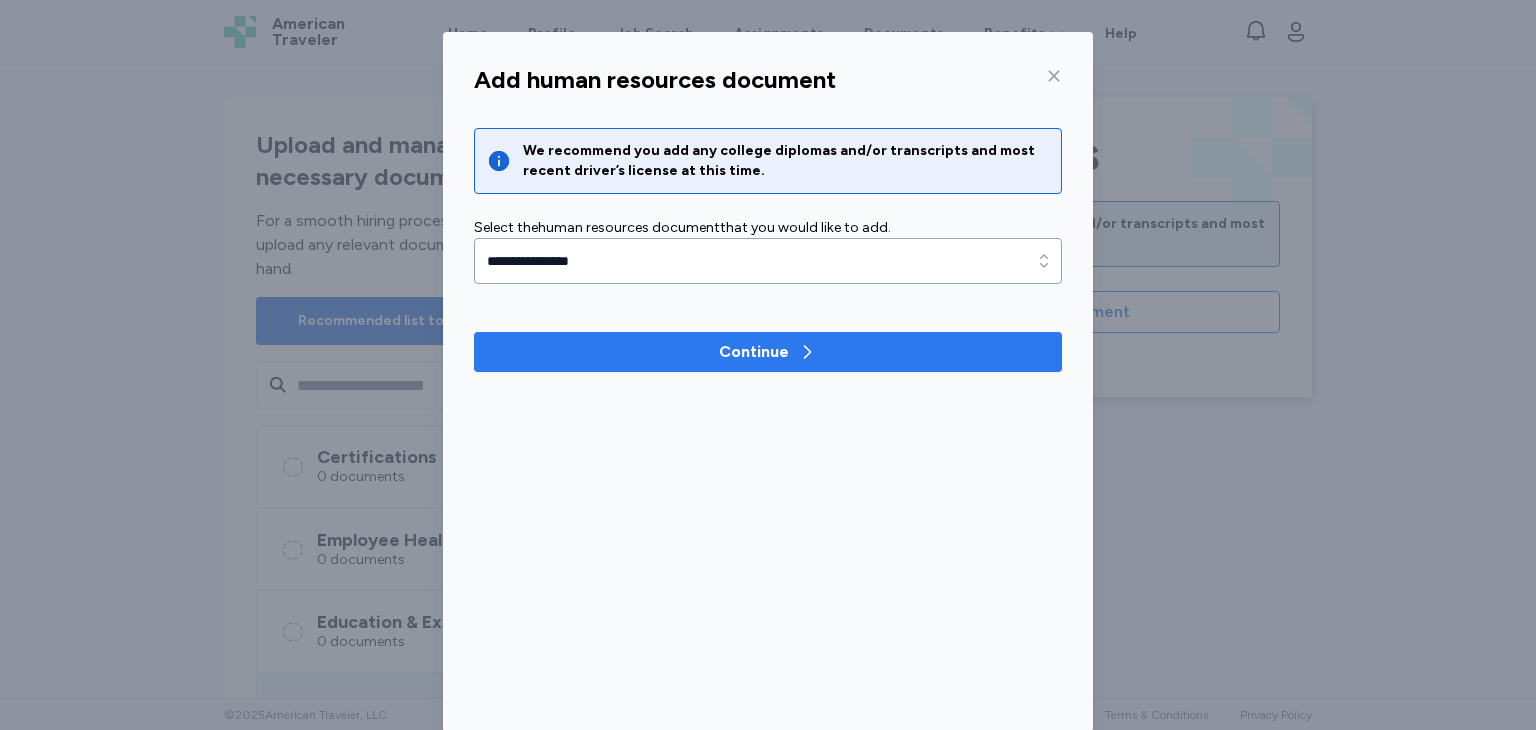 click on "Continue" at bounding box center [768, 352] 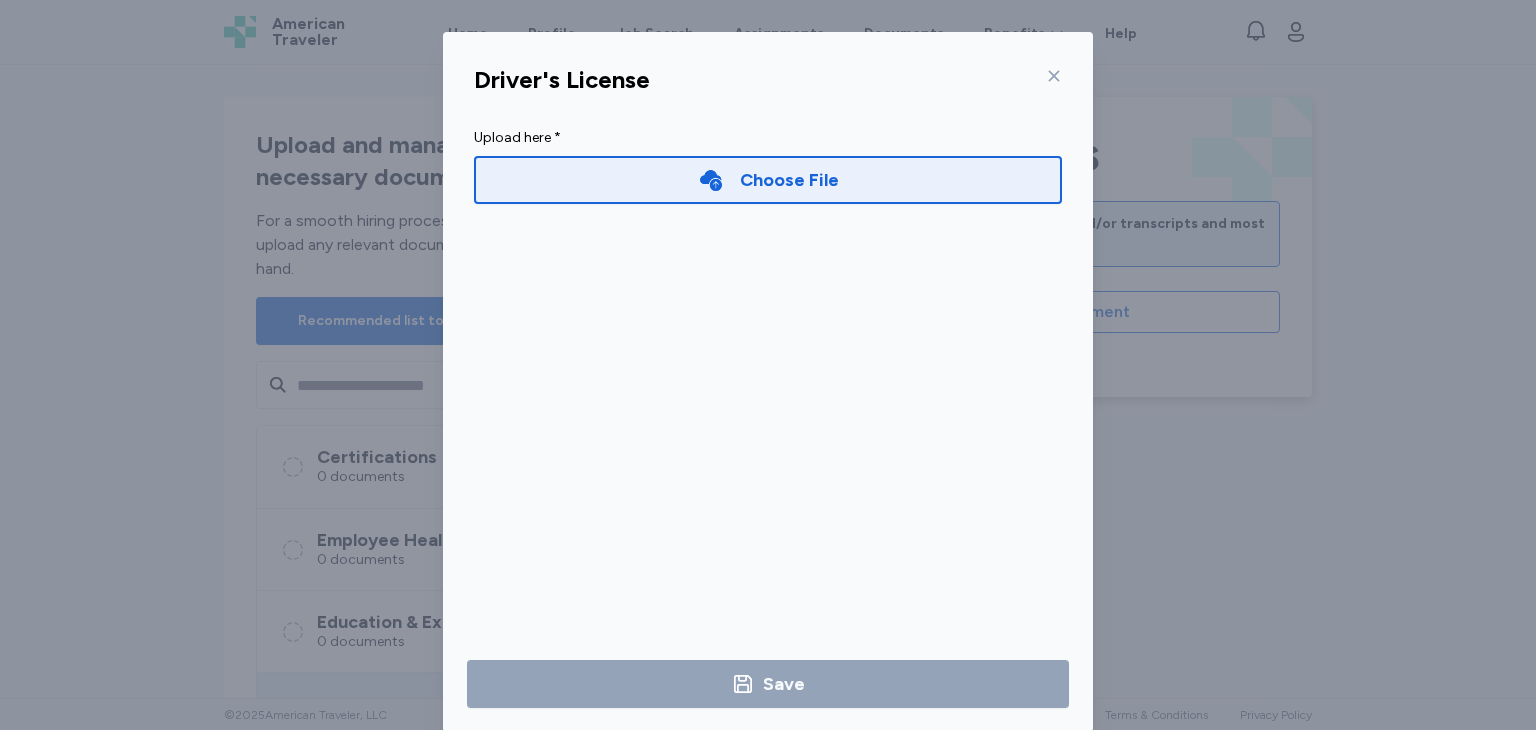 click on "Choose File" at bounding box center [789, 180] 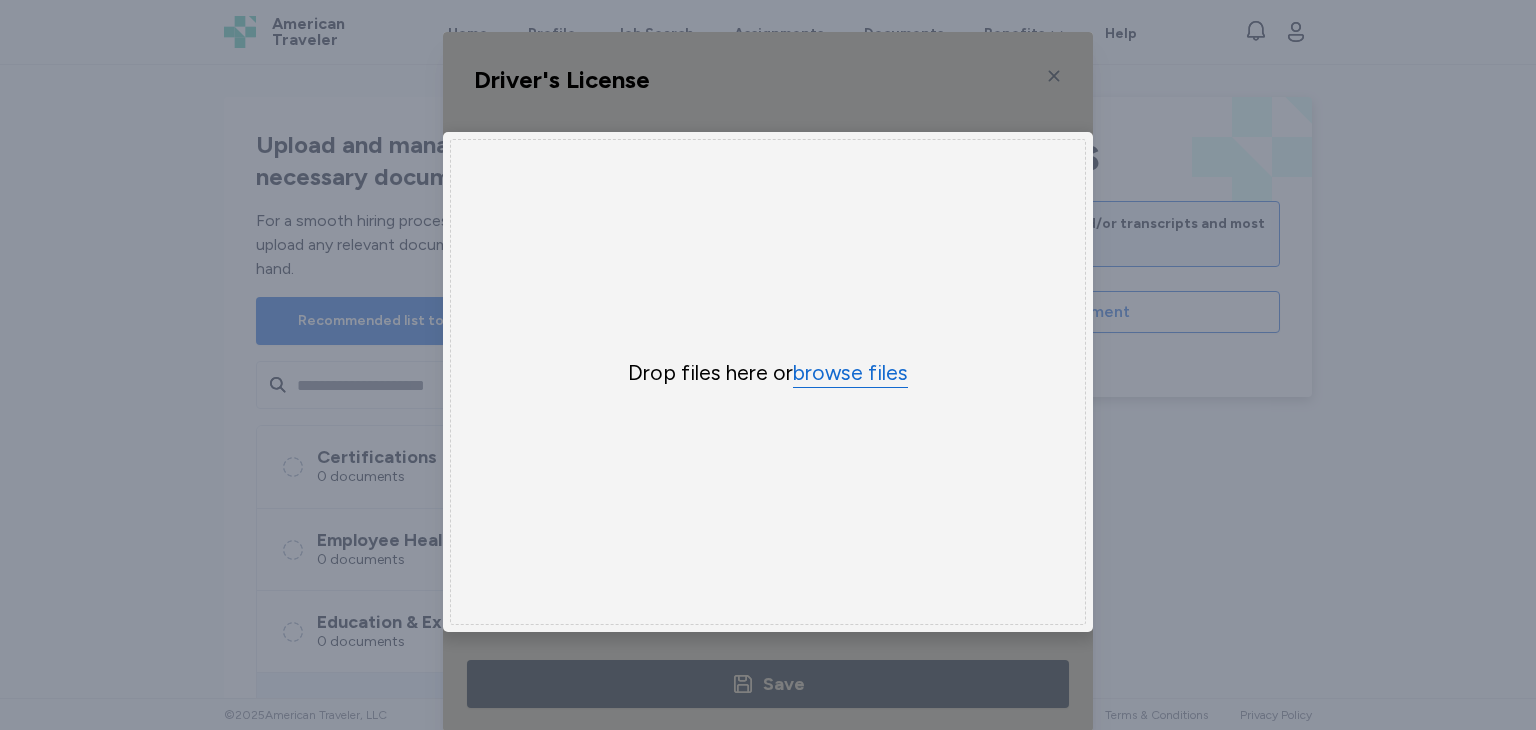 click on "browse files" at bounding box center (850, 373) 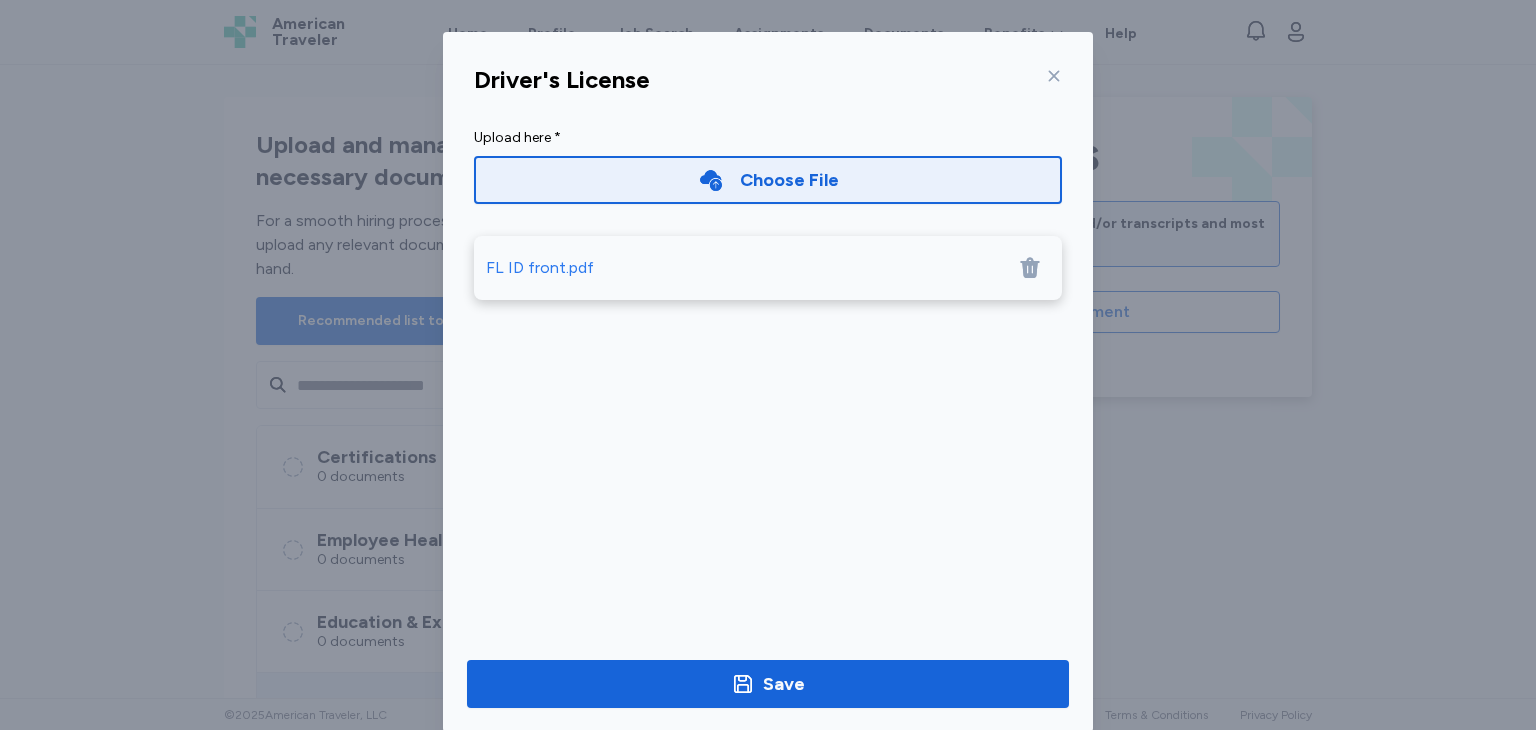 click on "Choose File" at bounding box center (768, 180) 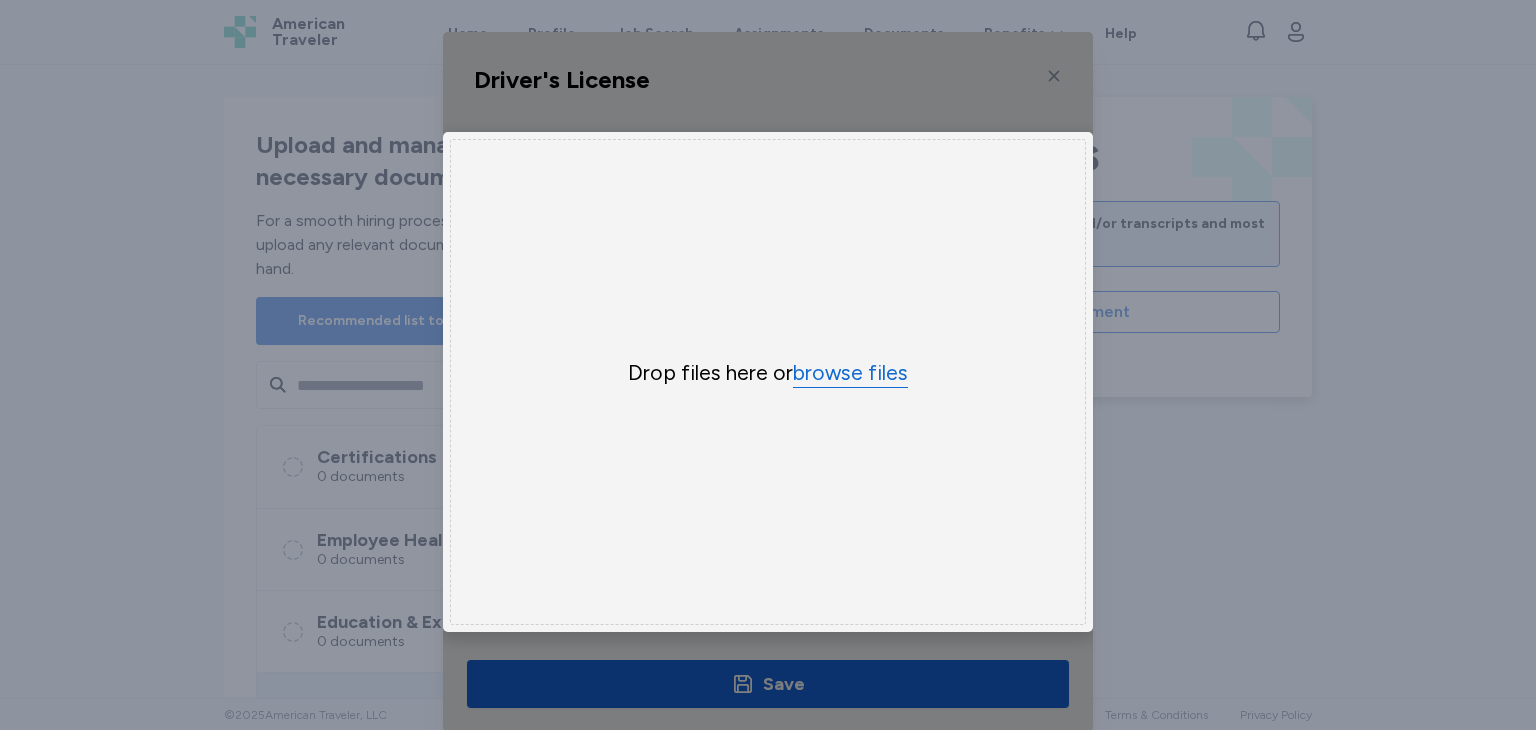 click on "browse files" at bounding box center (850, 373) 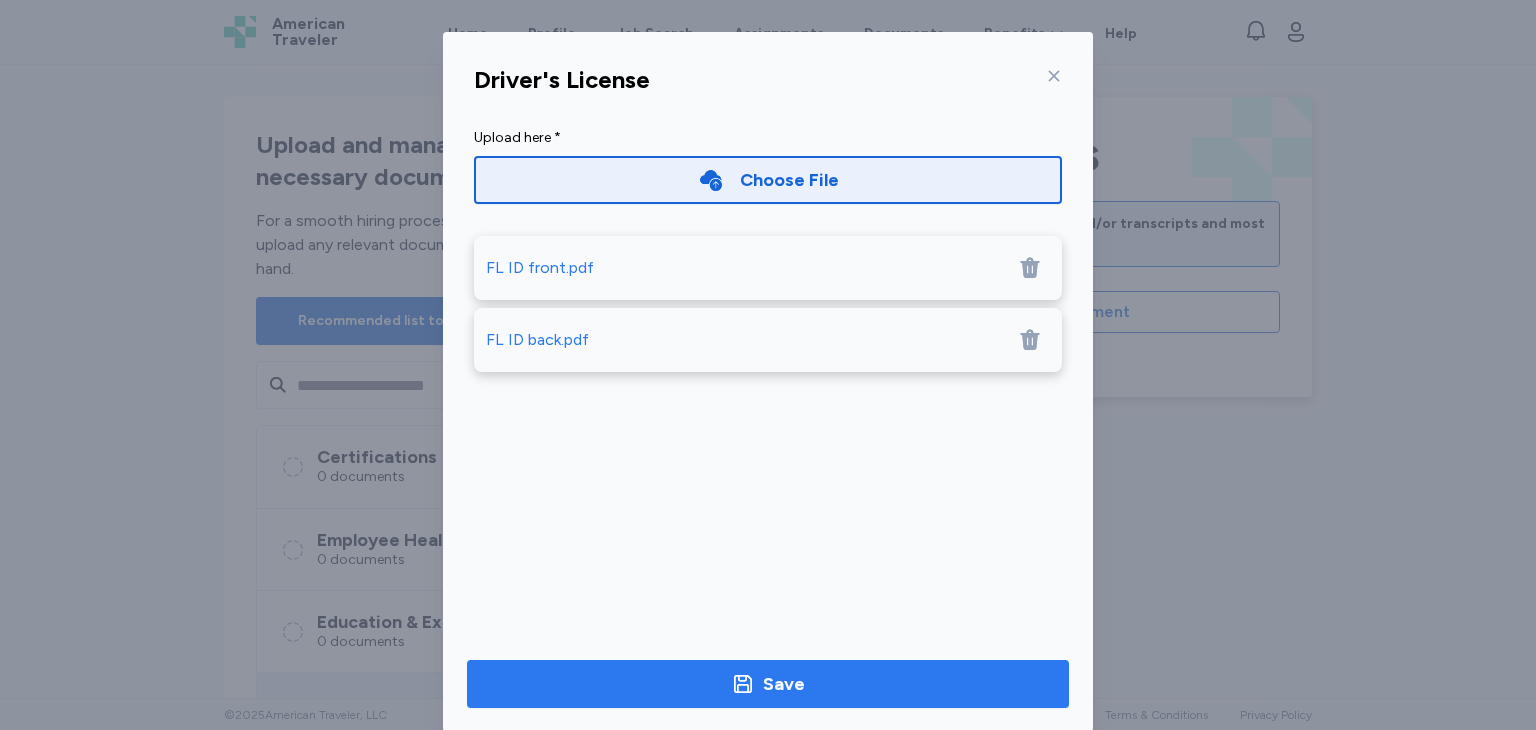 click 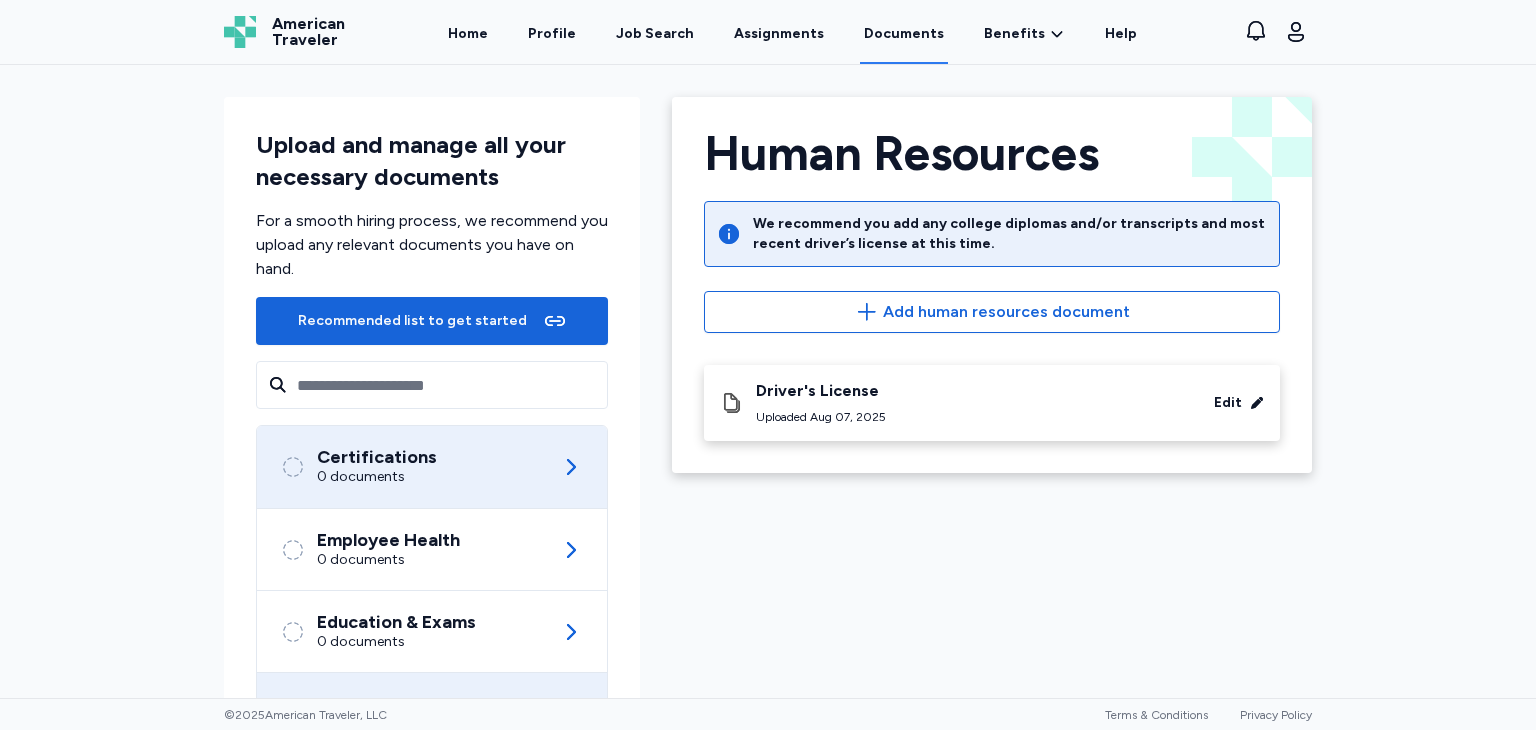 click on "Certifications 0   documents" at bounding box center [432, 467] 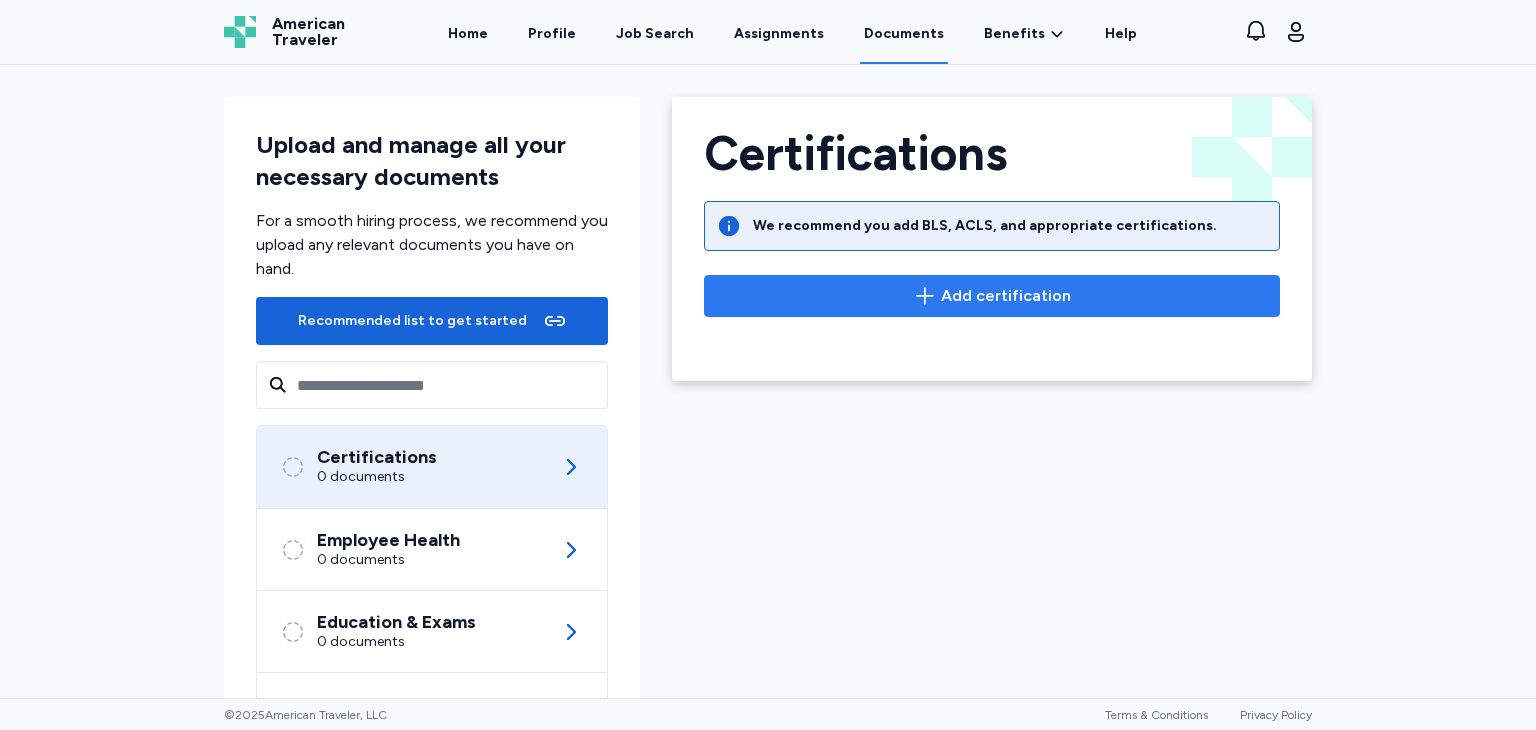 click on "Add certification" at bounding box center (992, 296) 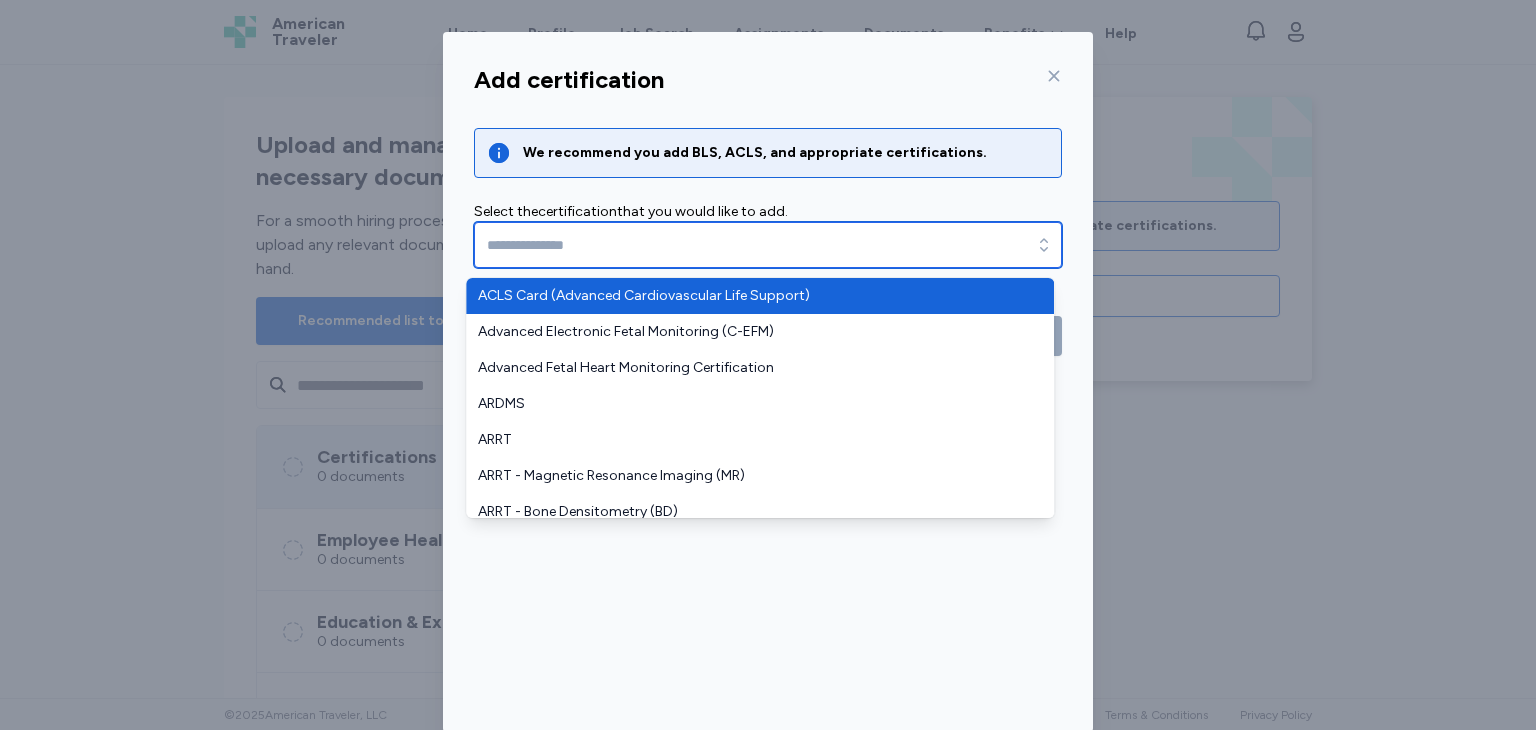click at bounding box center [768, 245] 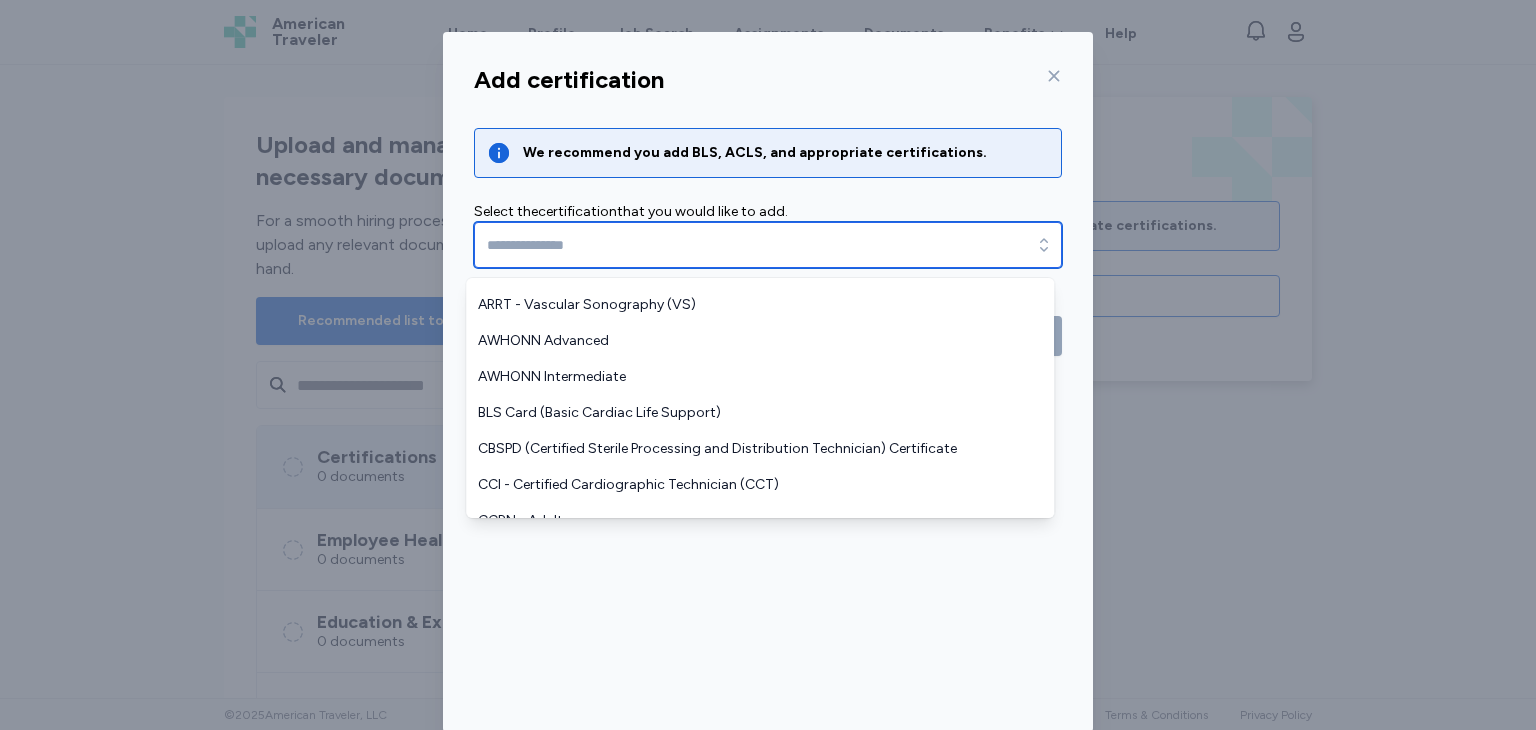scroll, scrollTop: 554, scrollLeft: 0, axis: vertical 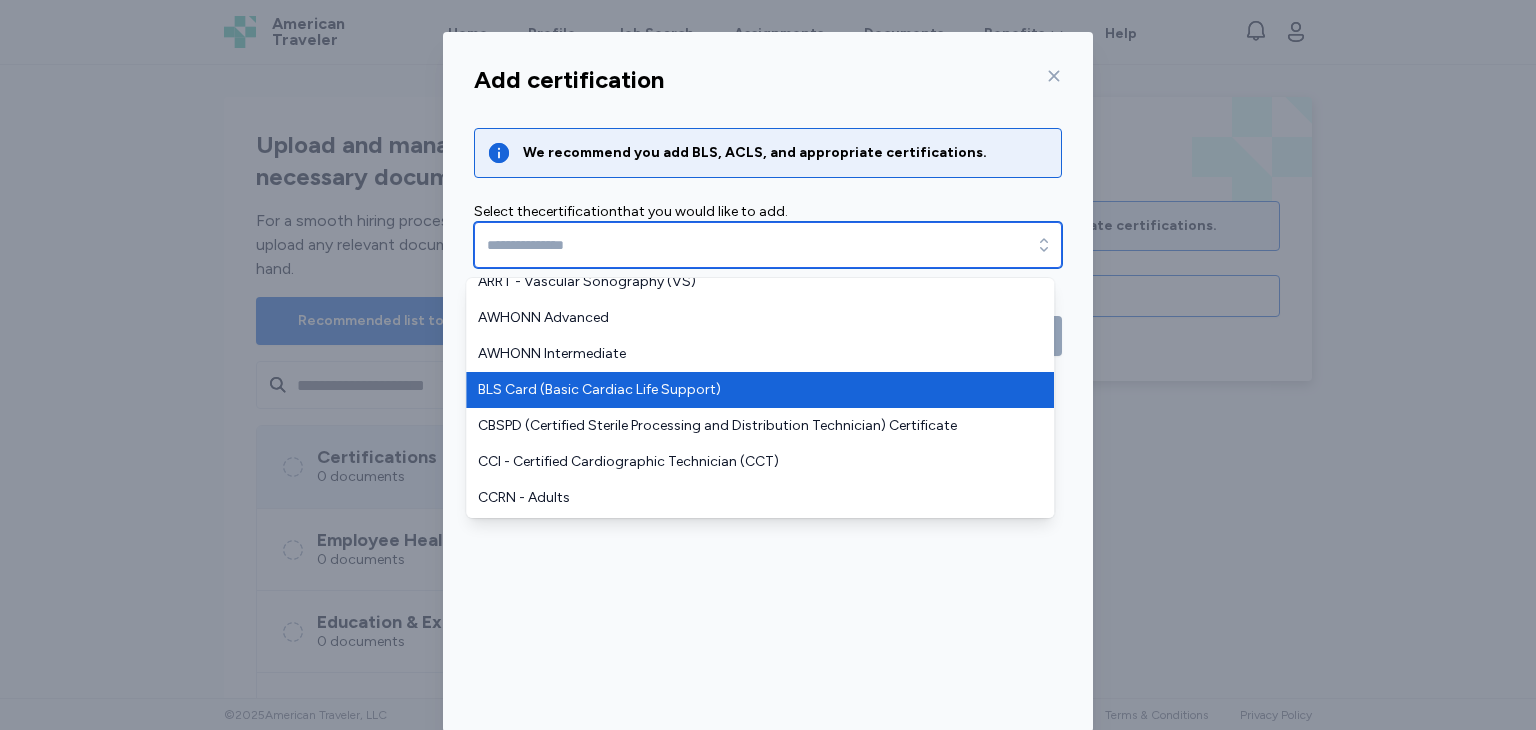 type on "**********" 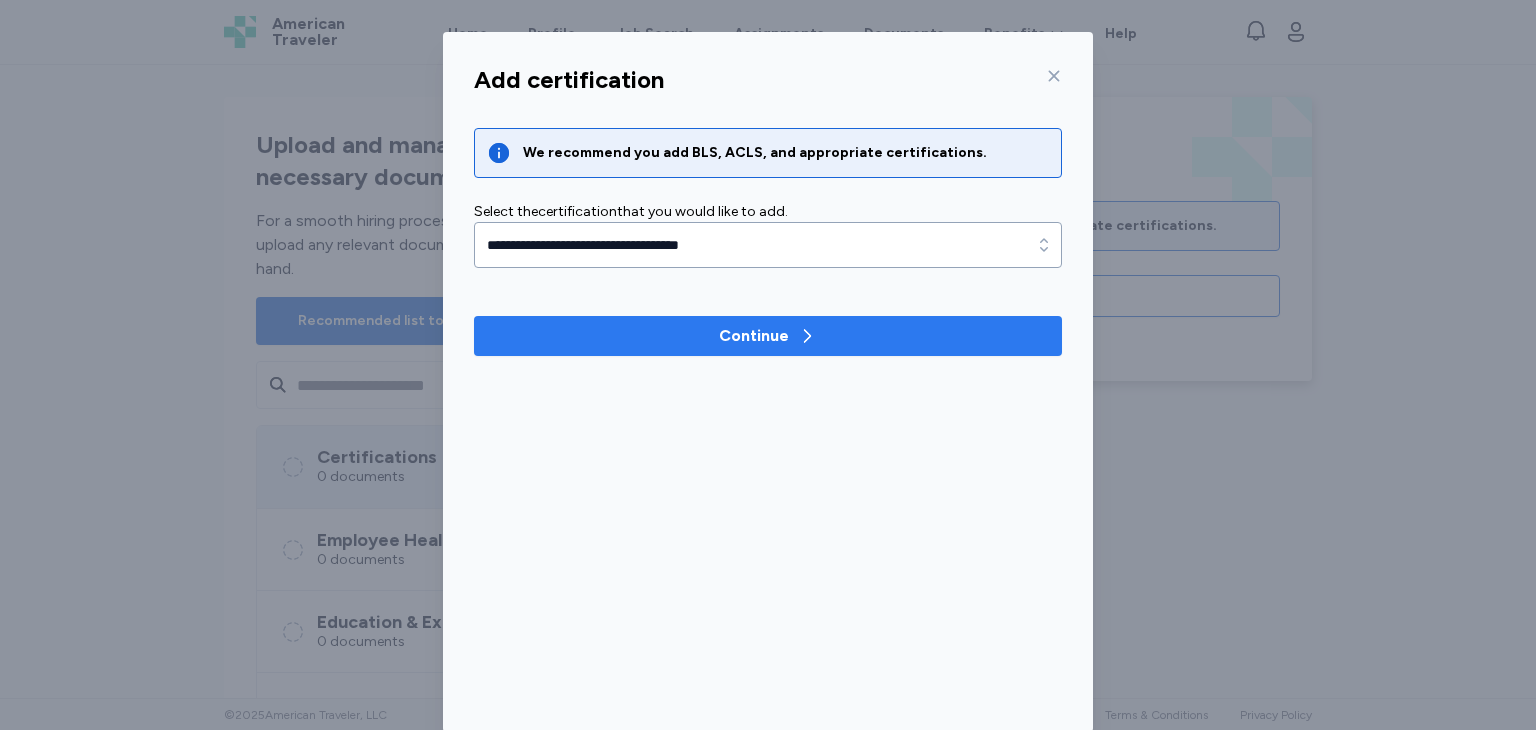 click on "Continue" at bounding box center (768, 336) 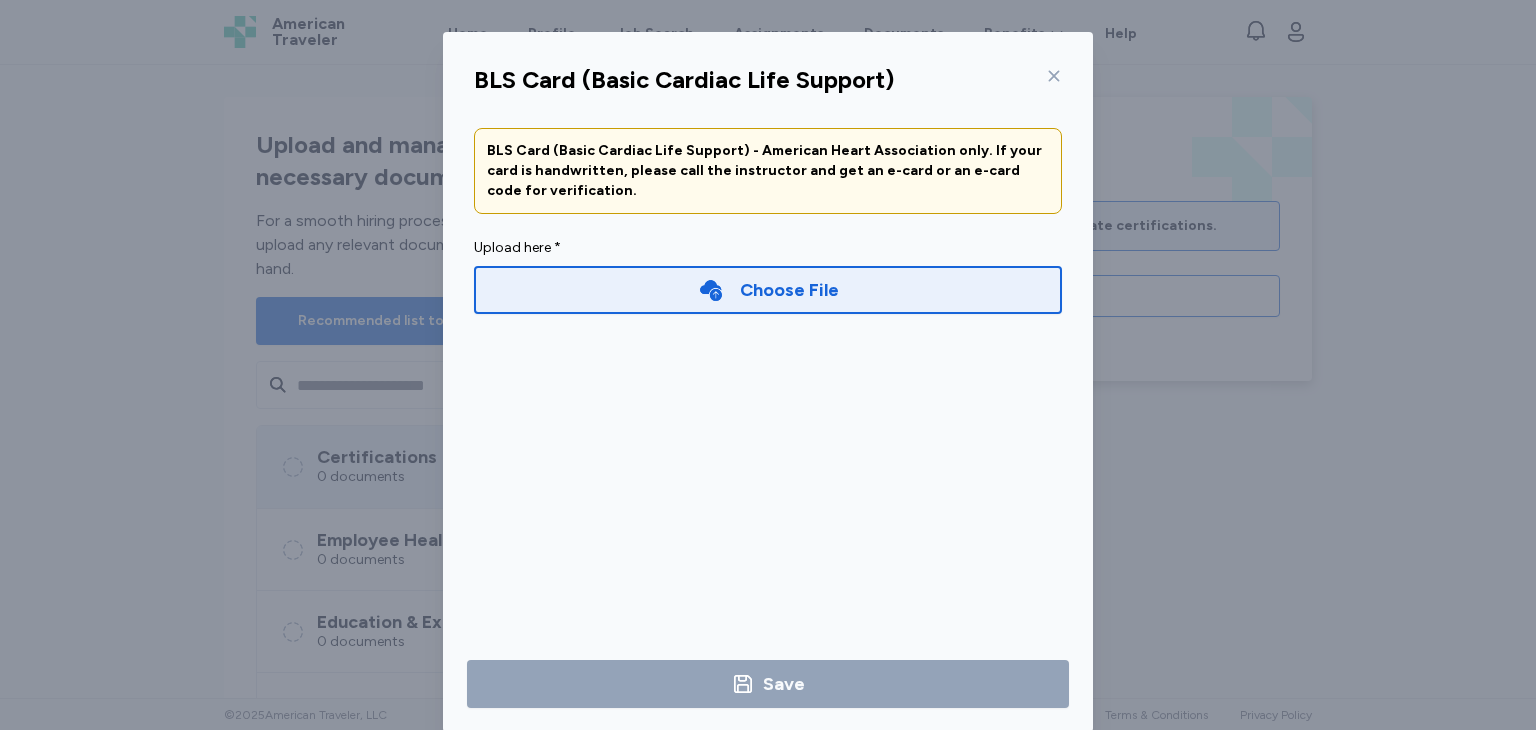 click on "Choose File" at bounding box center (789, 290) 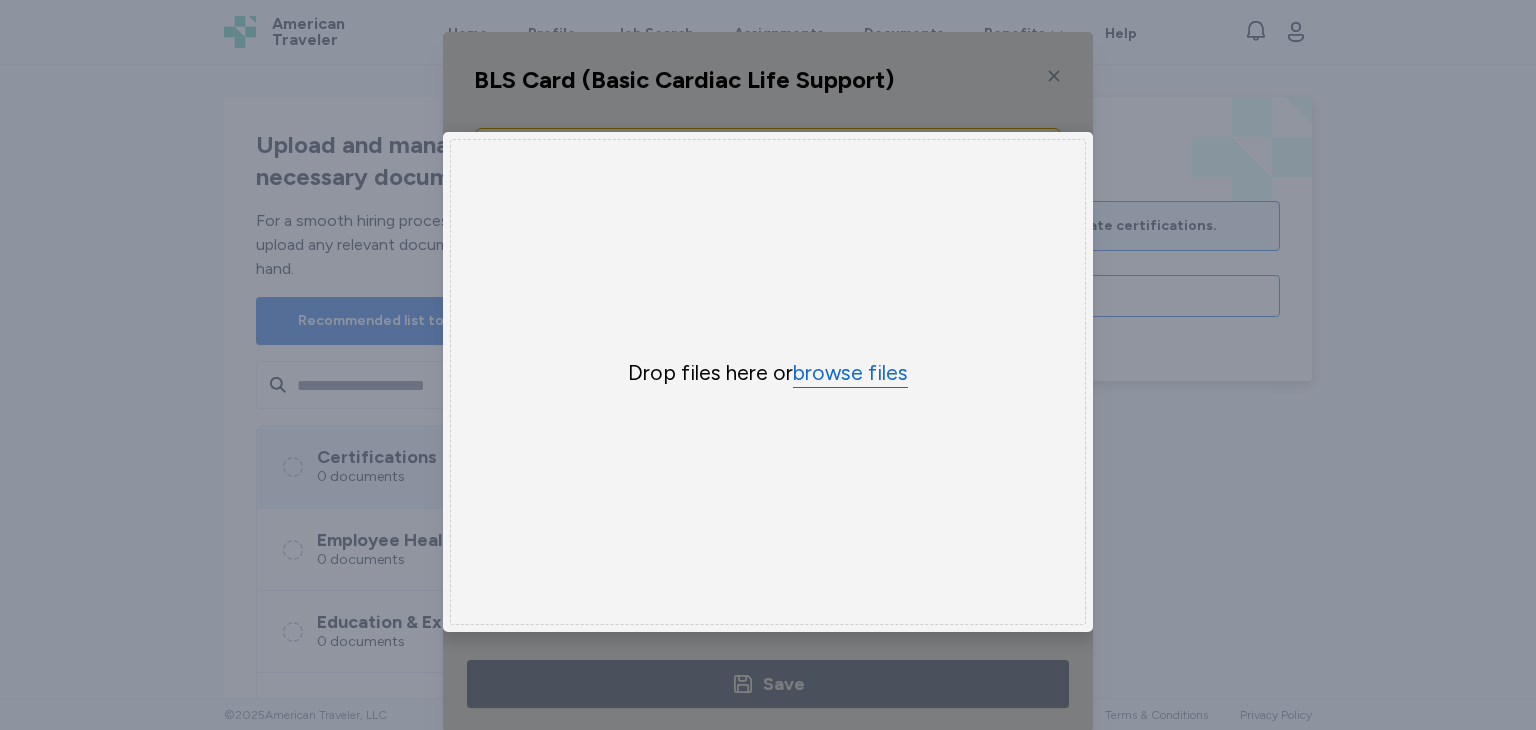 click on "browse files" at bounding box center (850, 373) 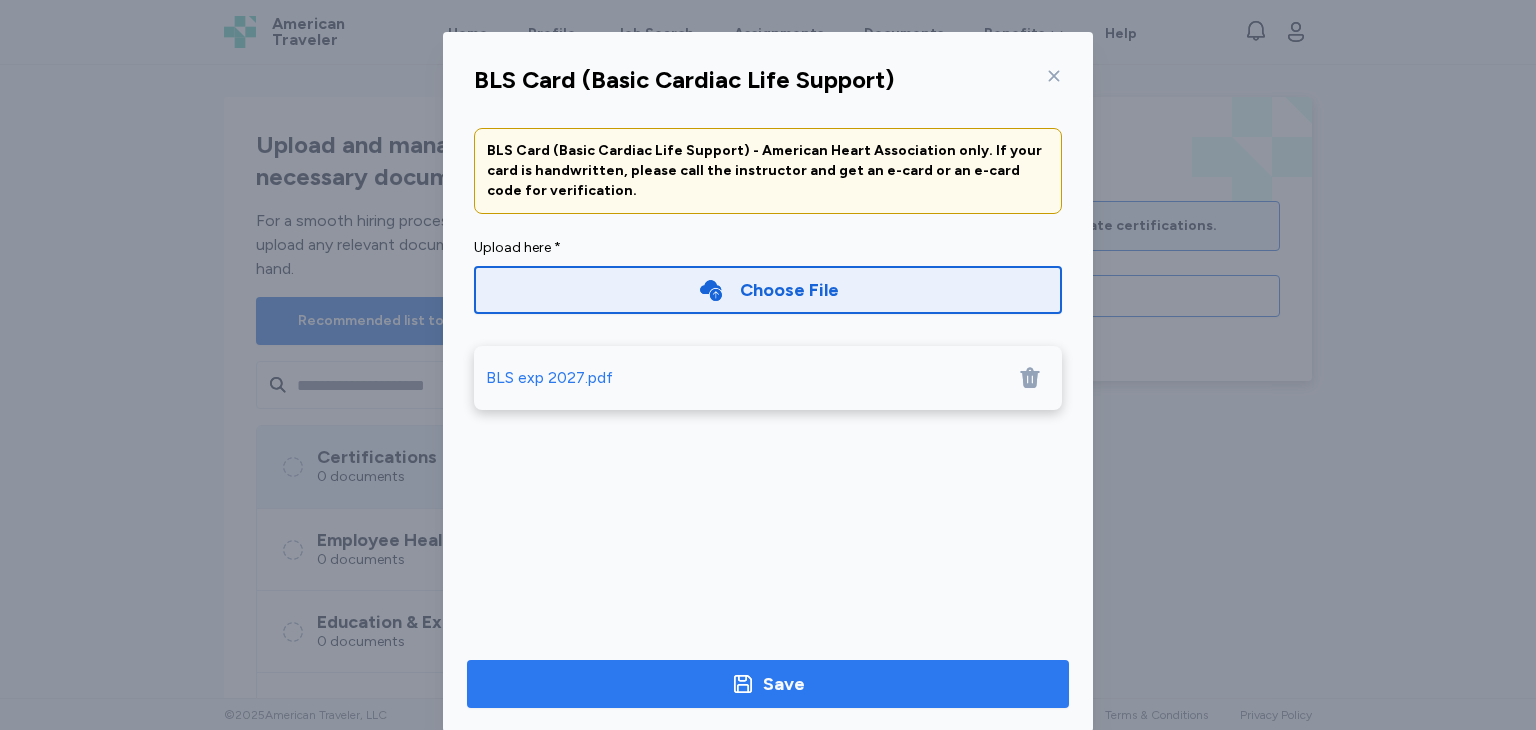 click on "Save" at bounding box center [768, 684] 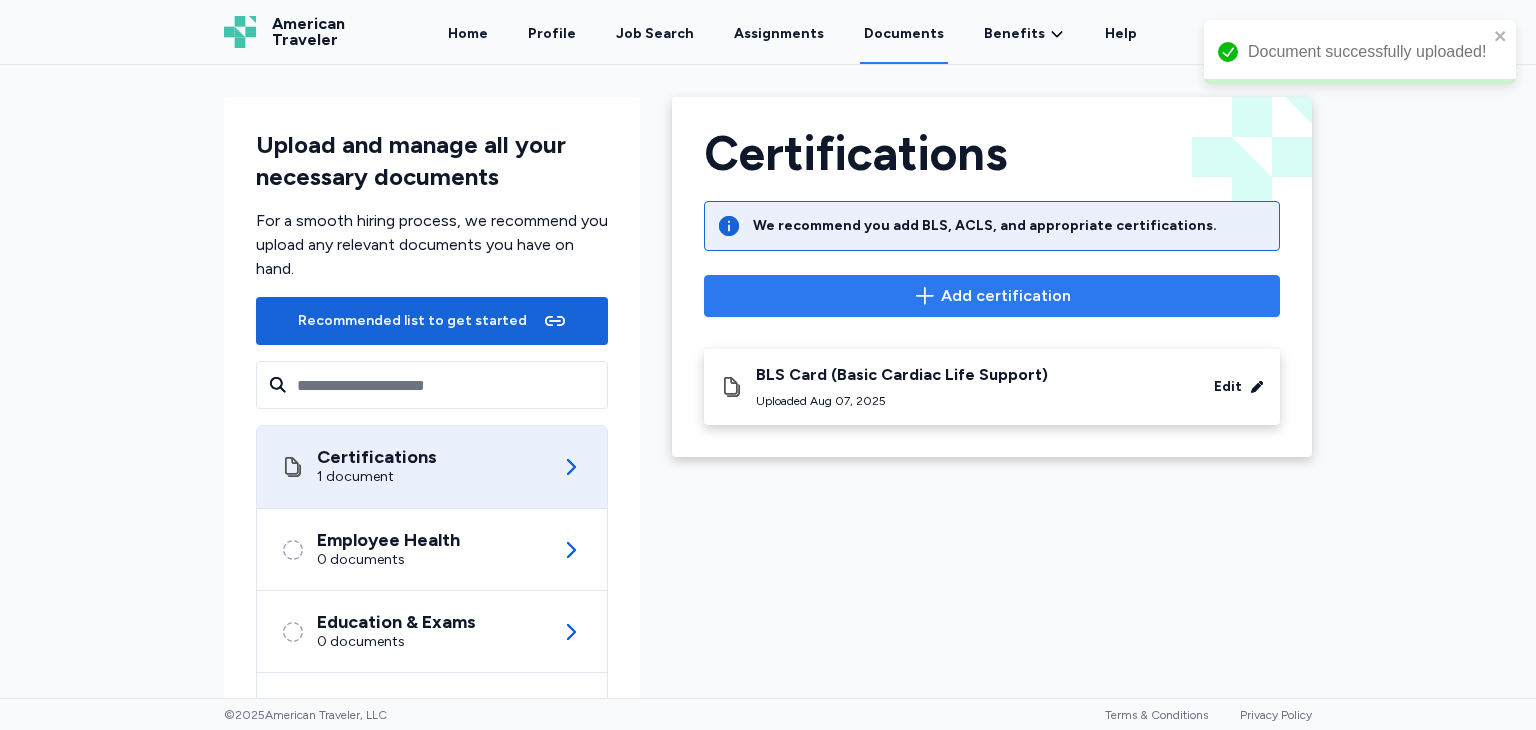 click on "Add certification" at bounding box center [1006, 296] 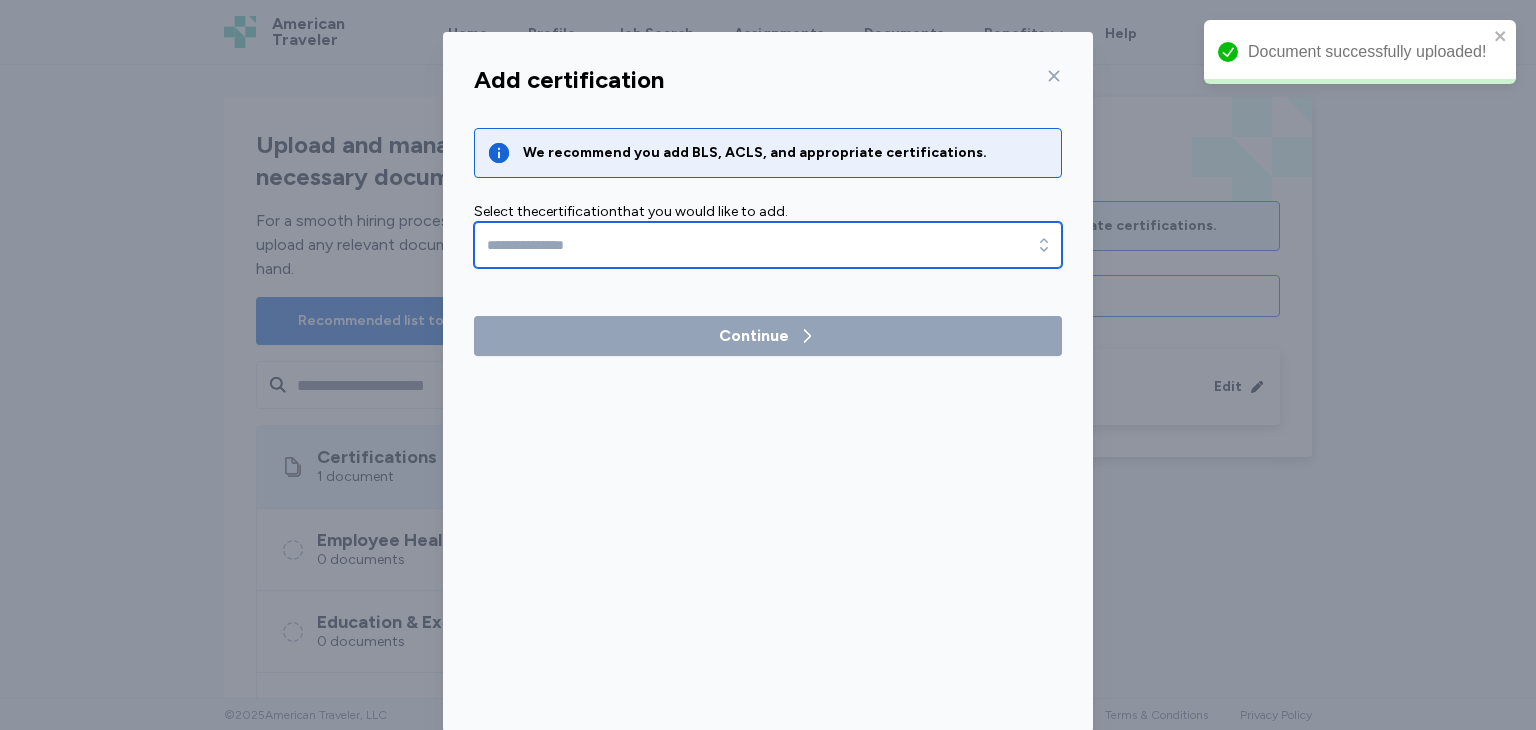 click at bounding box center [768, 245] 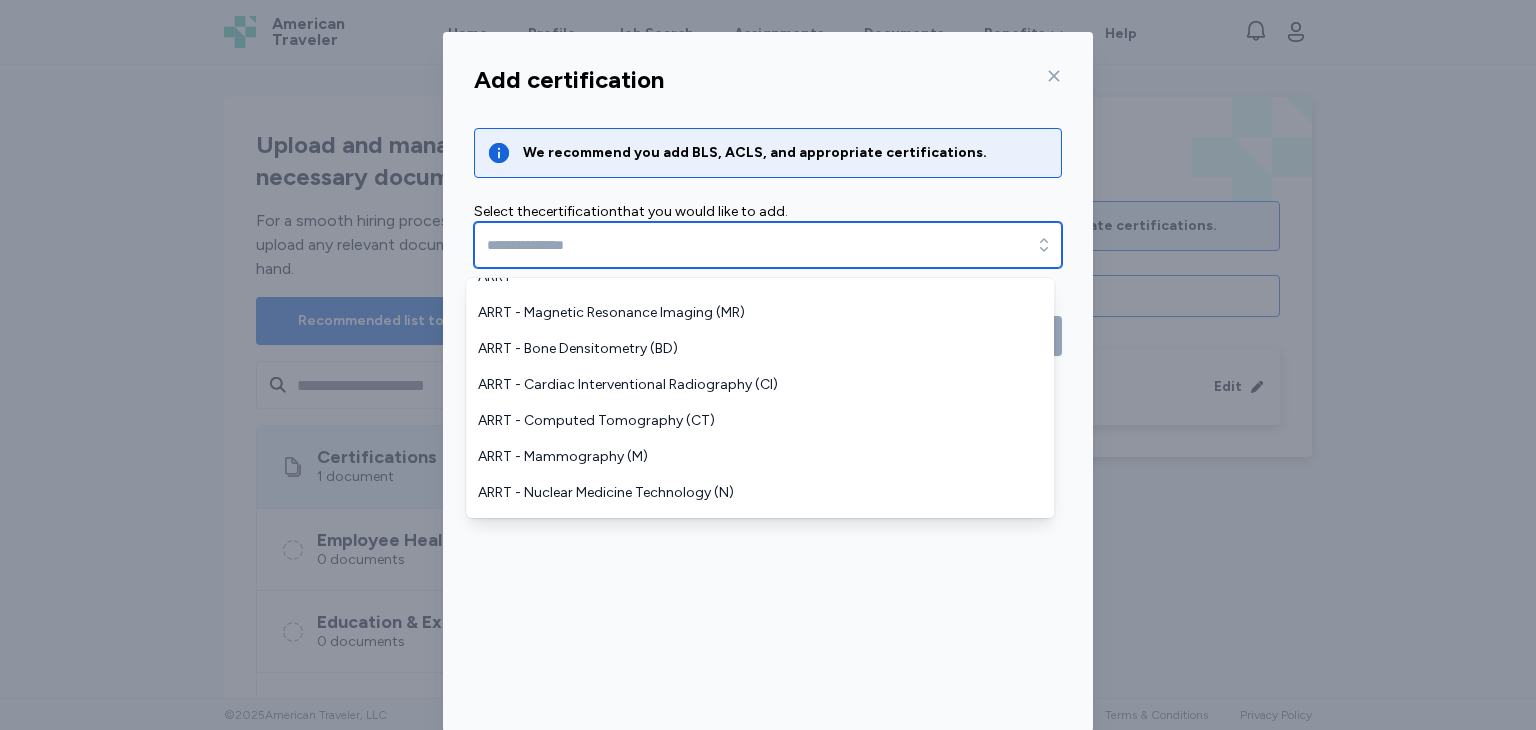 scroll, scrollTop: 171, scrollLeft: 0, axis: vertical 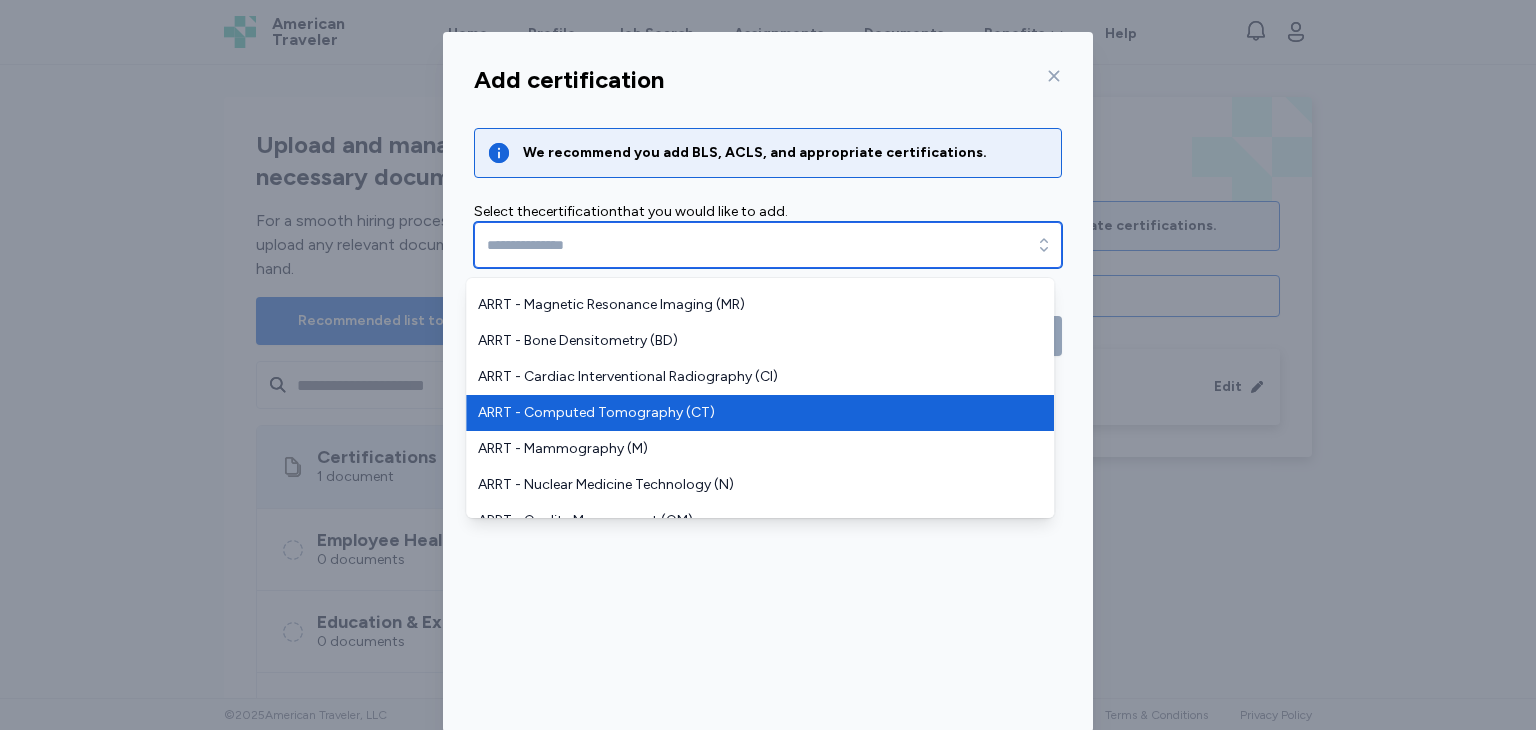 type on "**********" 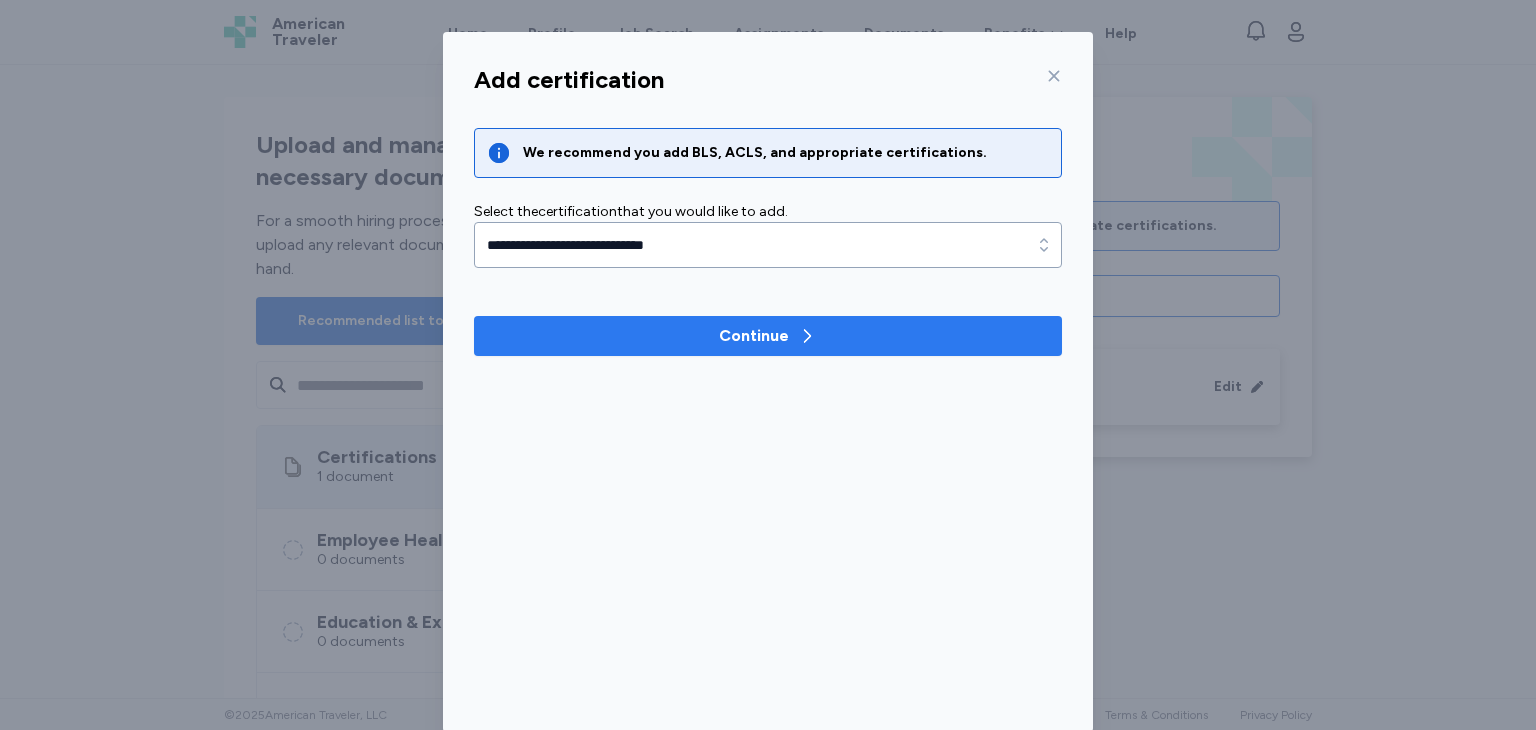 click on "Continue" at bounding box center [768, 336] 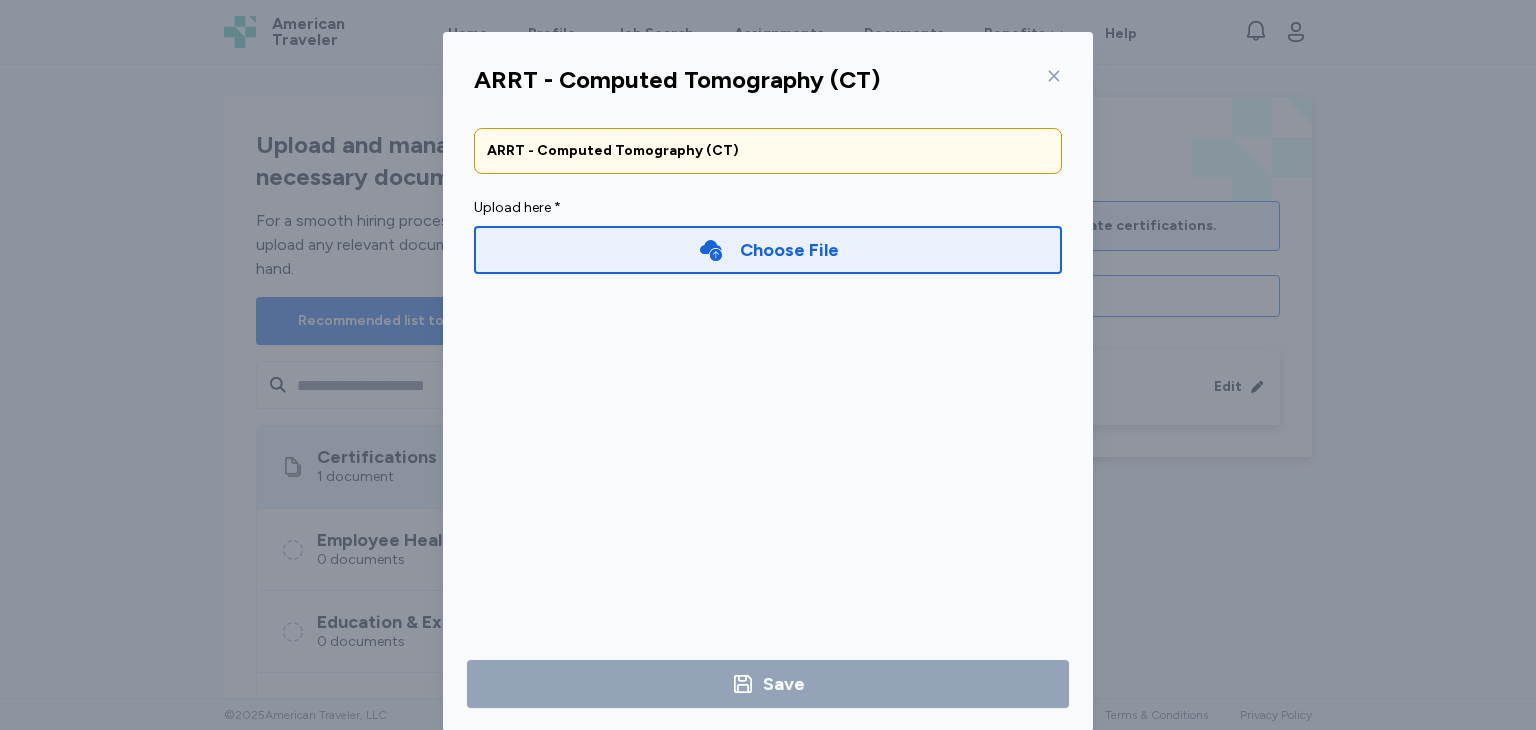 click on "Choose File" at bounding box center (768, 250) 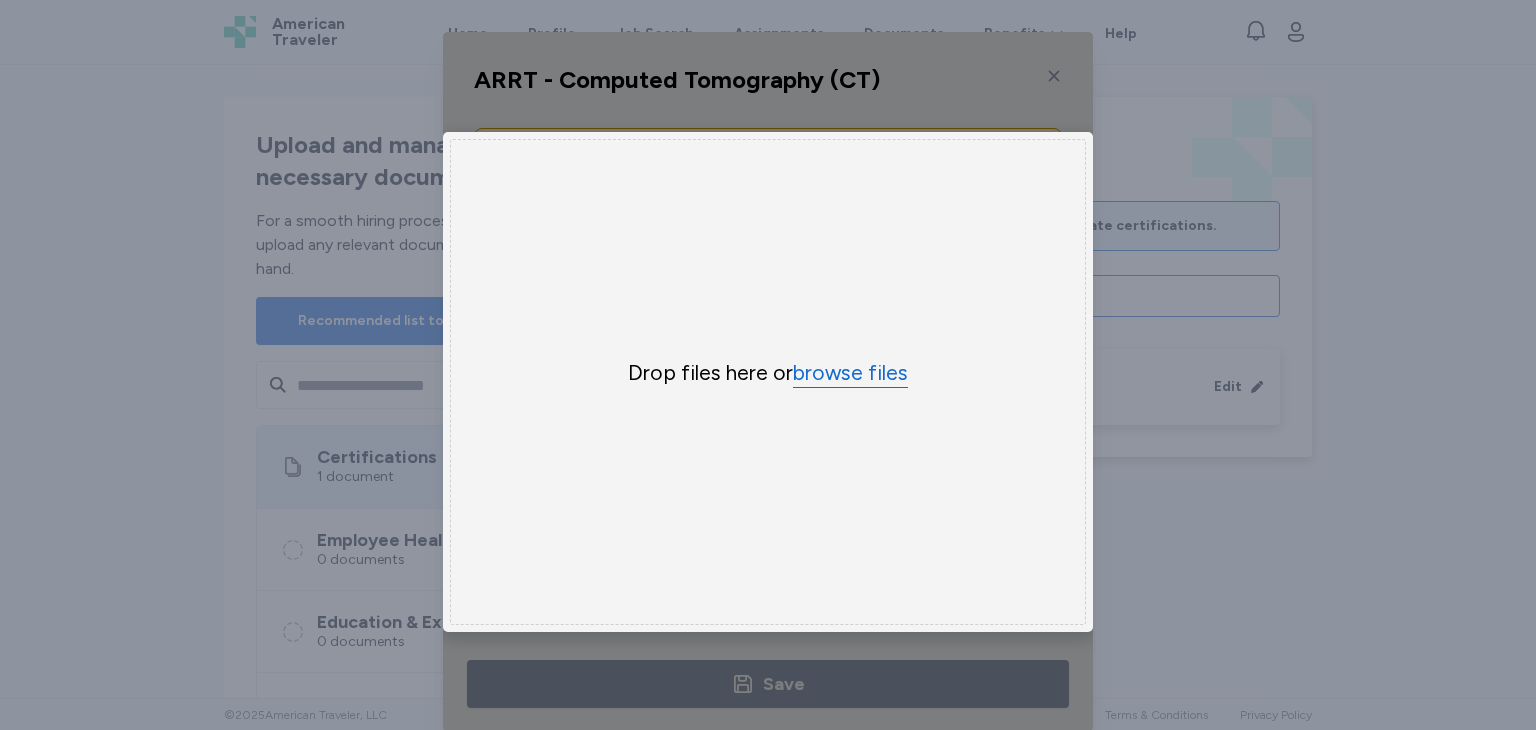 click on "browse files" at bounding box center [850, 373] 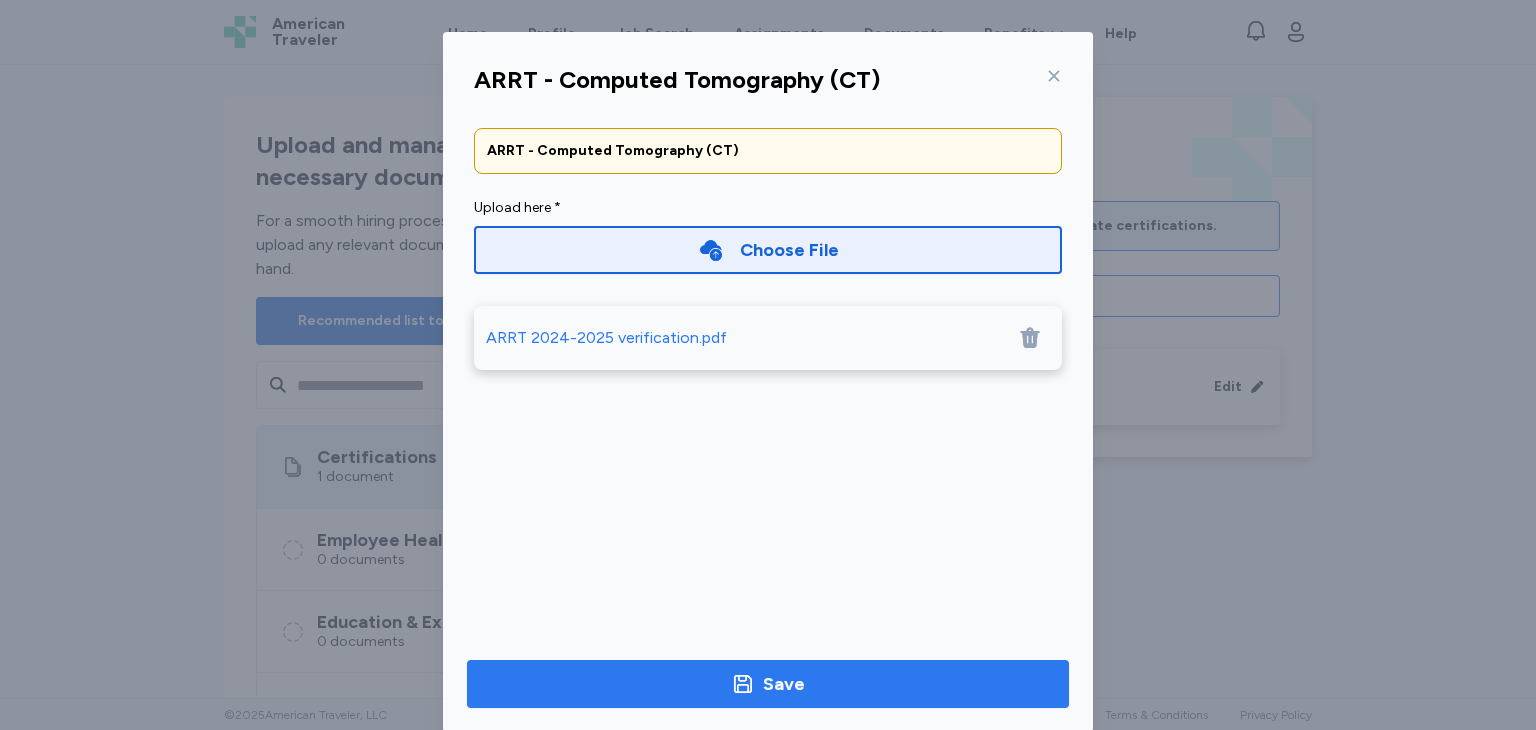 click on "Save" at bounding box center [784, 684] 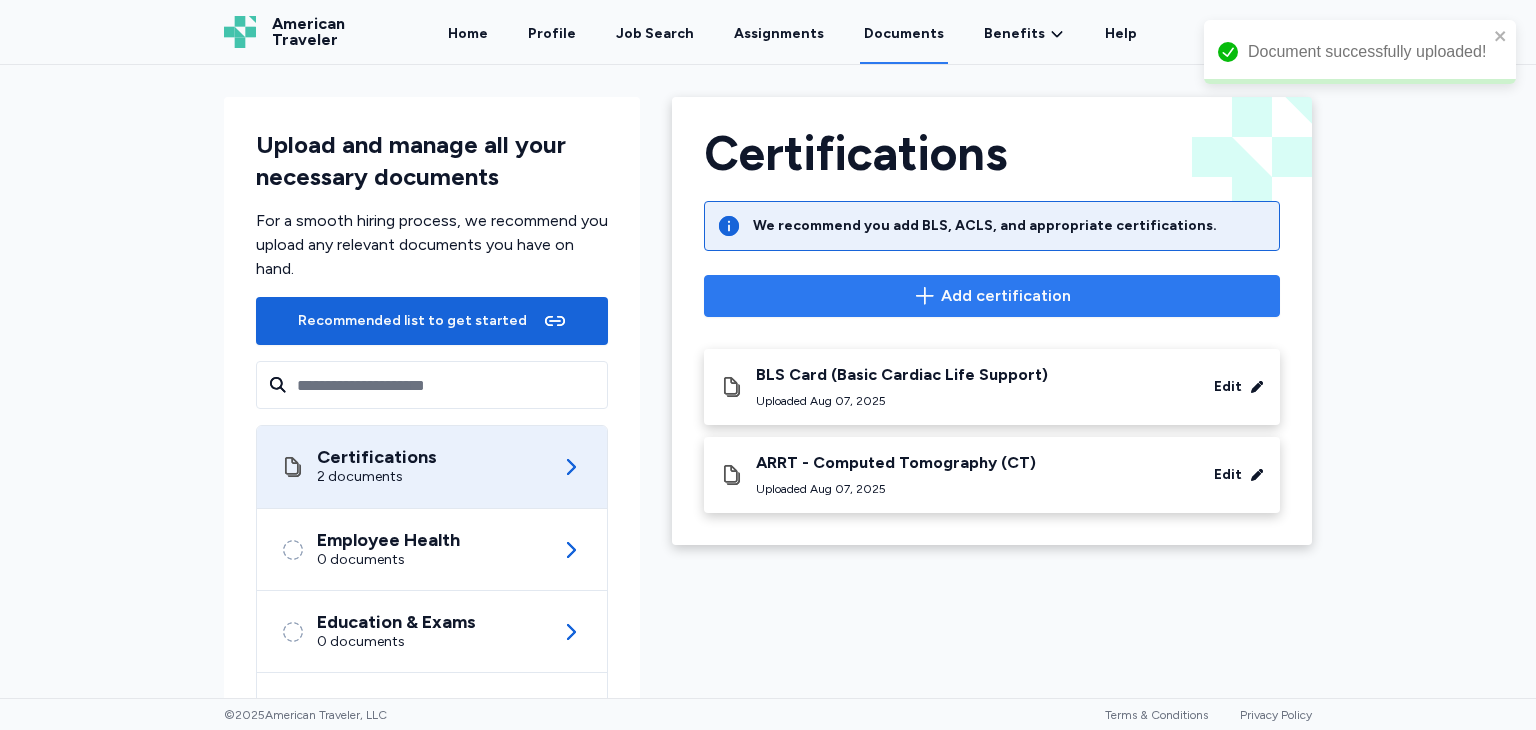 click on "Add certification" at bounding box center (1006, 296) 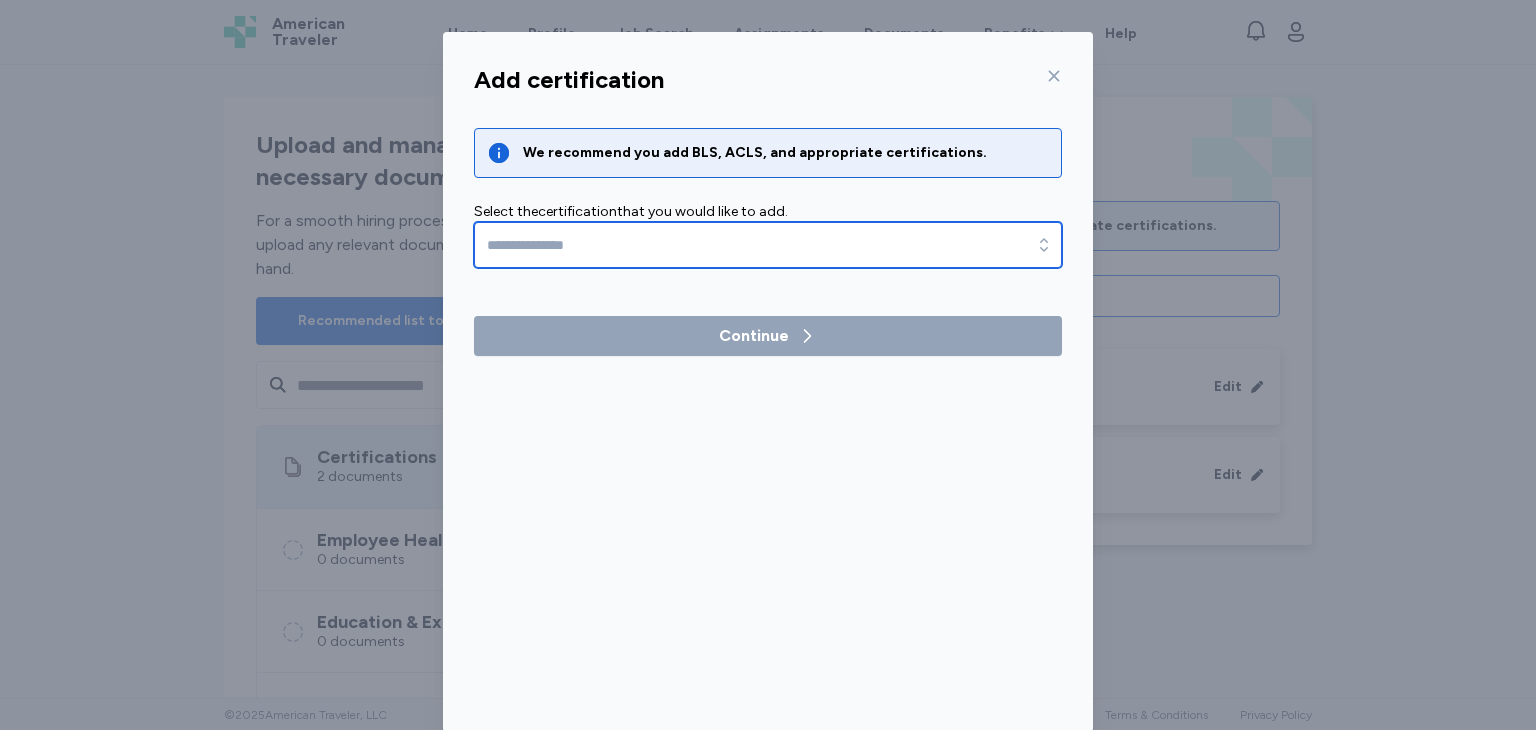 click at bounding box center [768, 245] 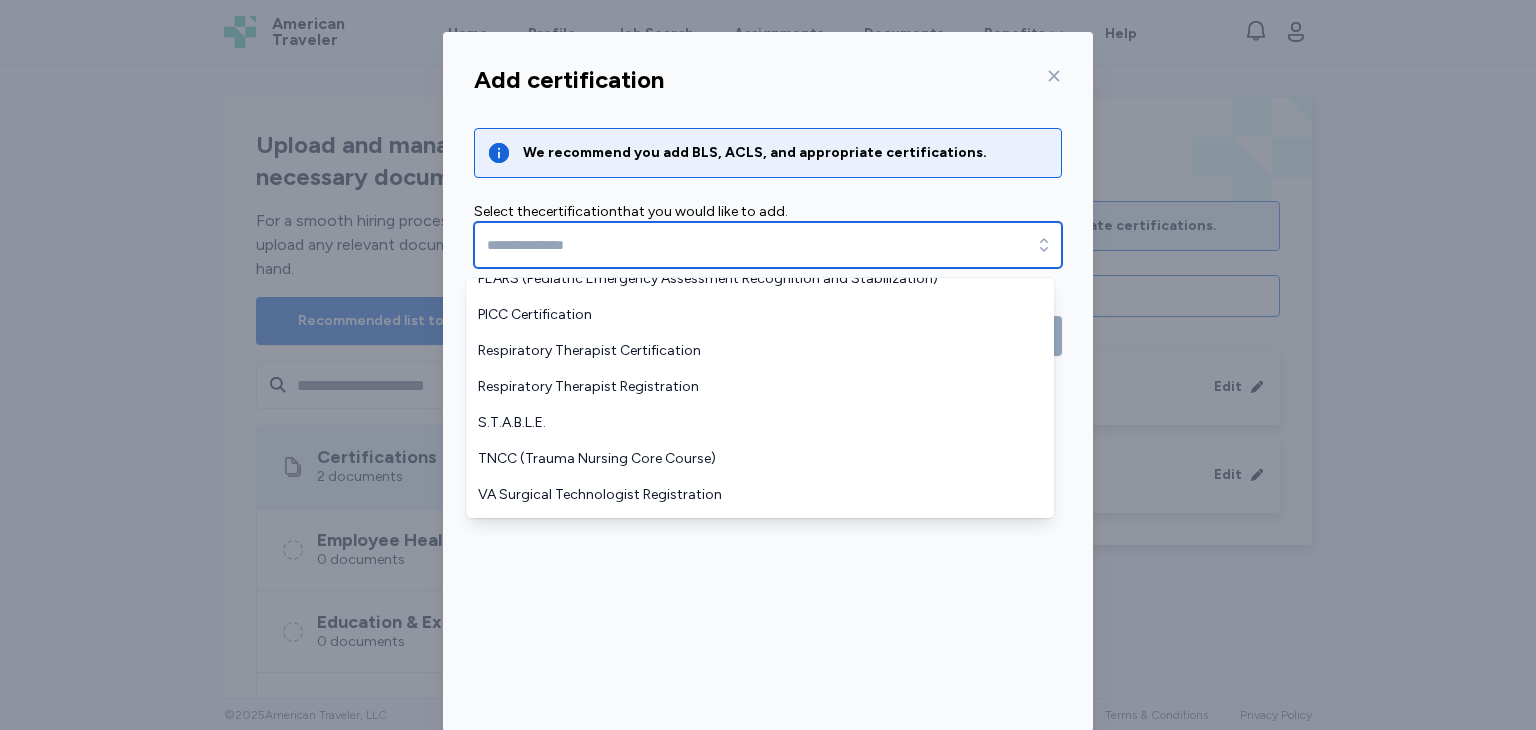 scroll, scrollTop: 1668, scrollLeft: 0, axis: vertical 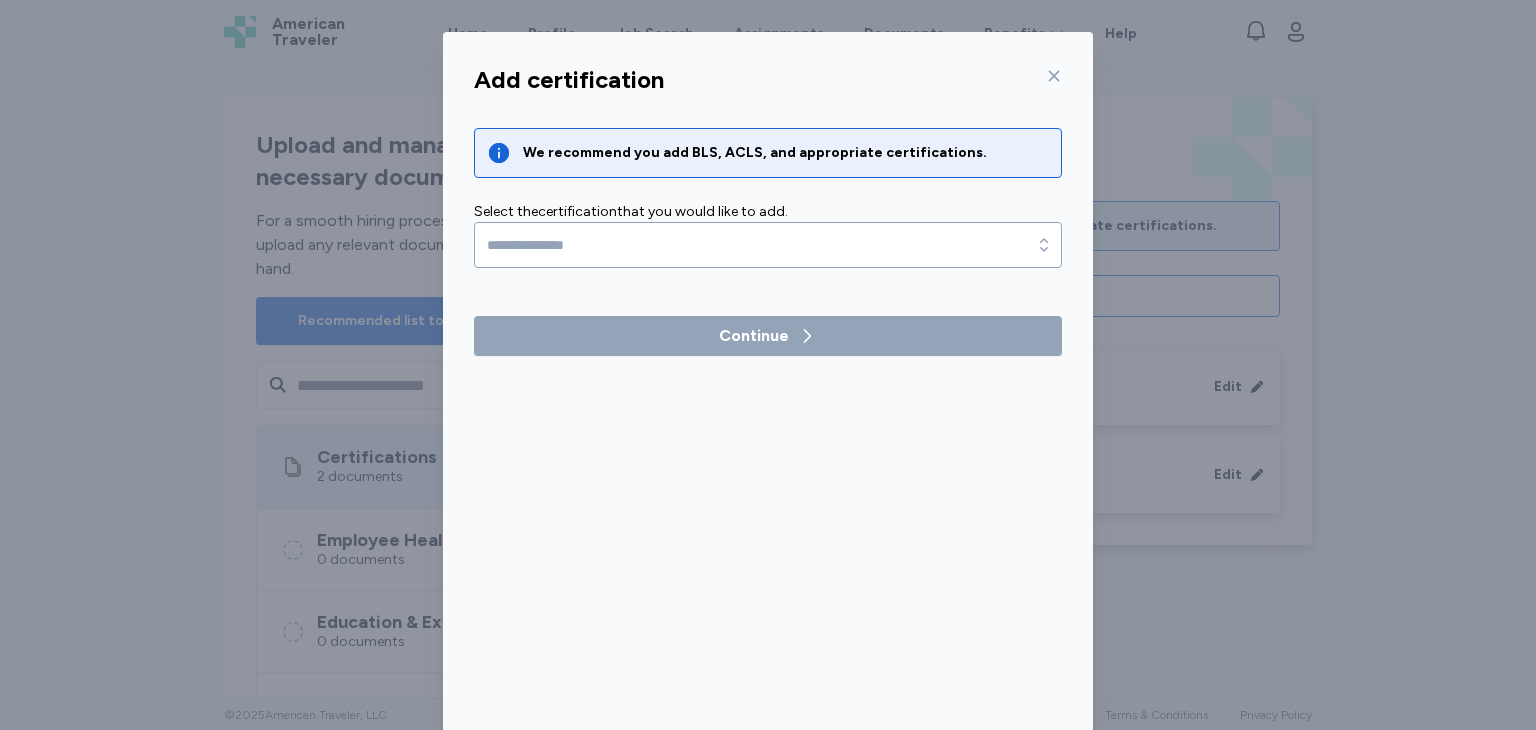 click on "Add certification We recommend you add BLS, ACLS, and appropriate certifications. Select the  certification  that you would like to add. Continue" at bounding box center [768, 394] 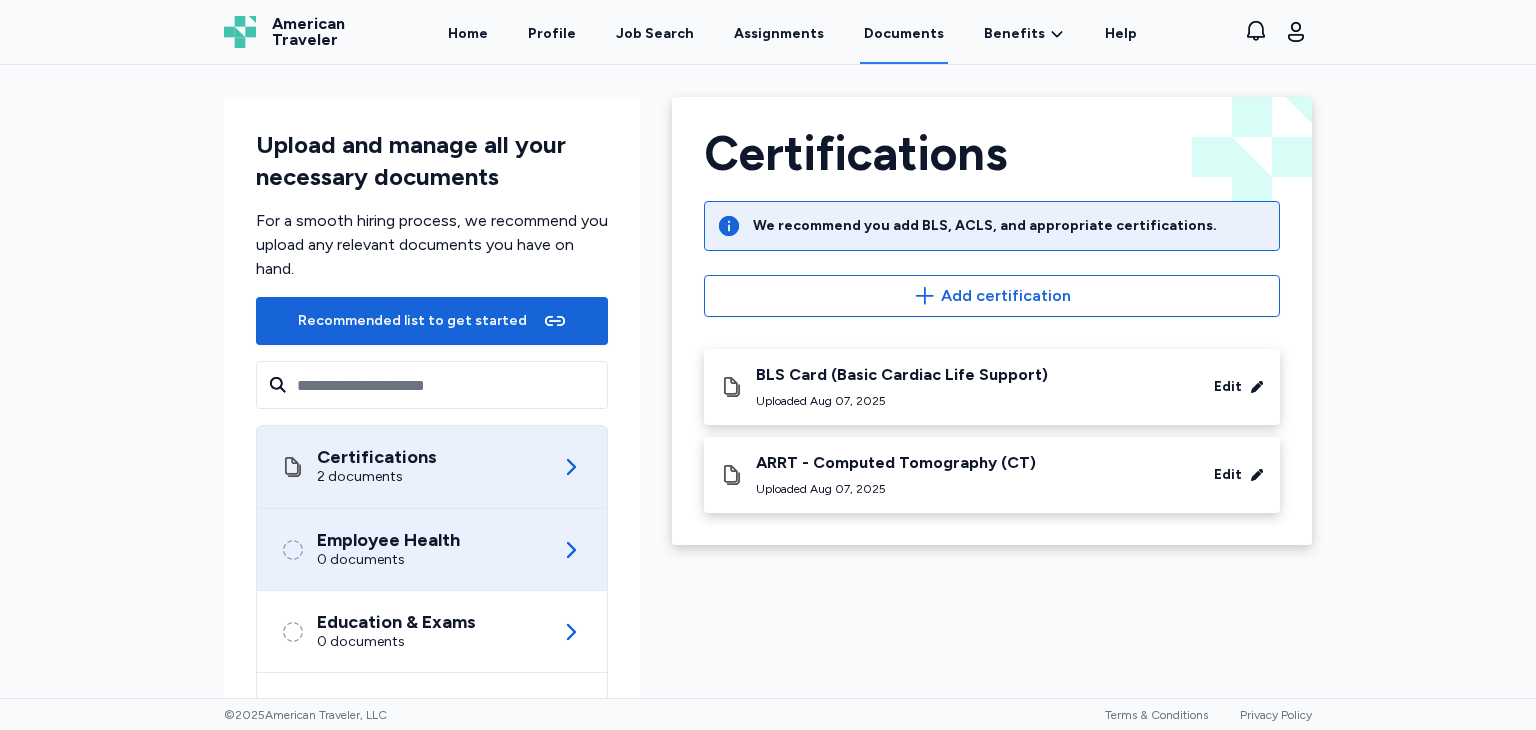 click on "Employee Health 0   documents" at bounding box center [432, 549] 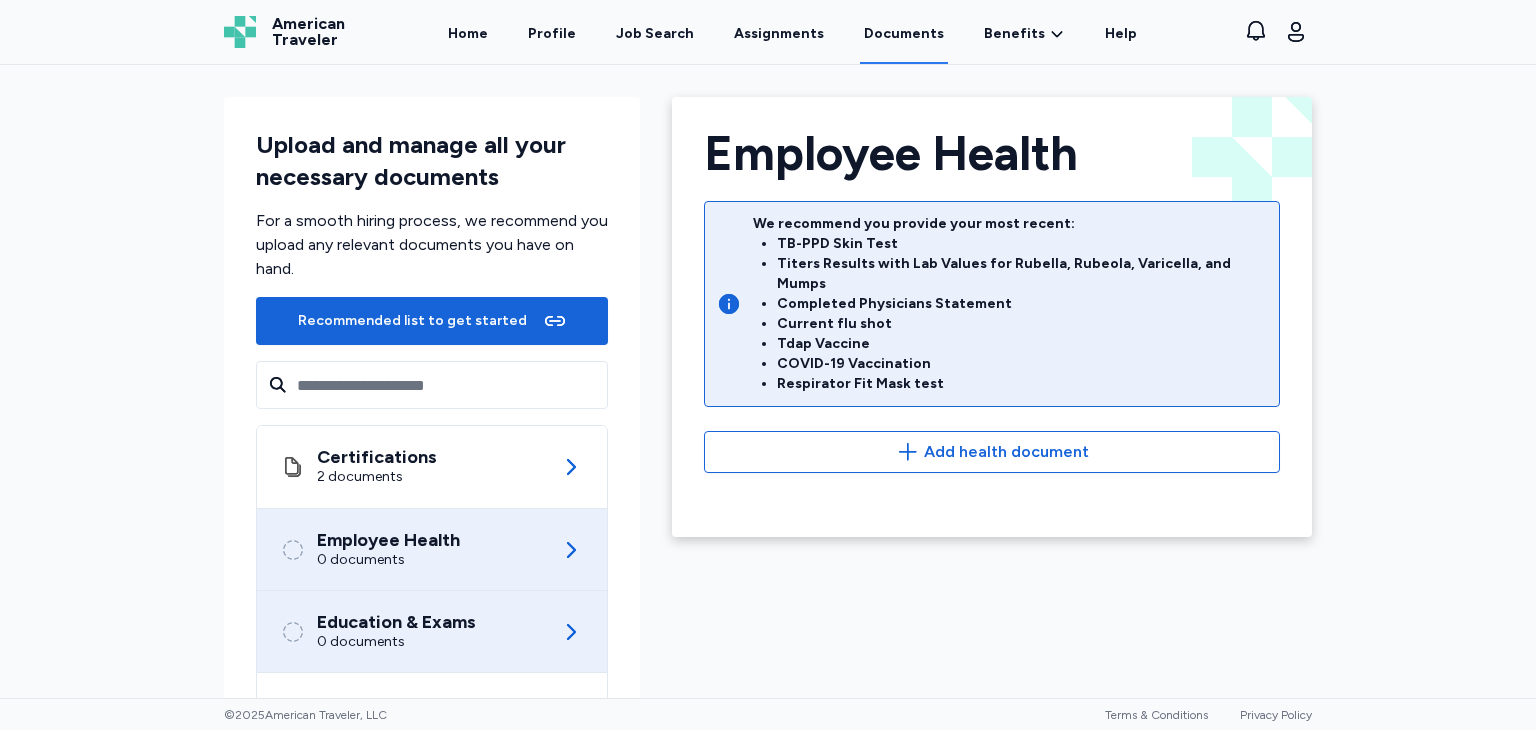 click on "Education & Exams 0   documents" at bounding box center (432, 631) 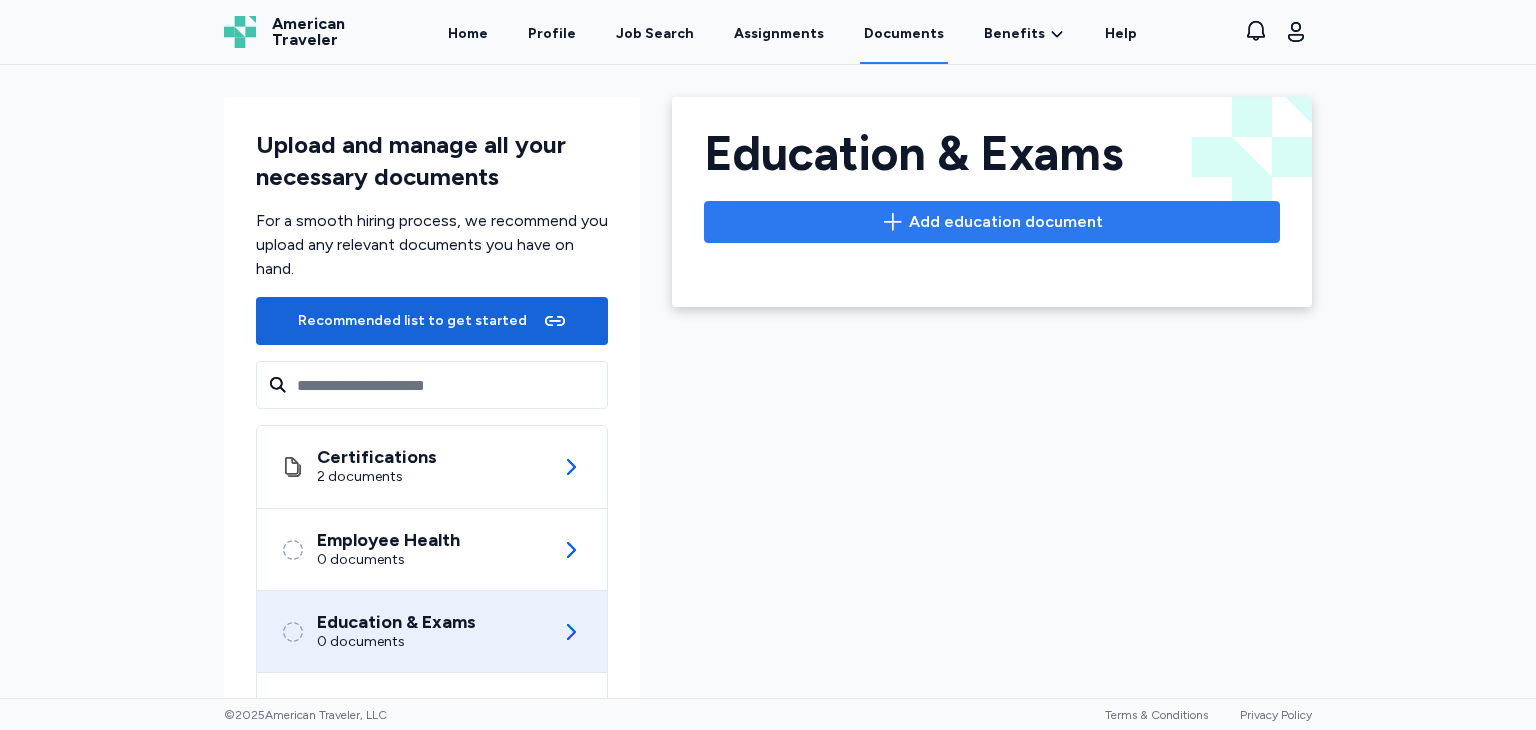 click 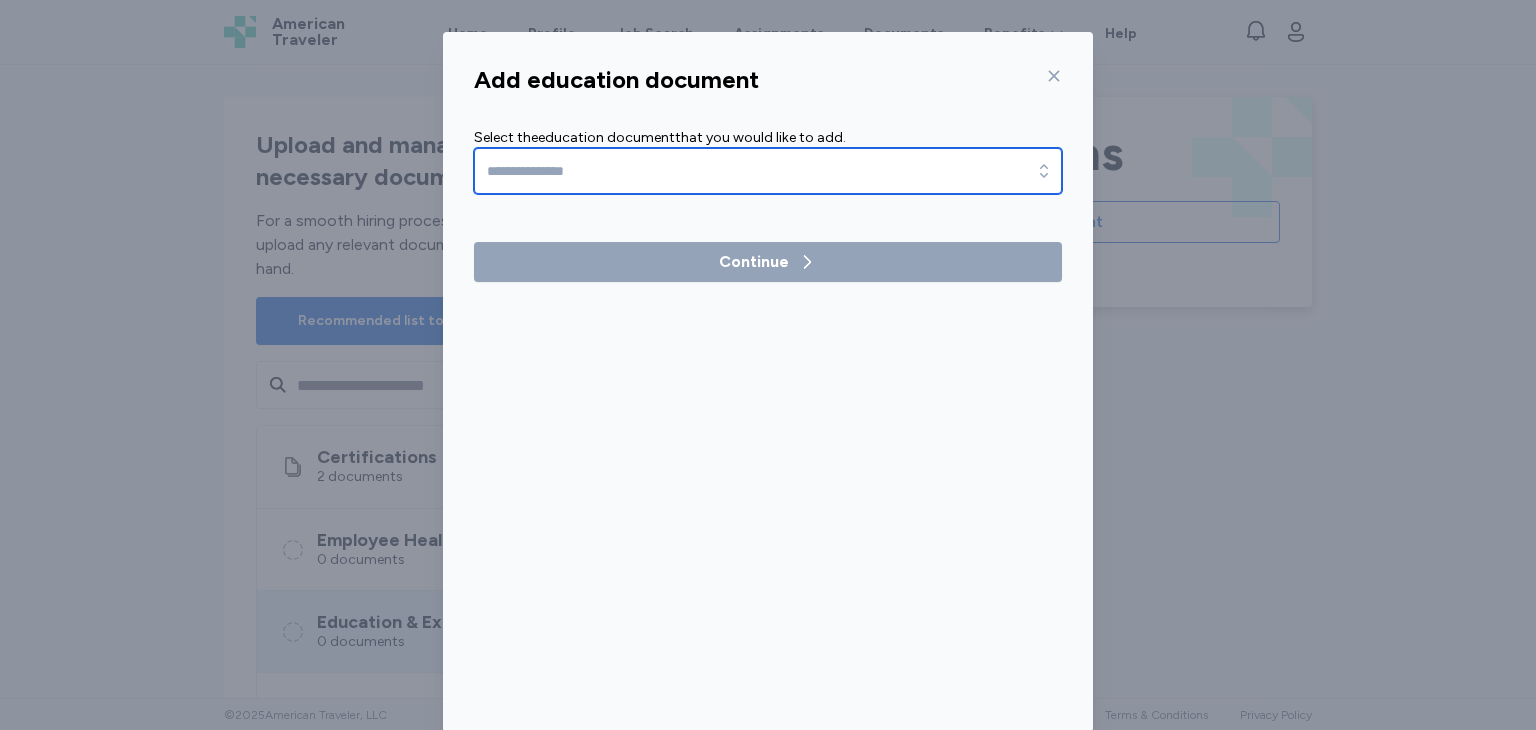 click at bounding box center [768, 171] 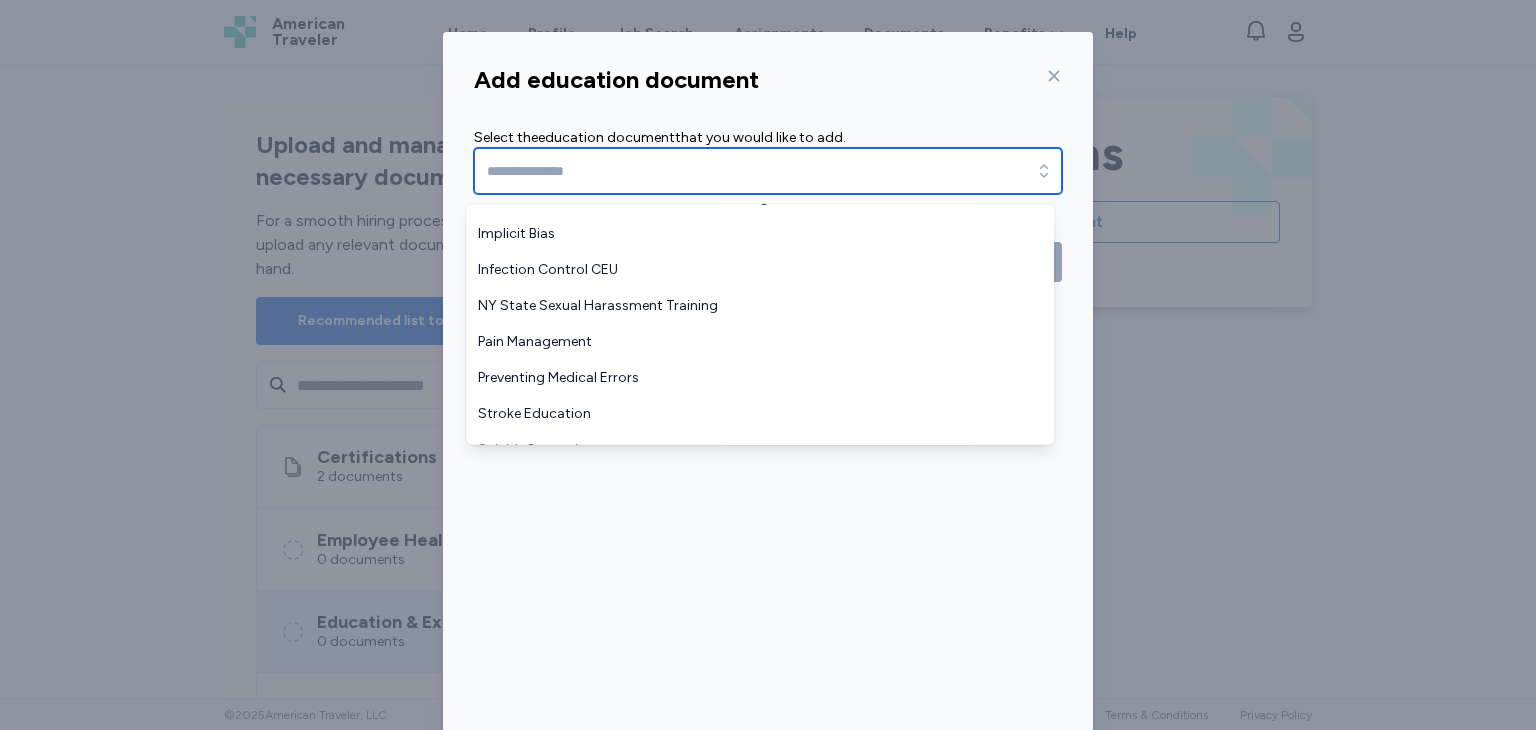scroll, scrollTop: 381, scrollLeft: 0, axis: vertical 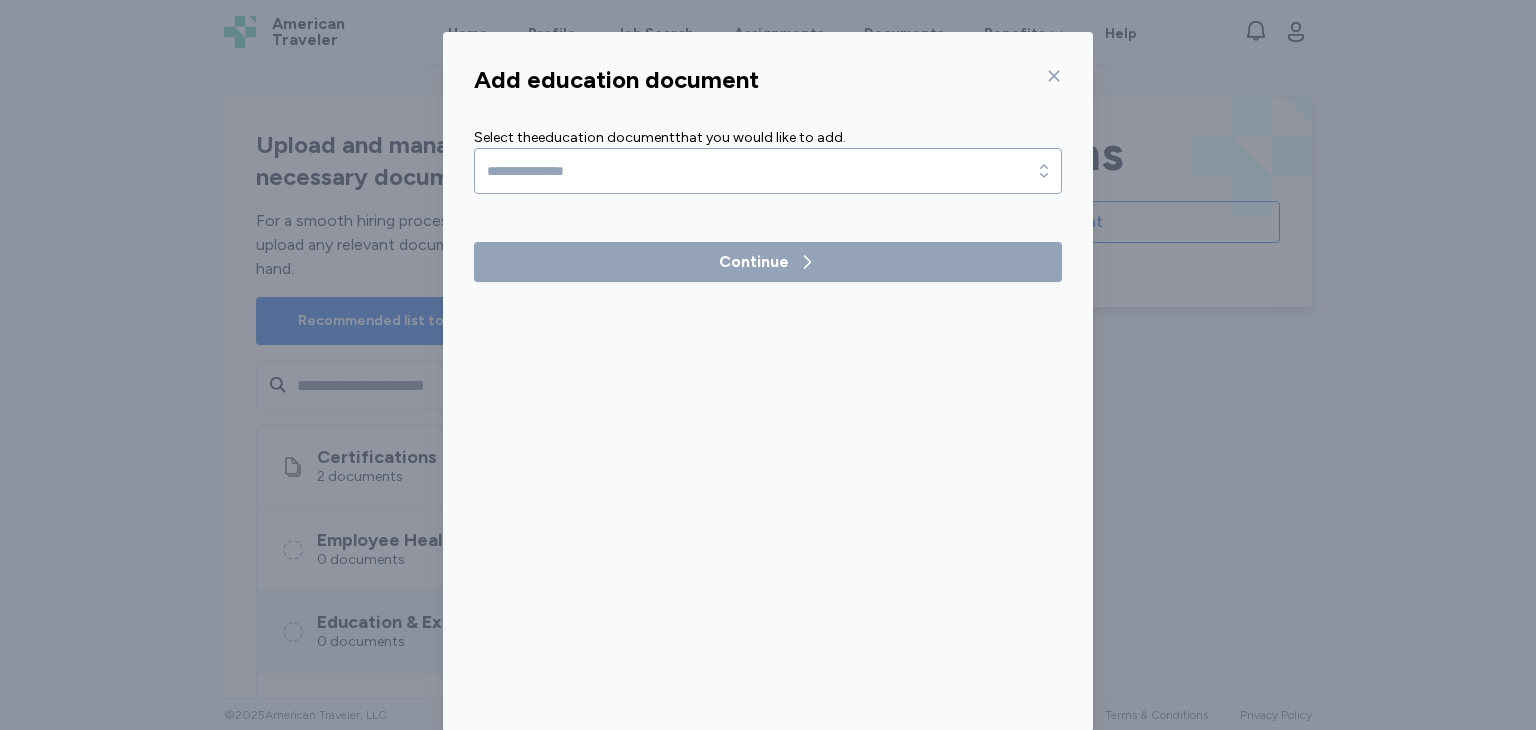 click on "Add education document Select the  education document  that you would like to add. Continue" at bounding box center [768, 382] 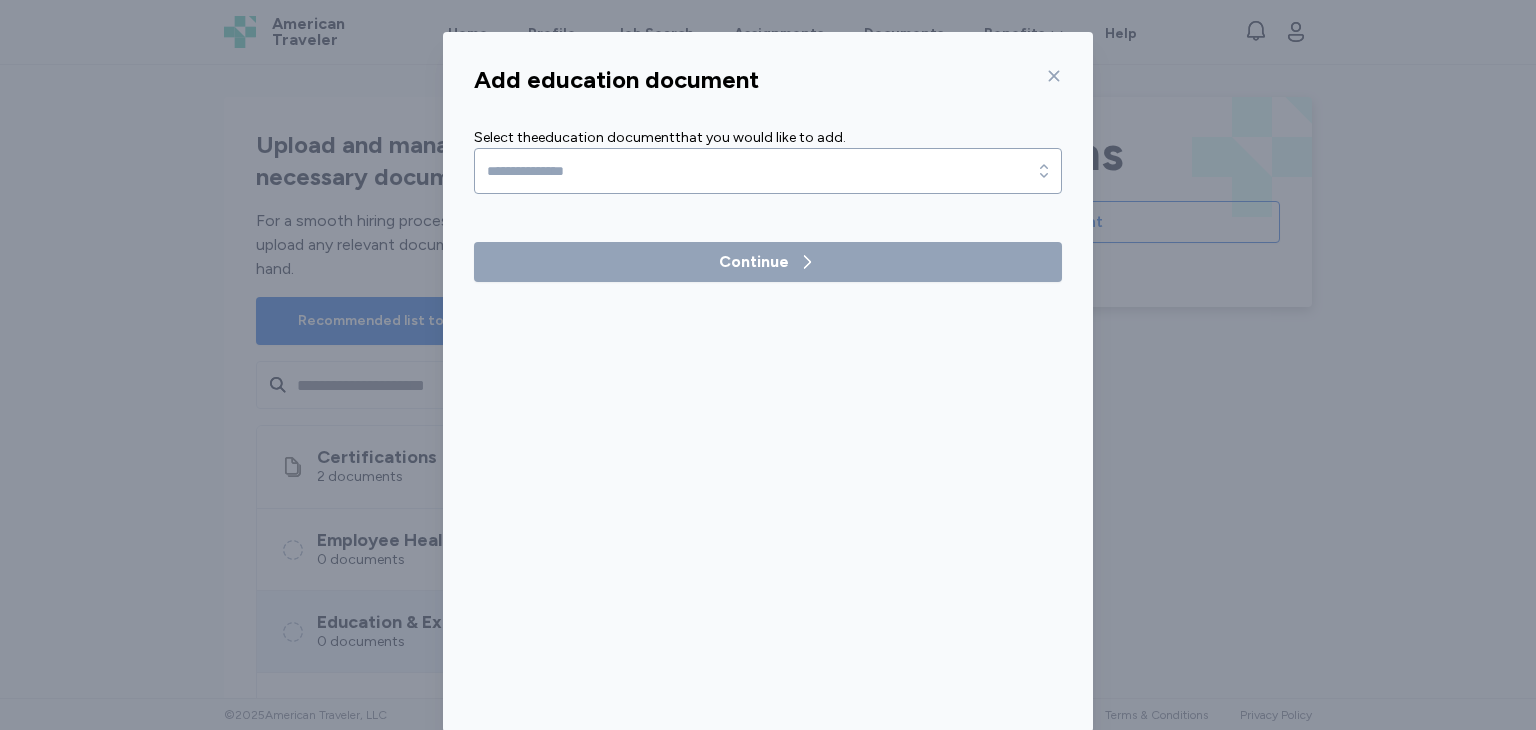 click 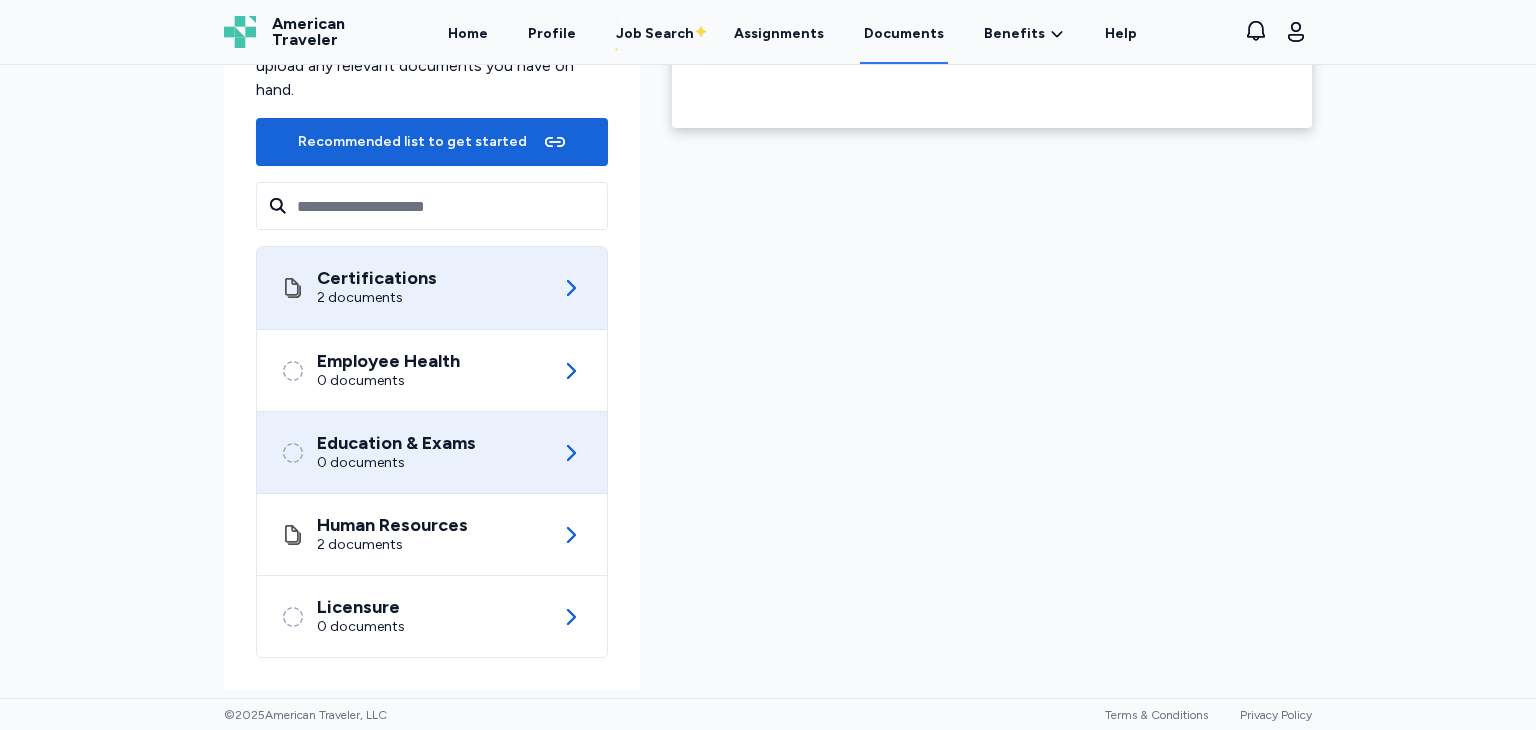 scroll, scrollTop: 187, scrollLeft: 0, axis: vertical 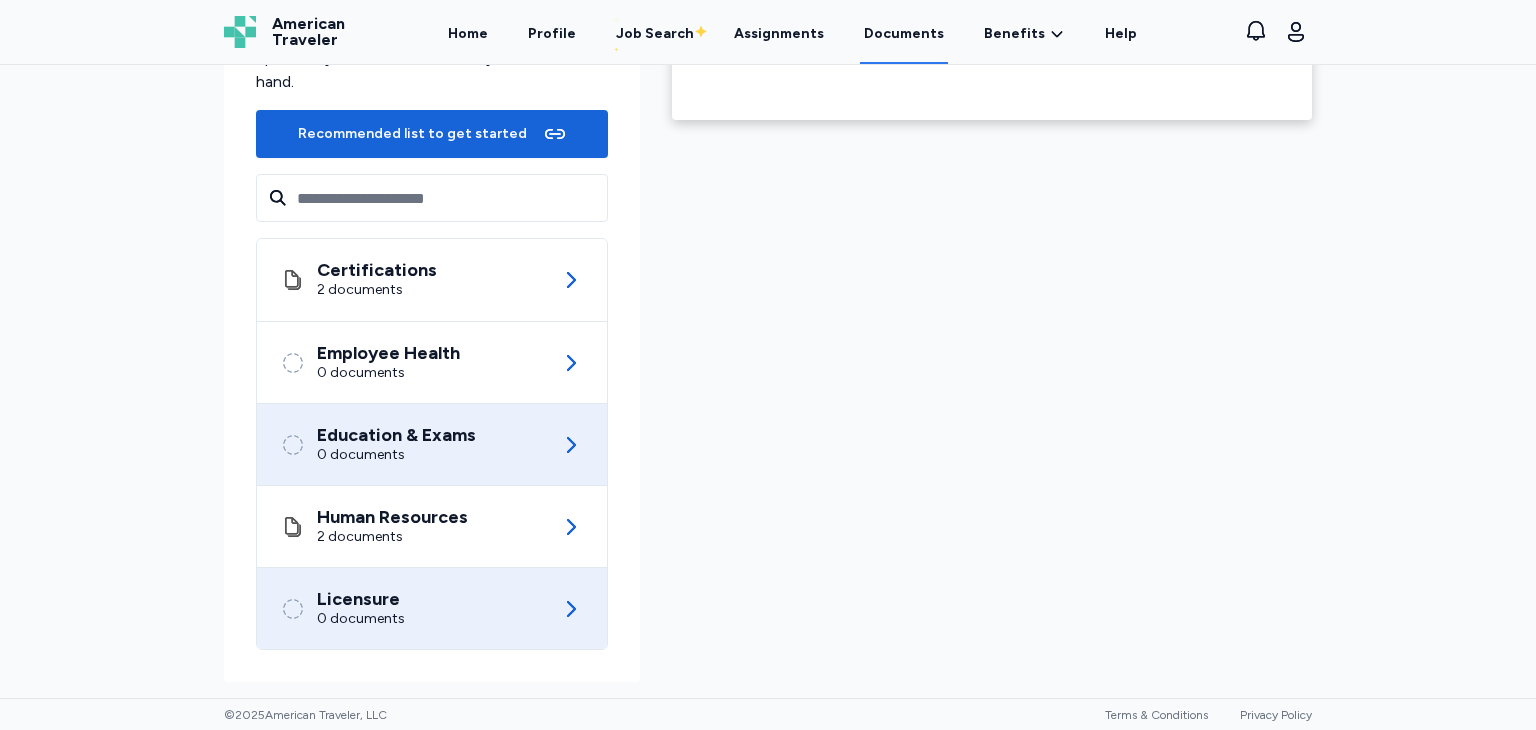 click on "Licensure 0   documents" at bounding box center [432, 608] 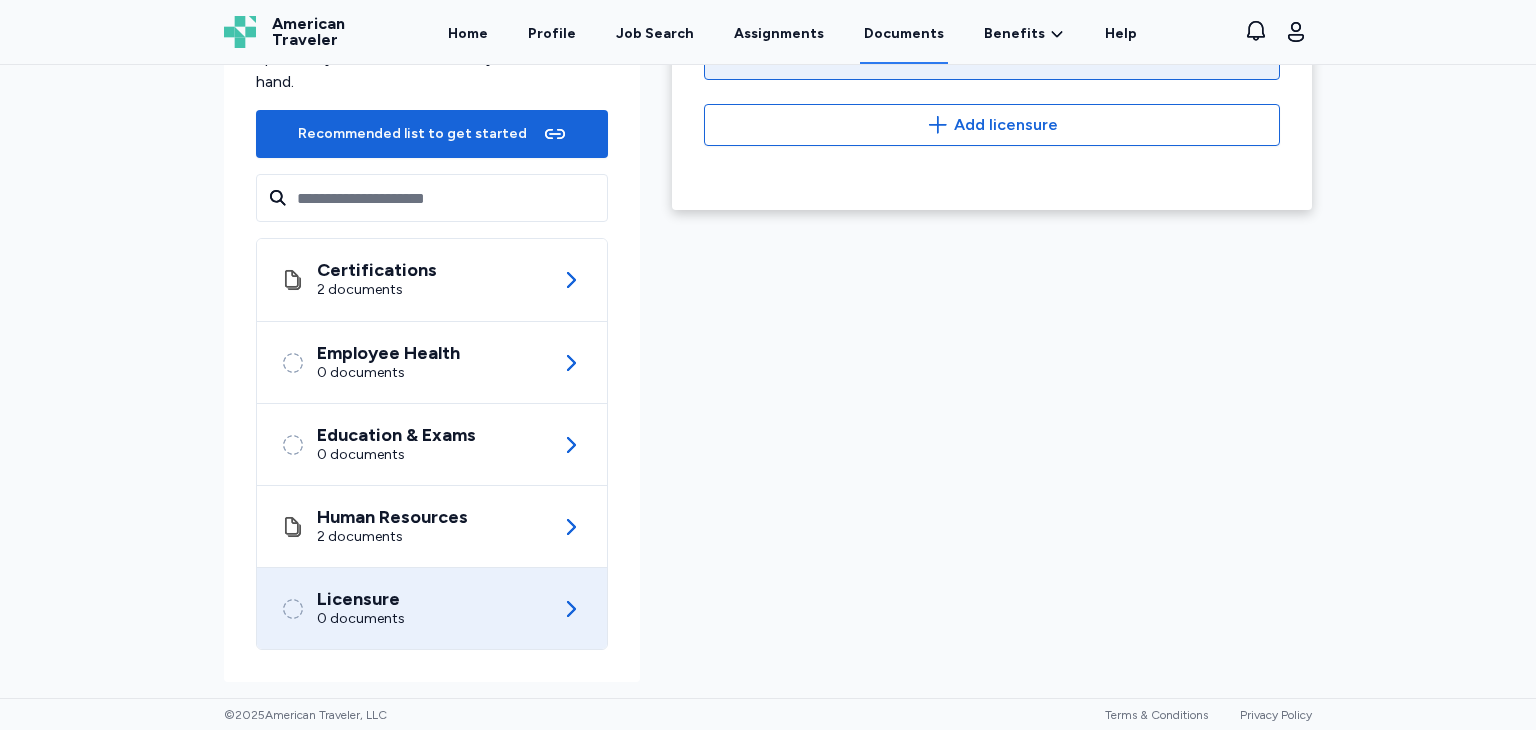 scroll, scrollTop: 0, scrollLeft: 0, axis: both 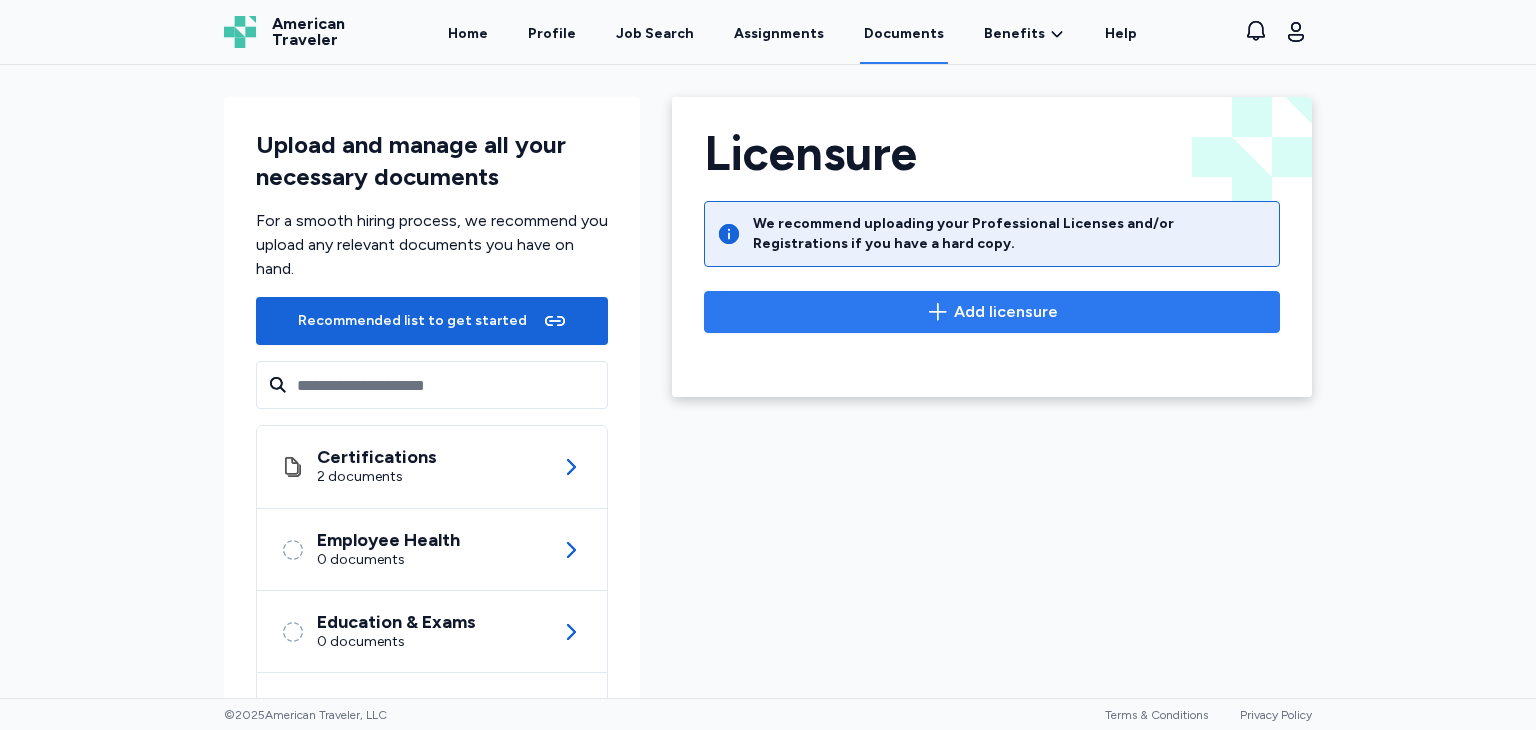 click on "Add licensure" at bounding box center (992, 312) 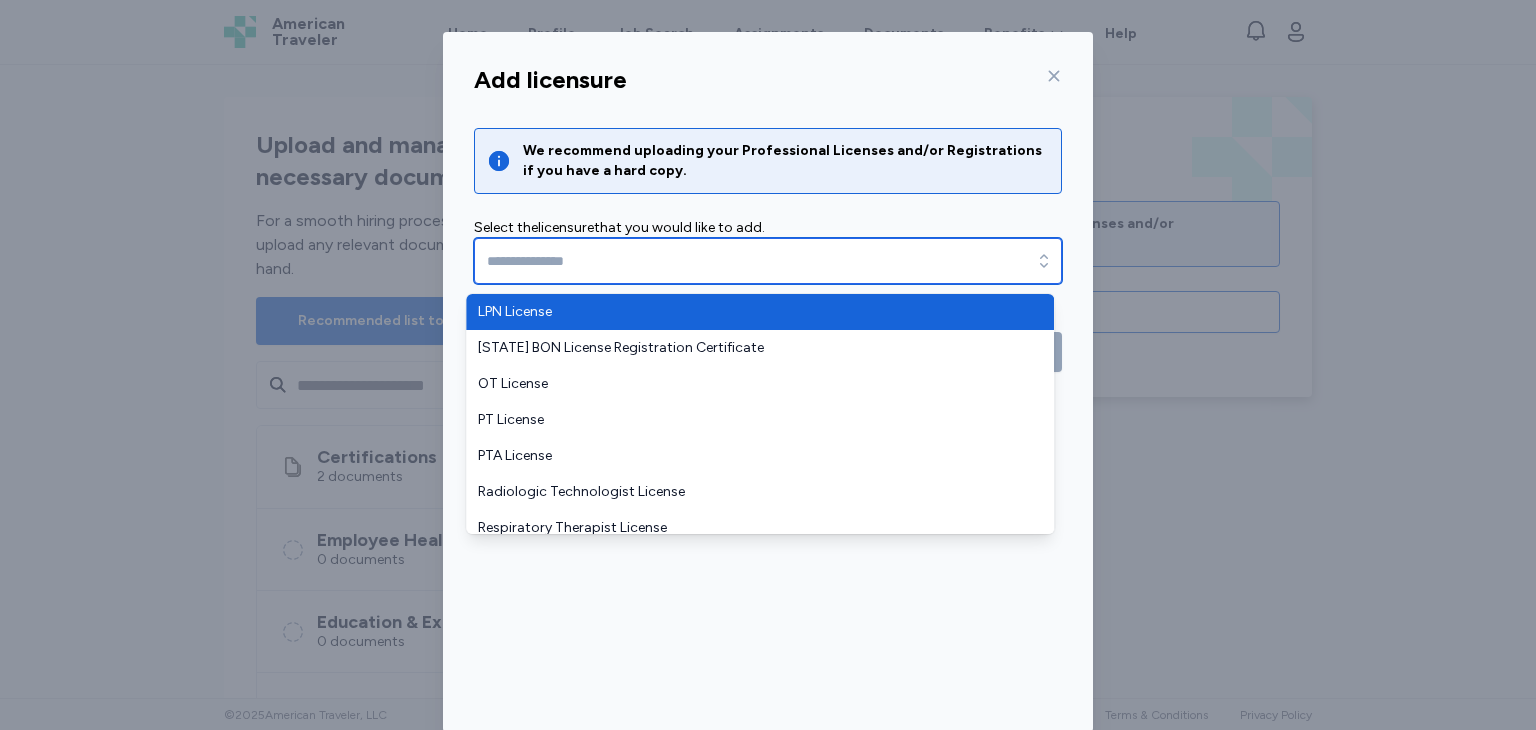 click at bounding box center (768, 261) 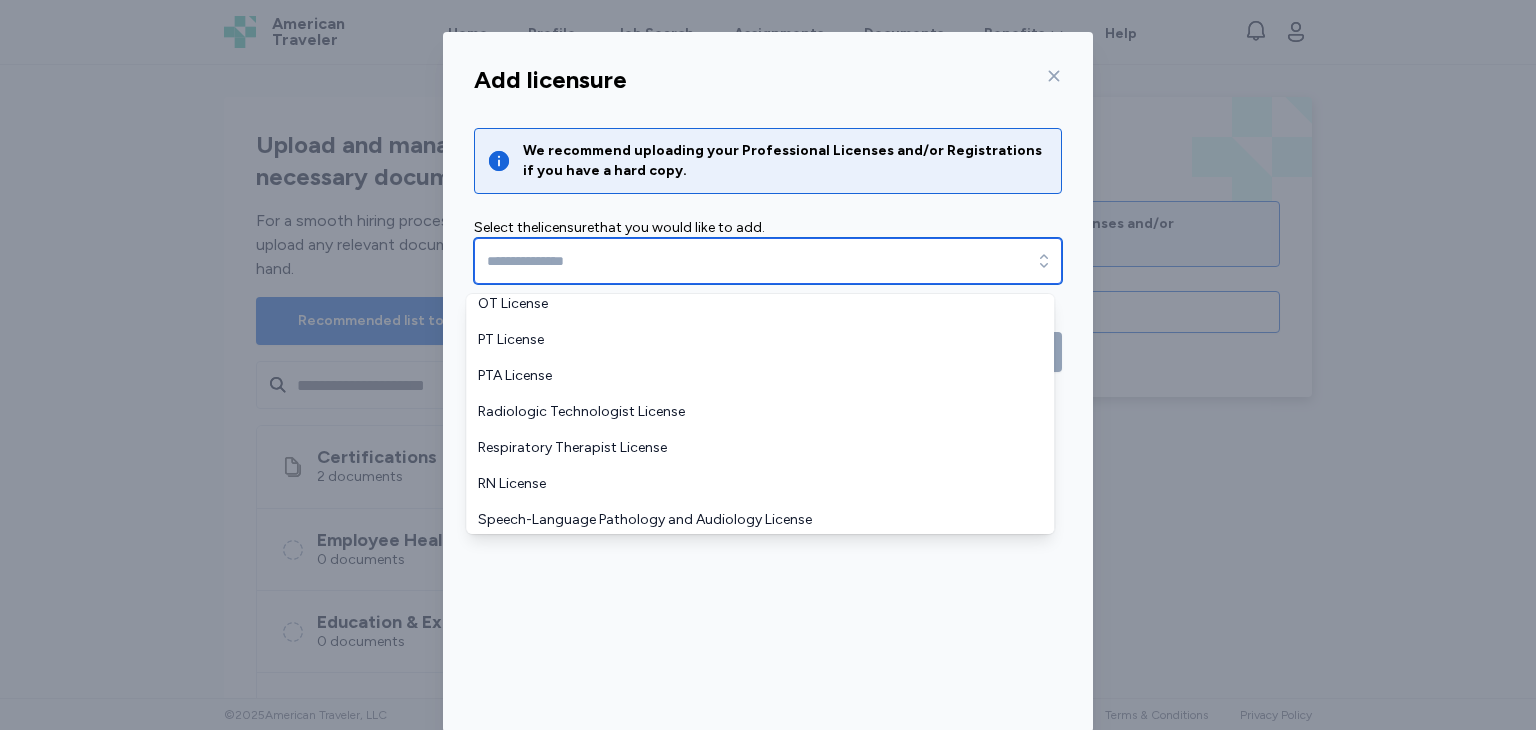 scroll, scrollTop: 84, scrollLeft: 0, axis: vertical 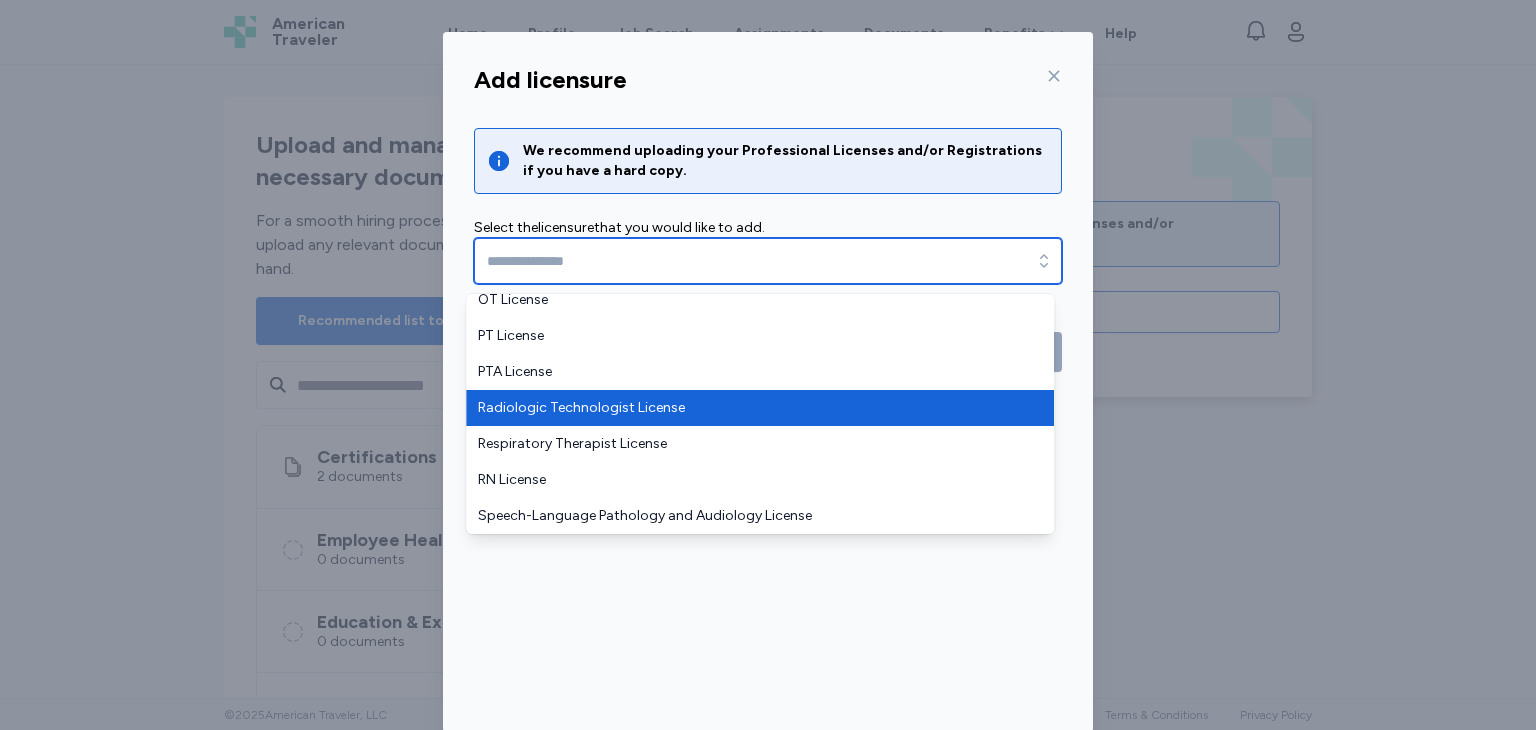 type on "**********" 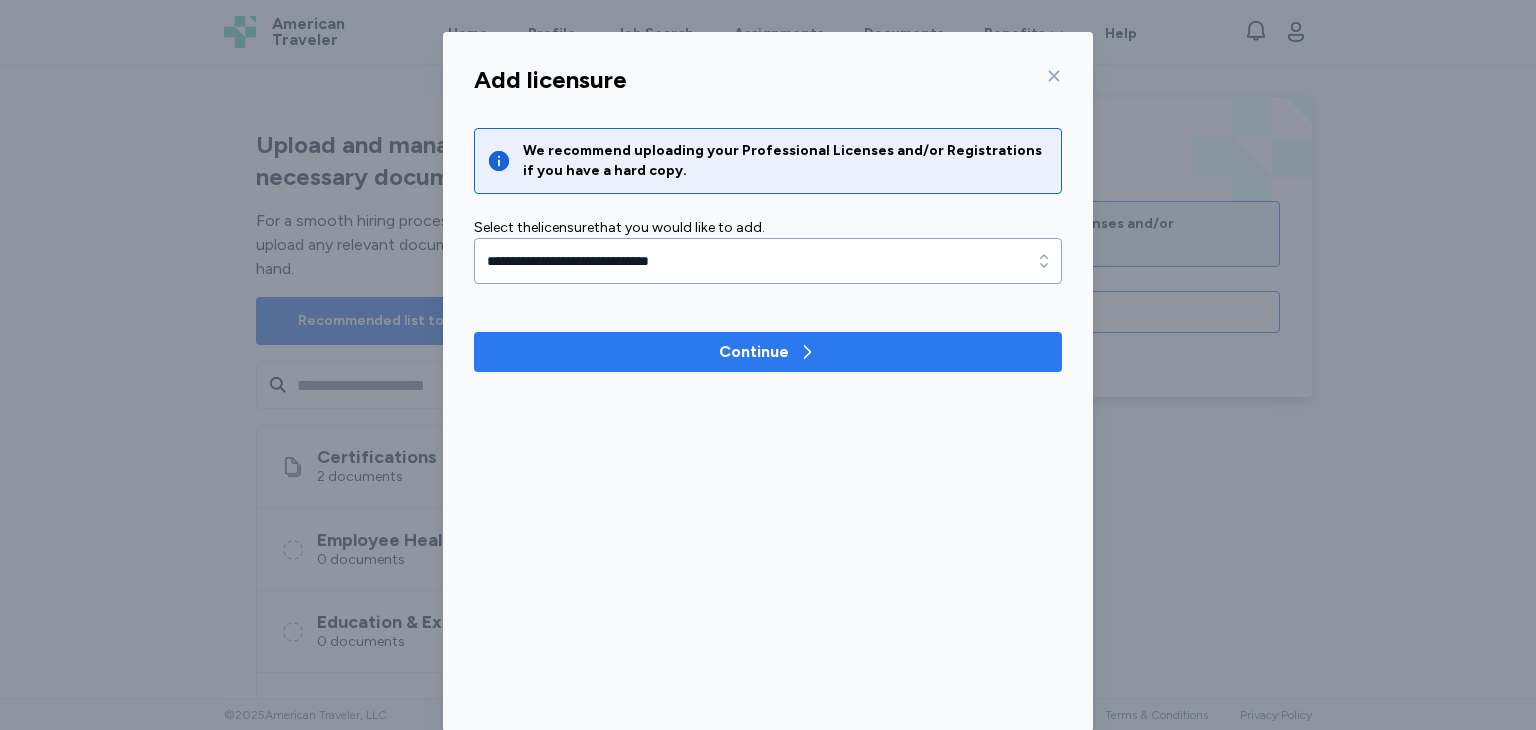 click on "Continue" at bounding box center [768, 352] 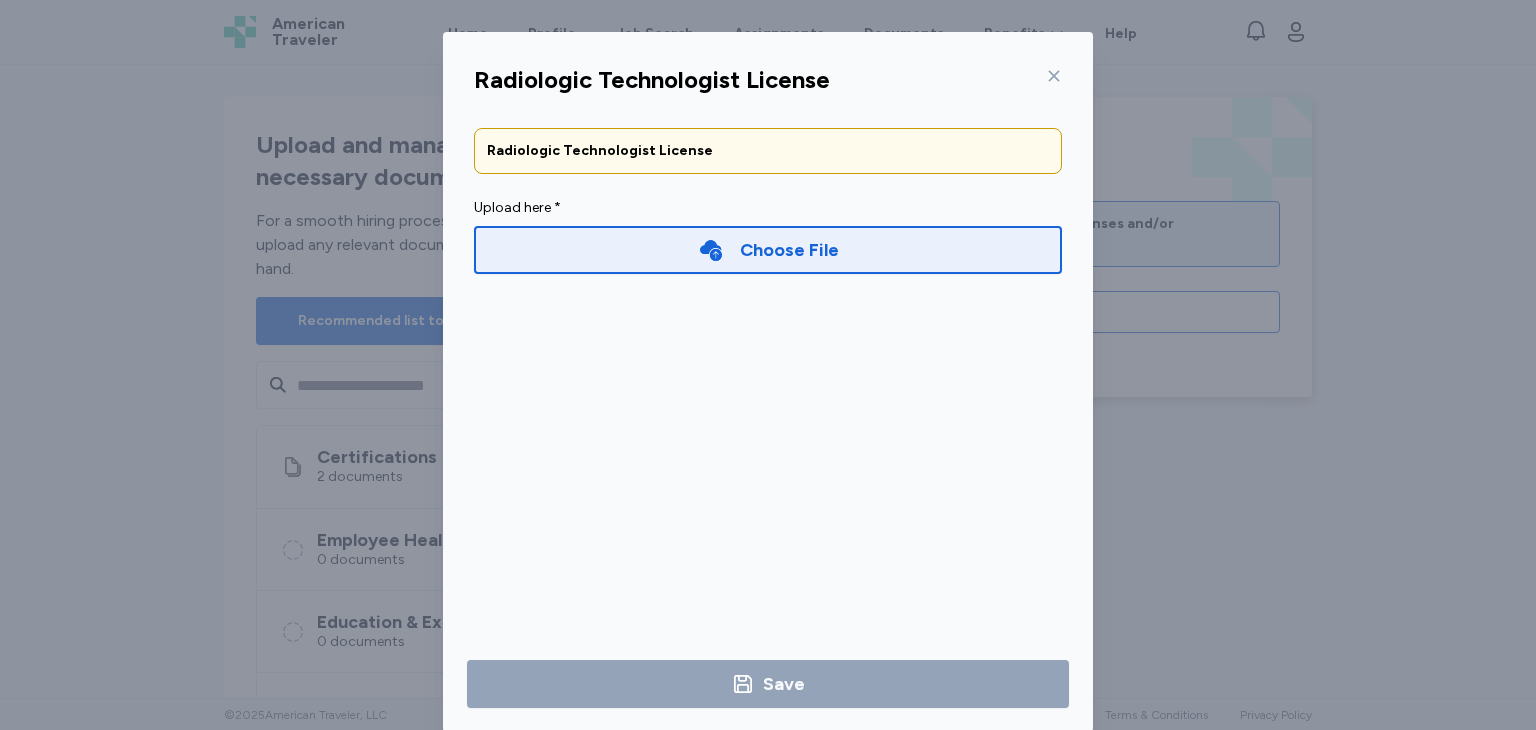 click on "Choose File" at bounding box center [768, 250] 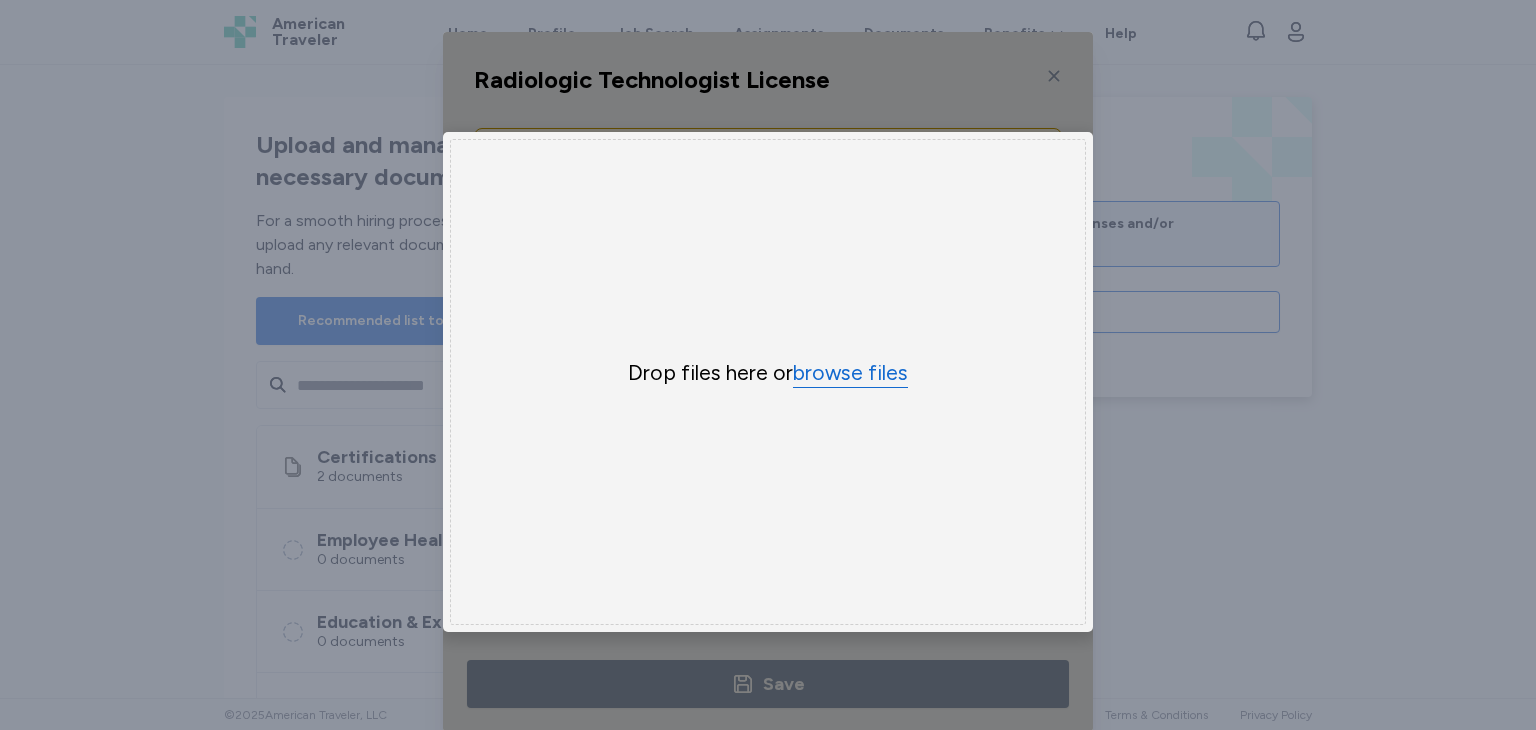click on "browse files" at bounding box center (850, 373) 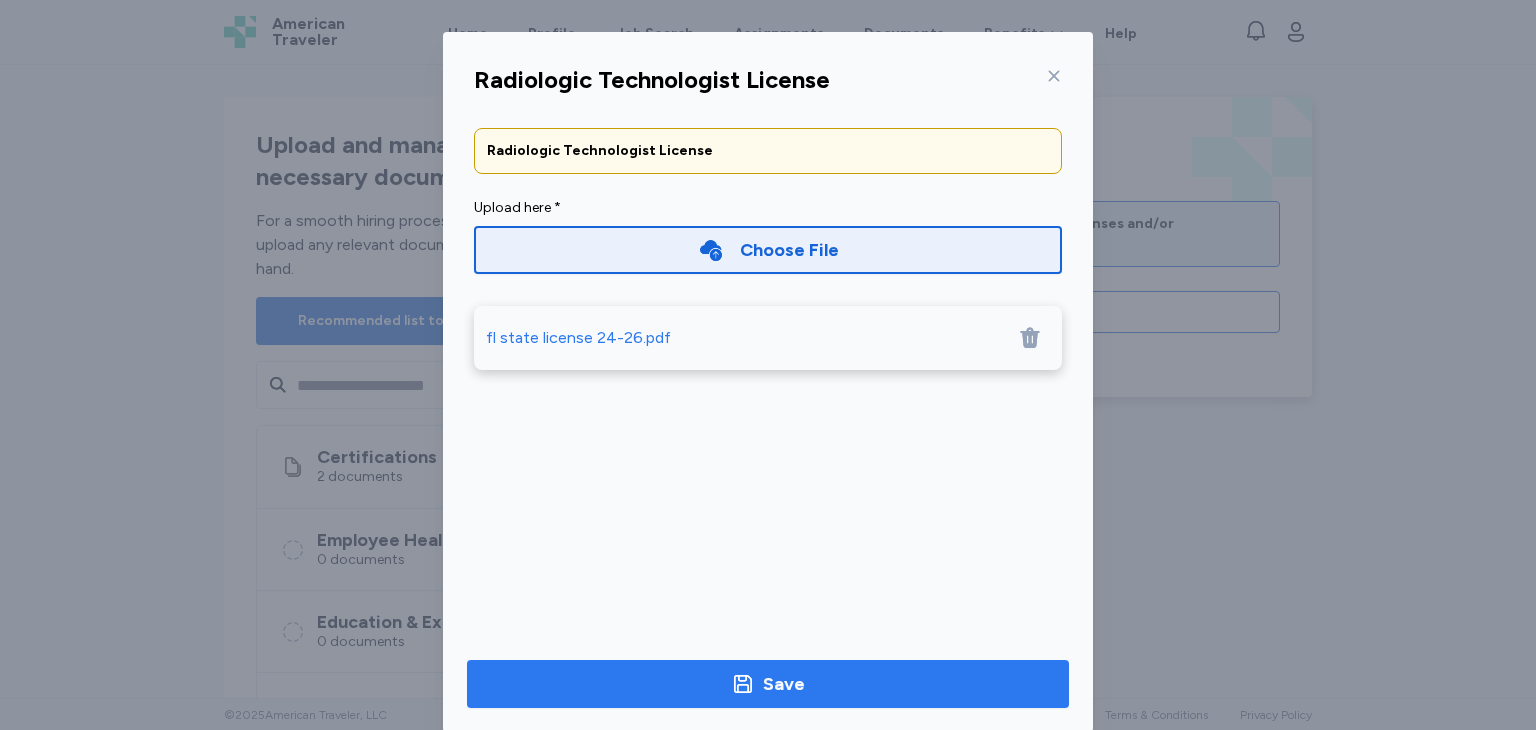 click 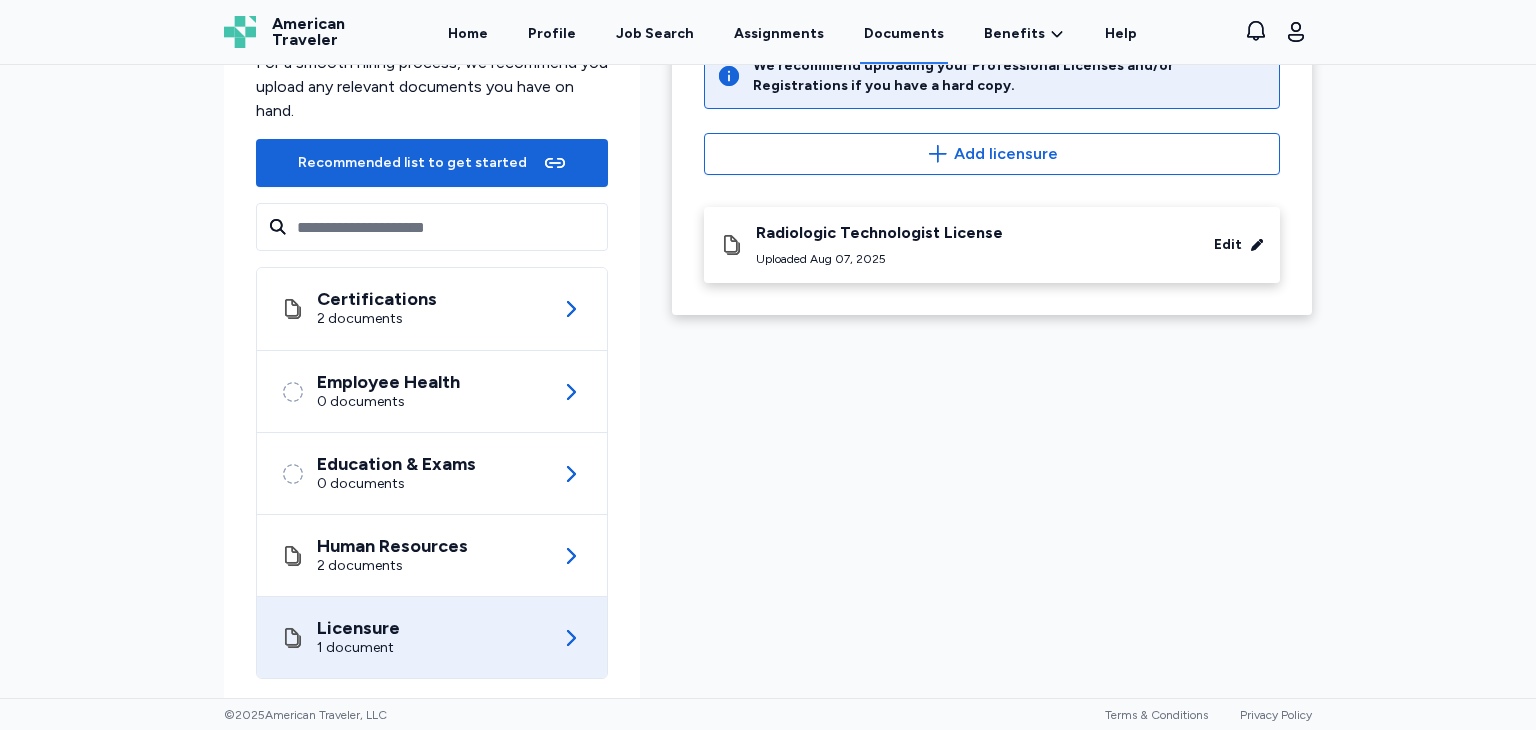 scroll, scrollTop: 187, scrollLeft: 0, axis: vertical 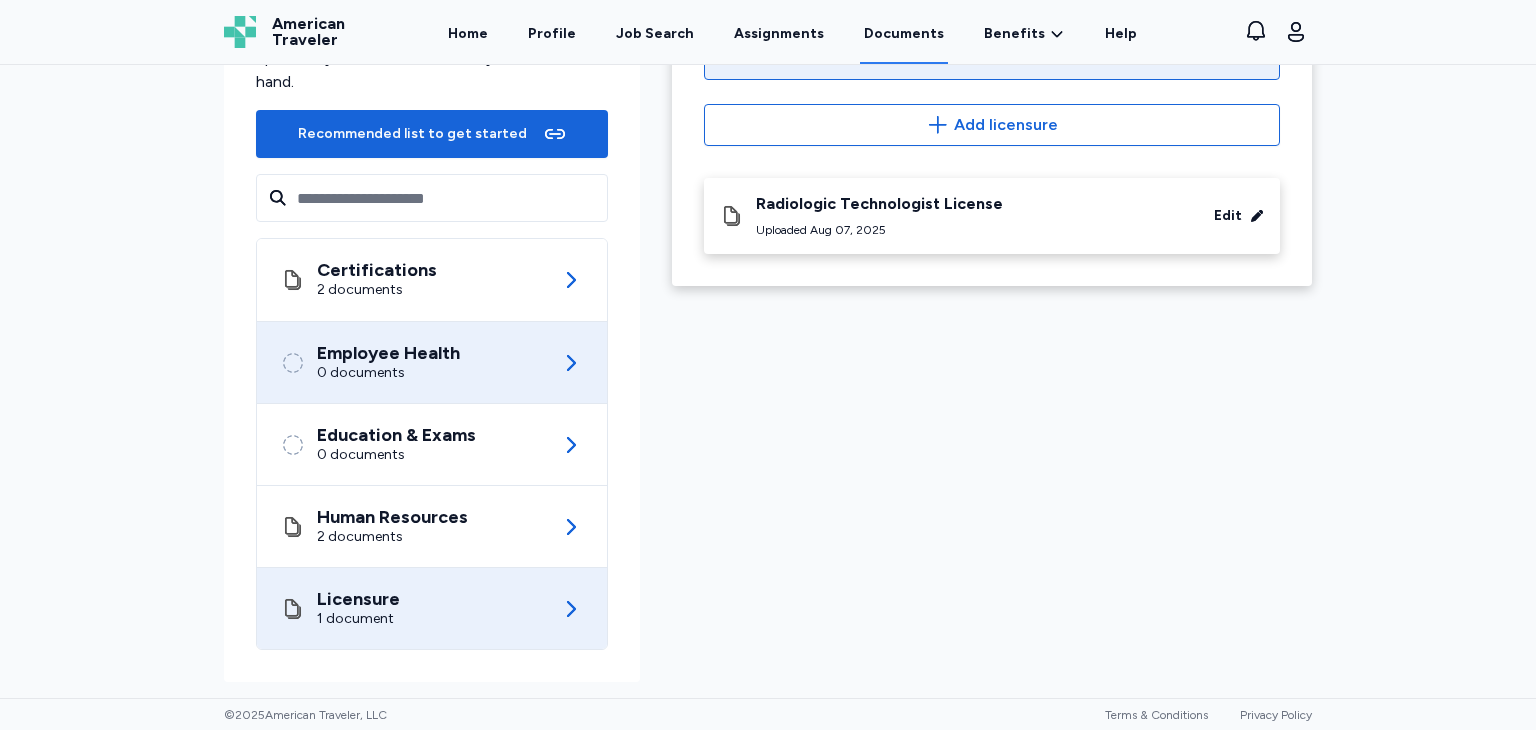 click on "Employee Health 0   documents" at bounding box center (432, 362) 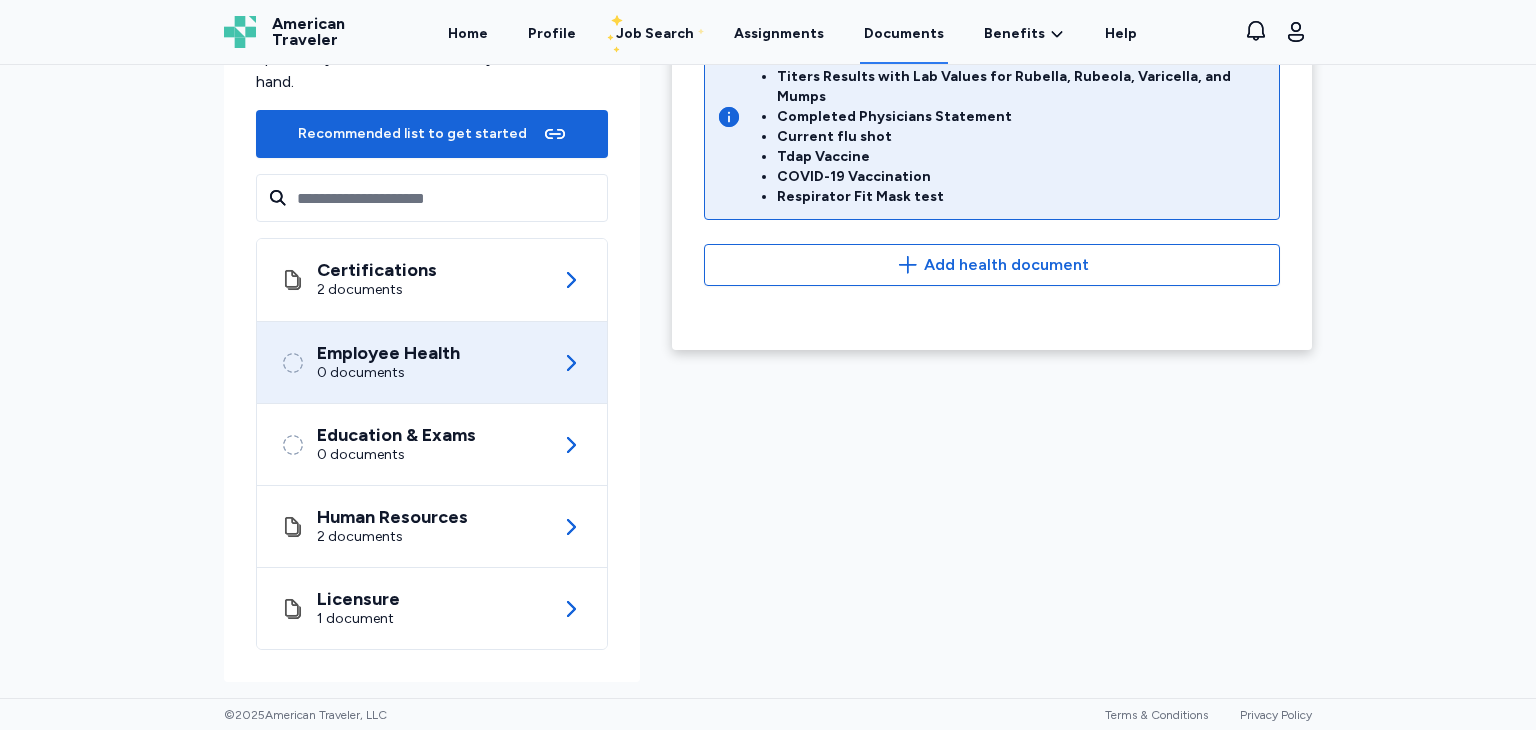 scroll, scrollTop: 0, scrollLeft: 0, axis: both 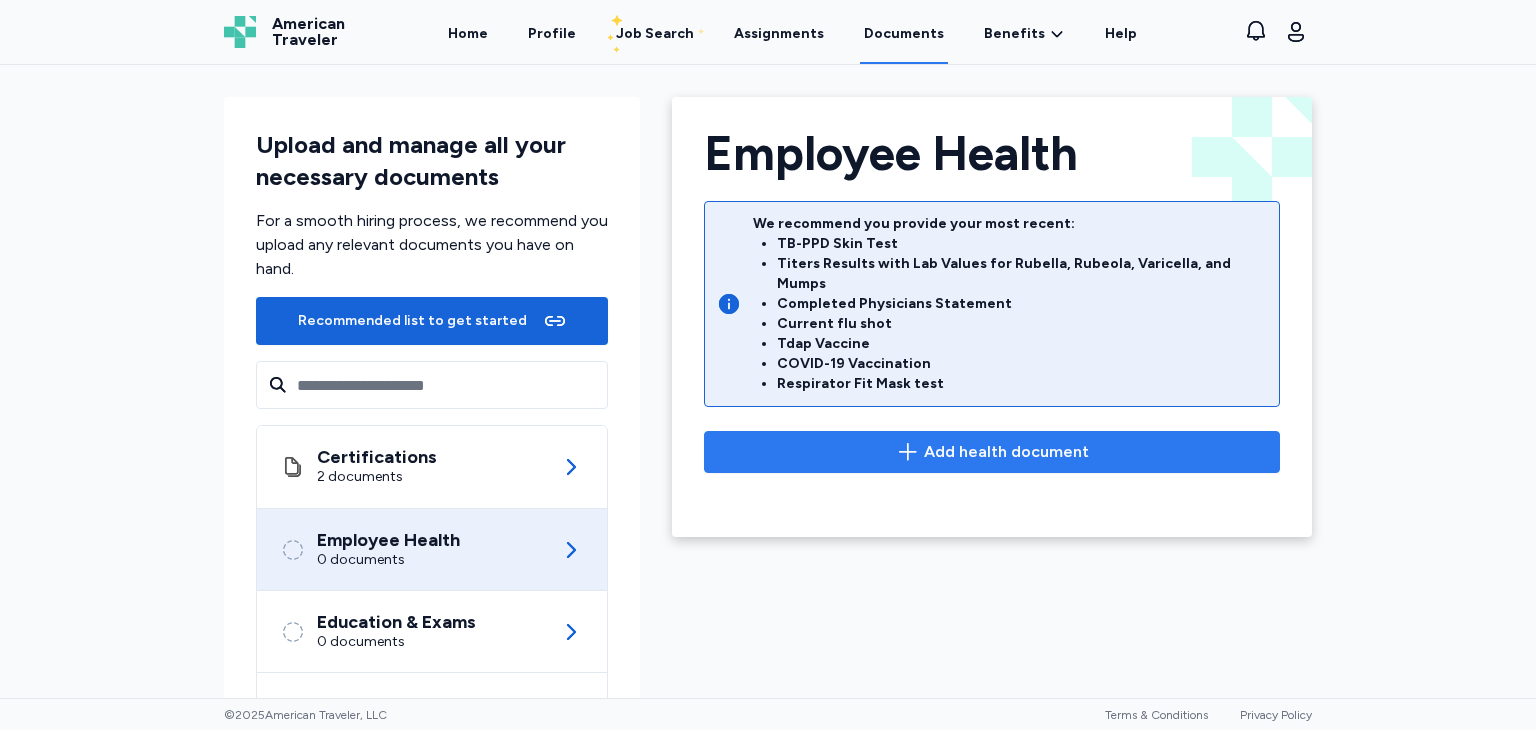 click 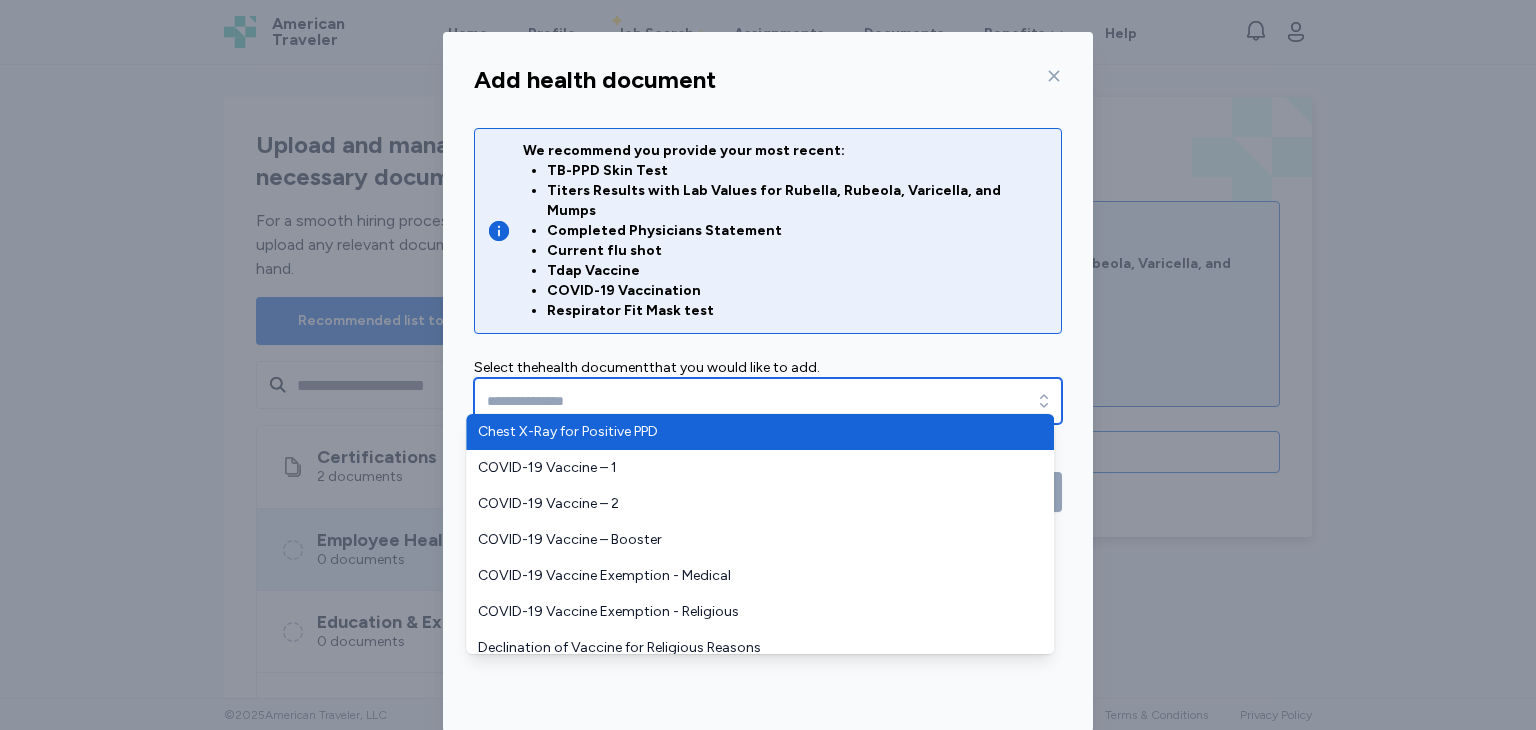 click at bounding box center [768, 401] 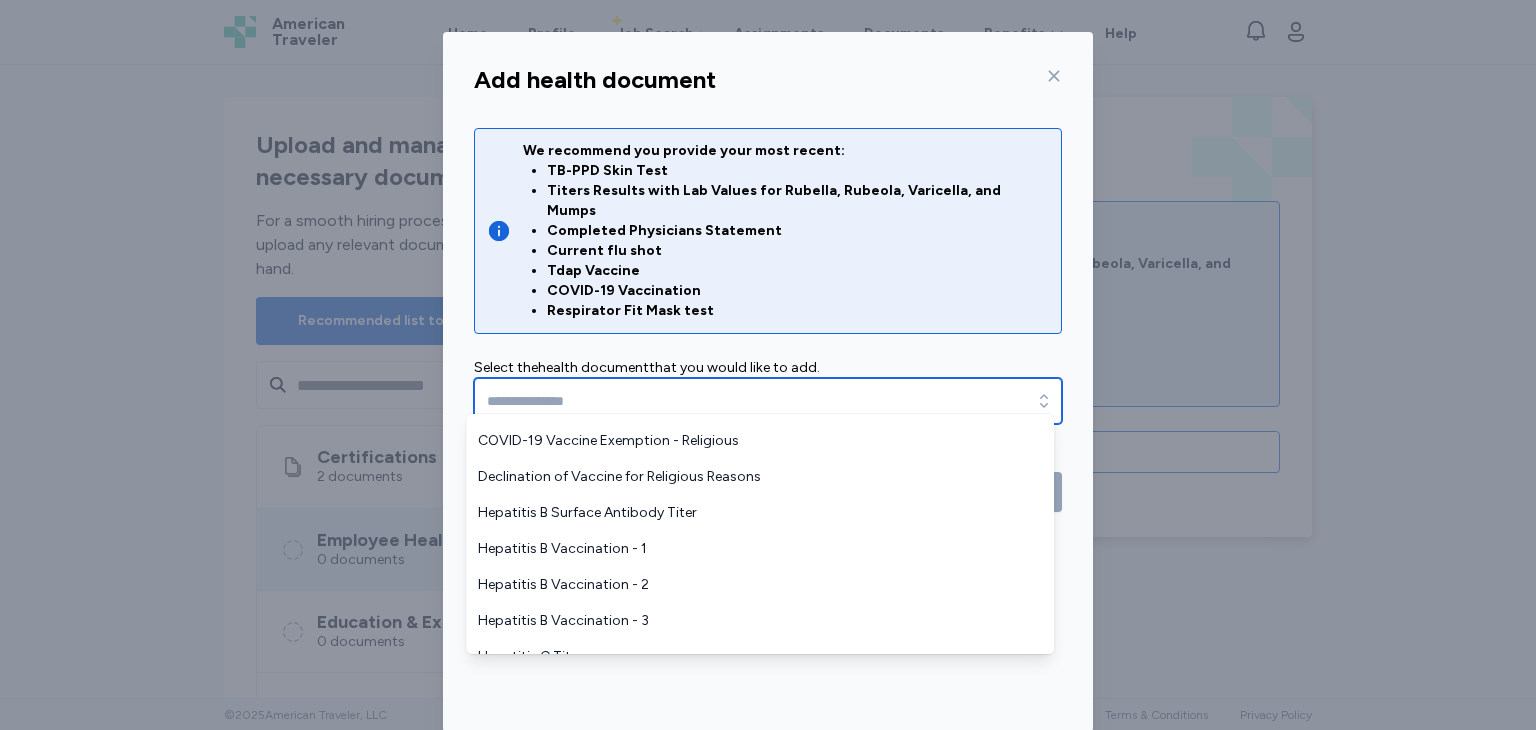 scroll, scrollTop: 0, scrollLeft: 0, axis: both 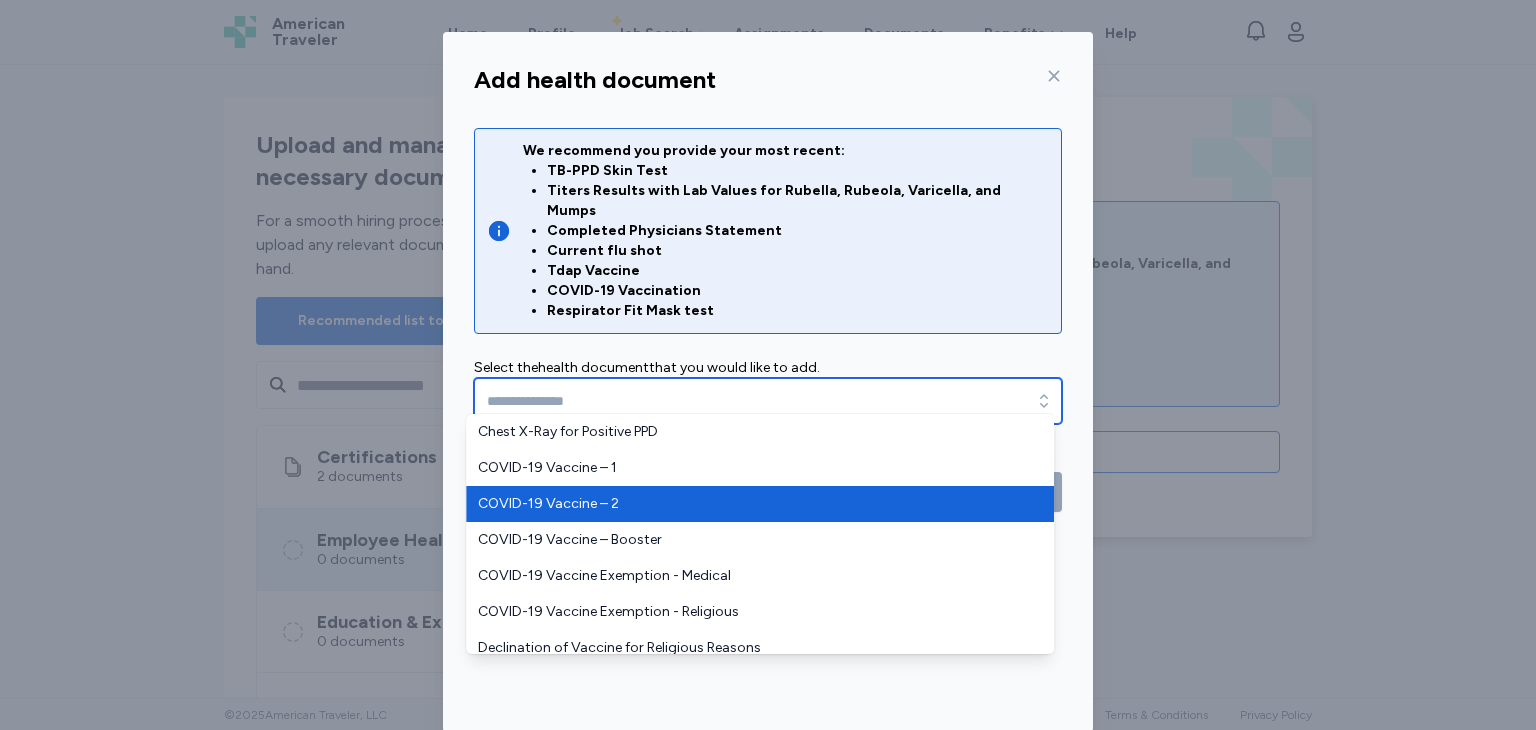 type on "**********" 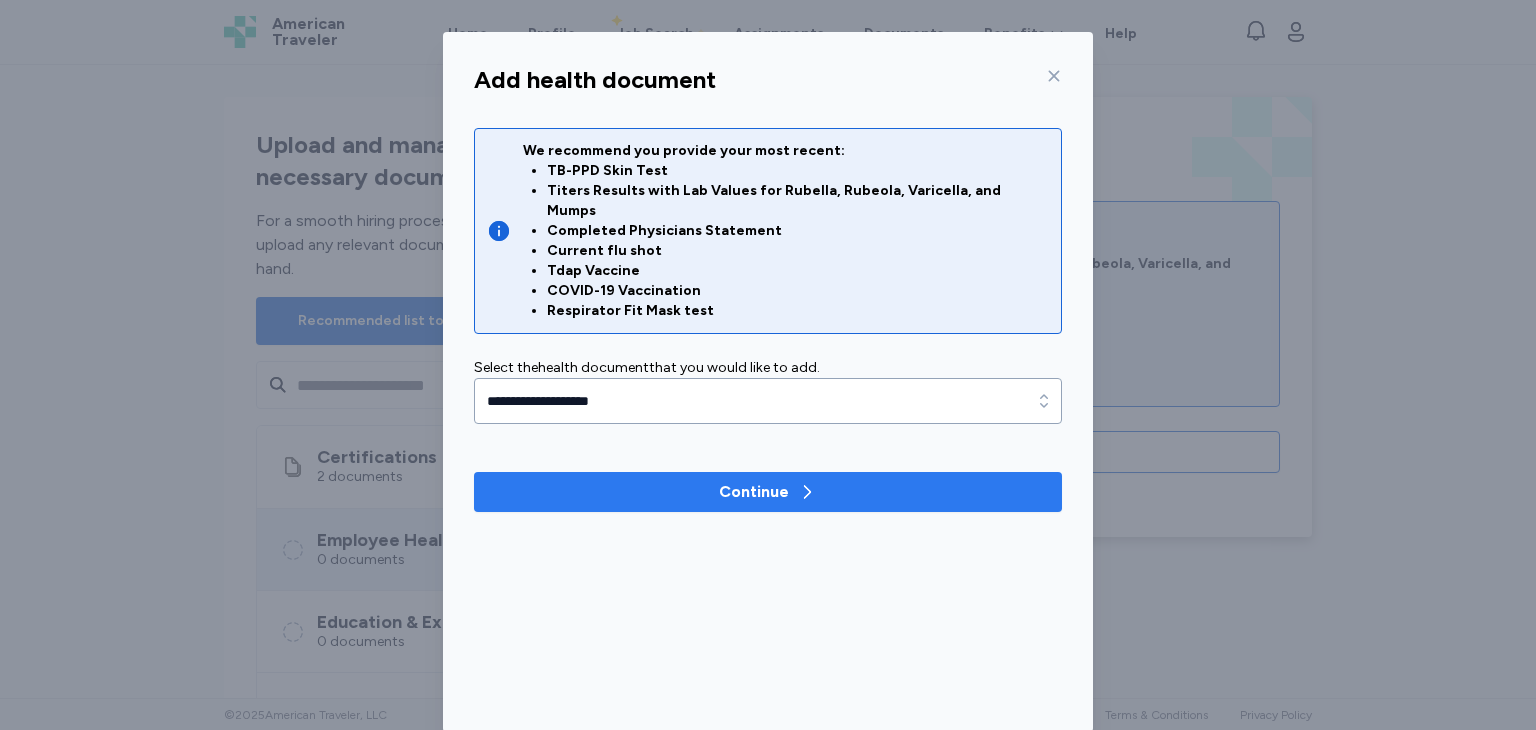 click on "Continue" at bounding box center [768, 492] 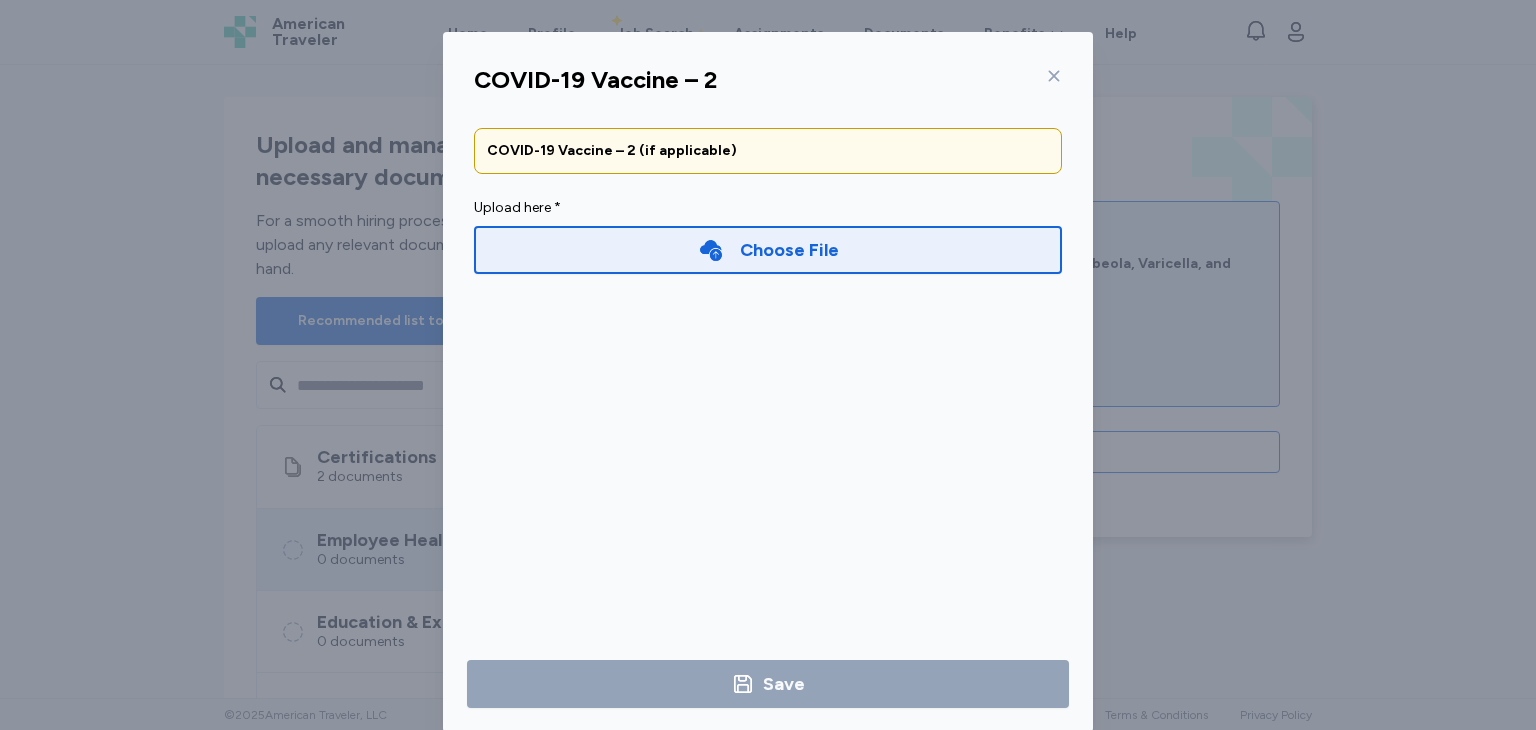click on "Choose File" at bounding box center (768, 250) 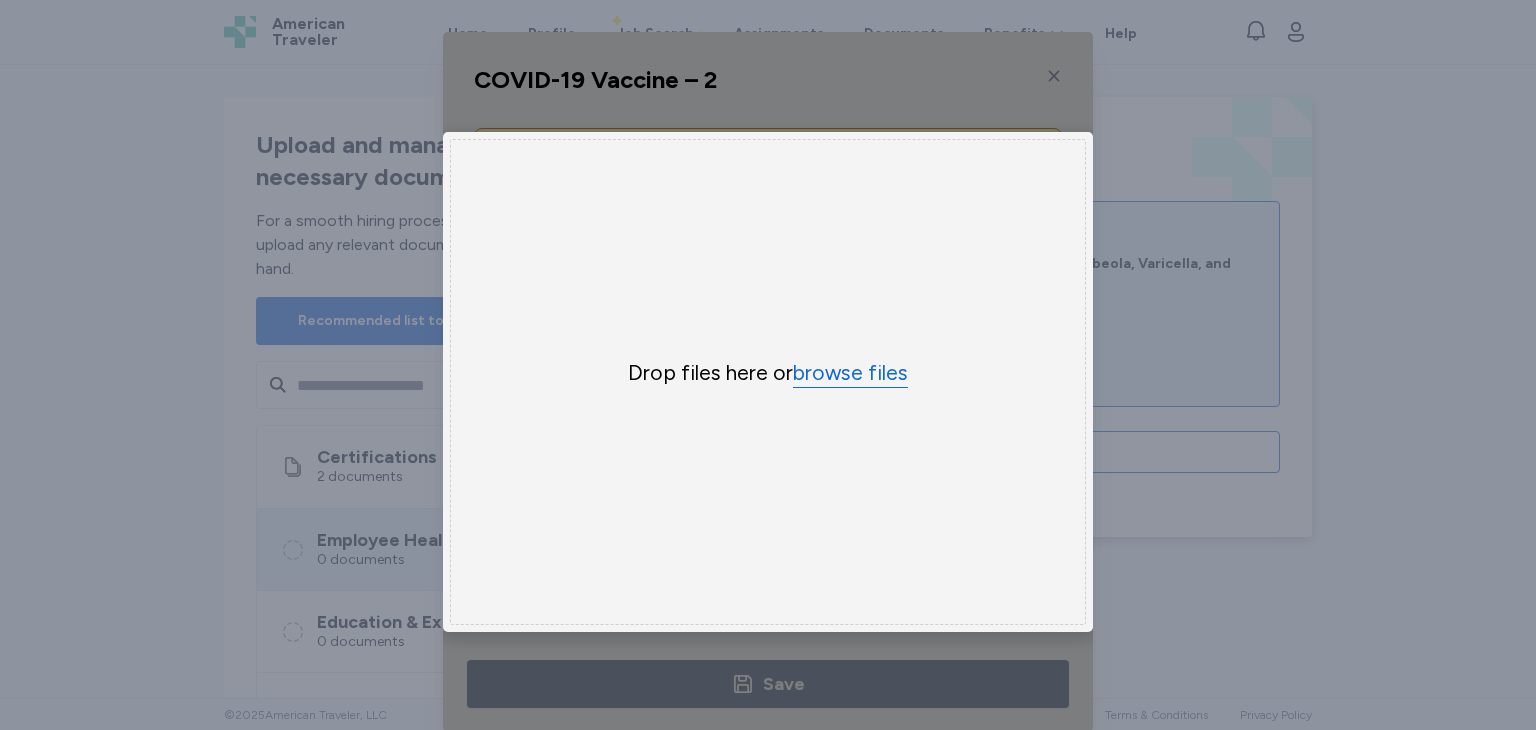 click on "browse files" at bounding box center [850, 373] 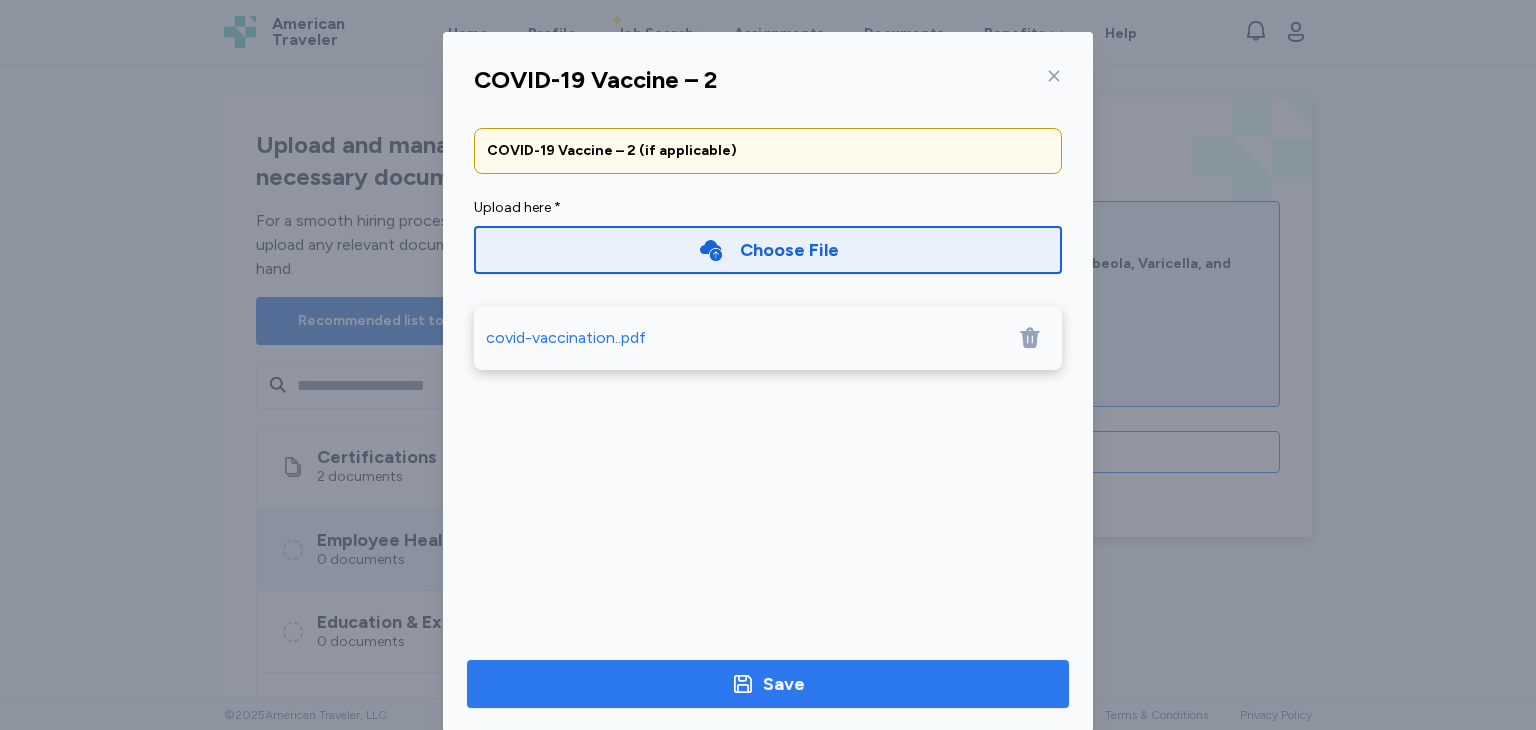 click on "Save" at bounding box center [784, 684] 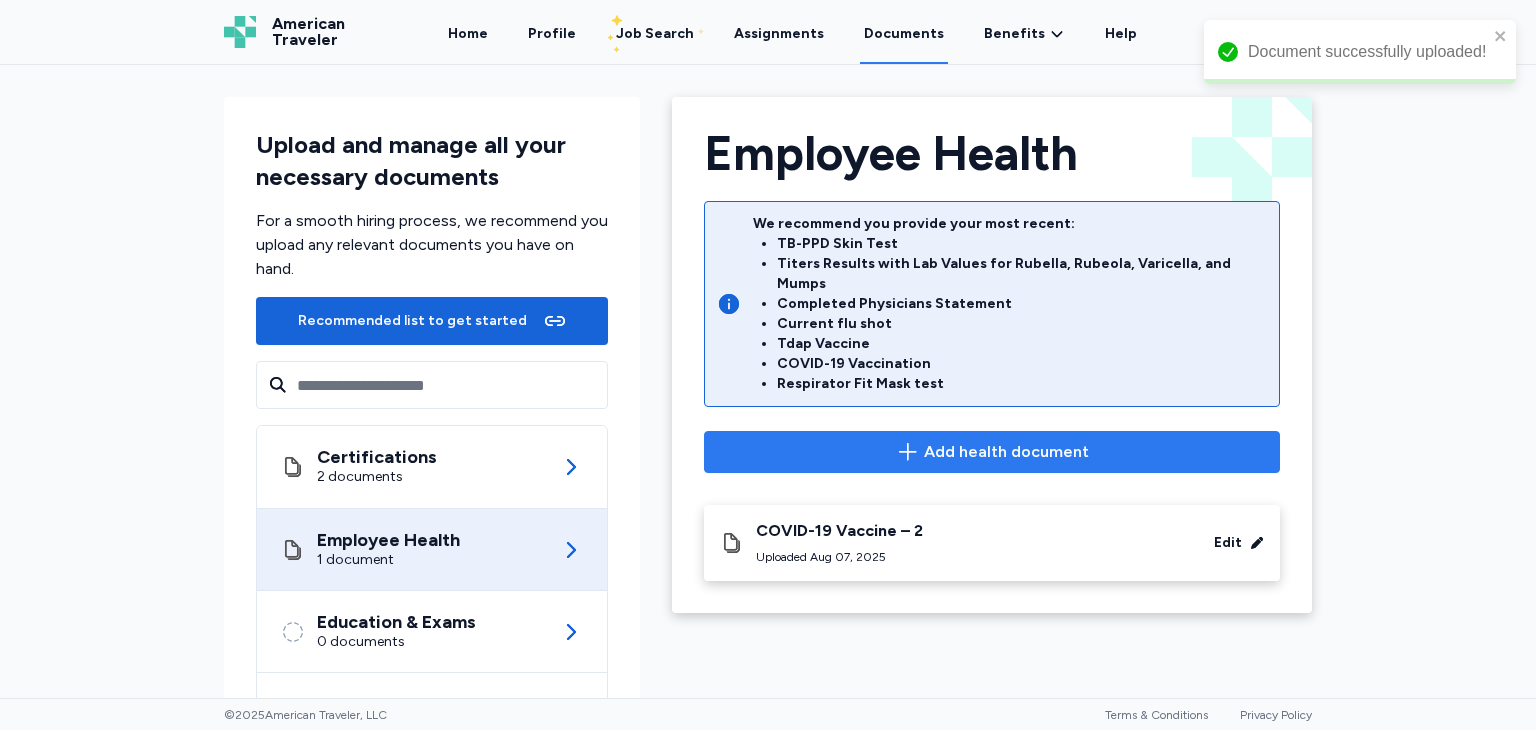 click on "Add health document" at bounding box center (1006, 452) 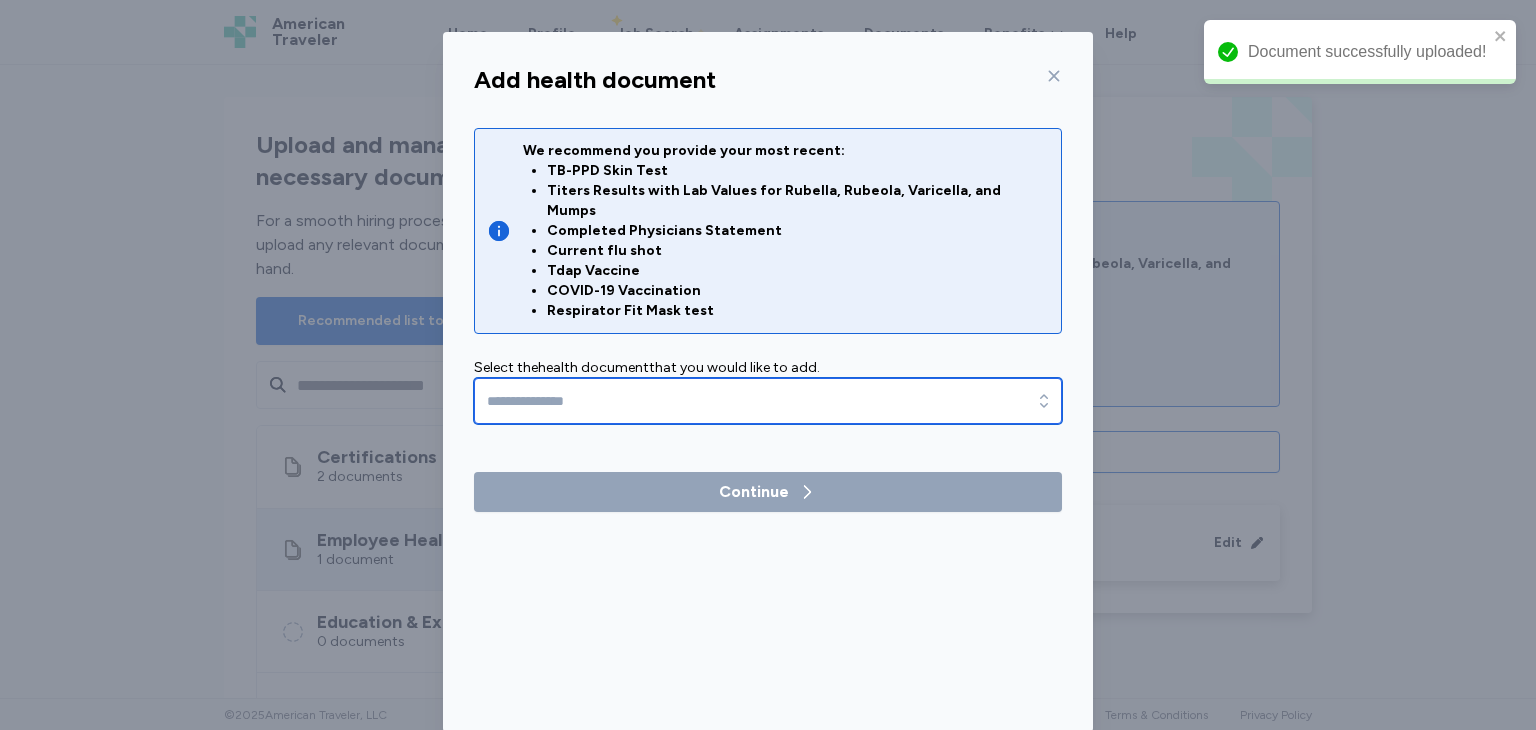 click at bounding box center [768, 401] 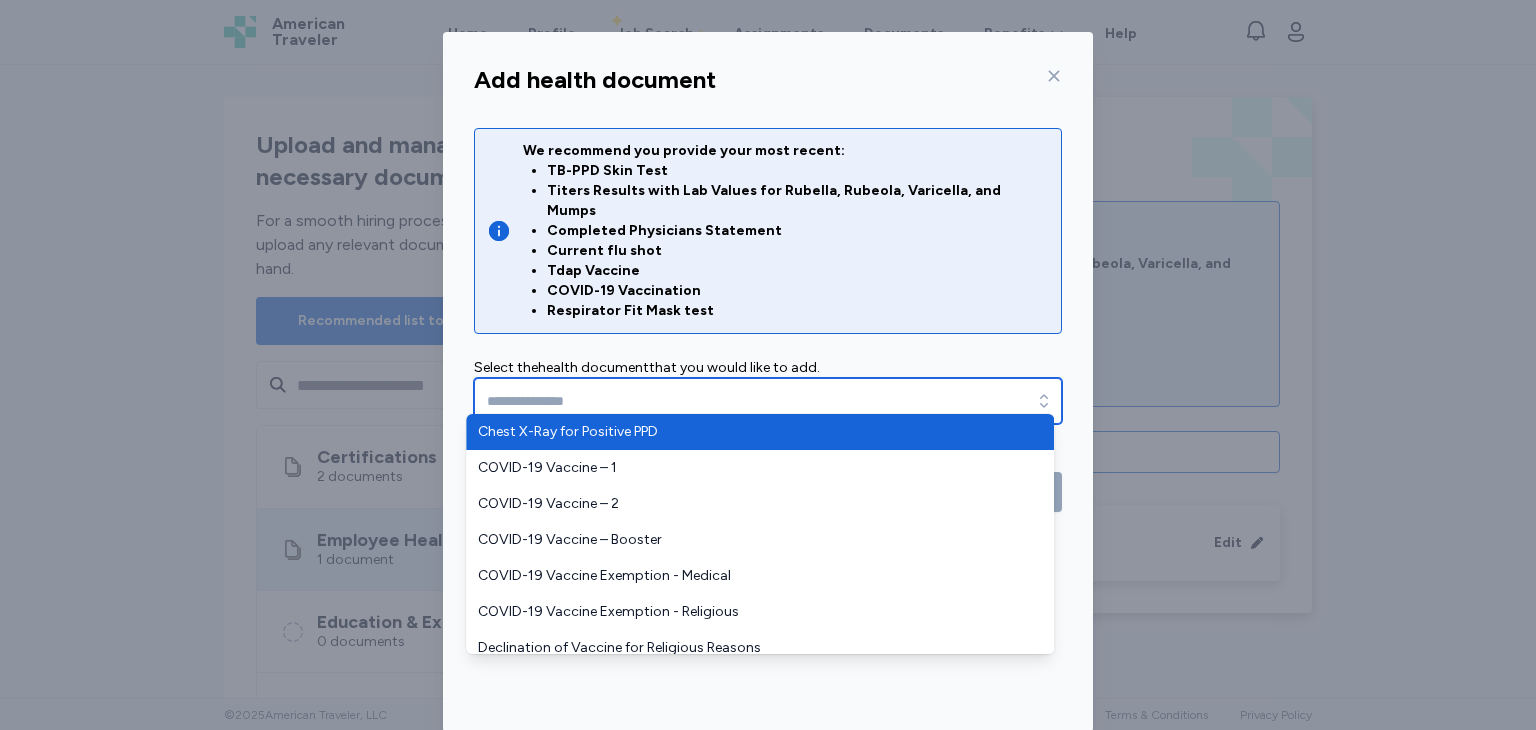 click at bounding box center [768, 401] 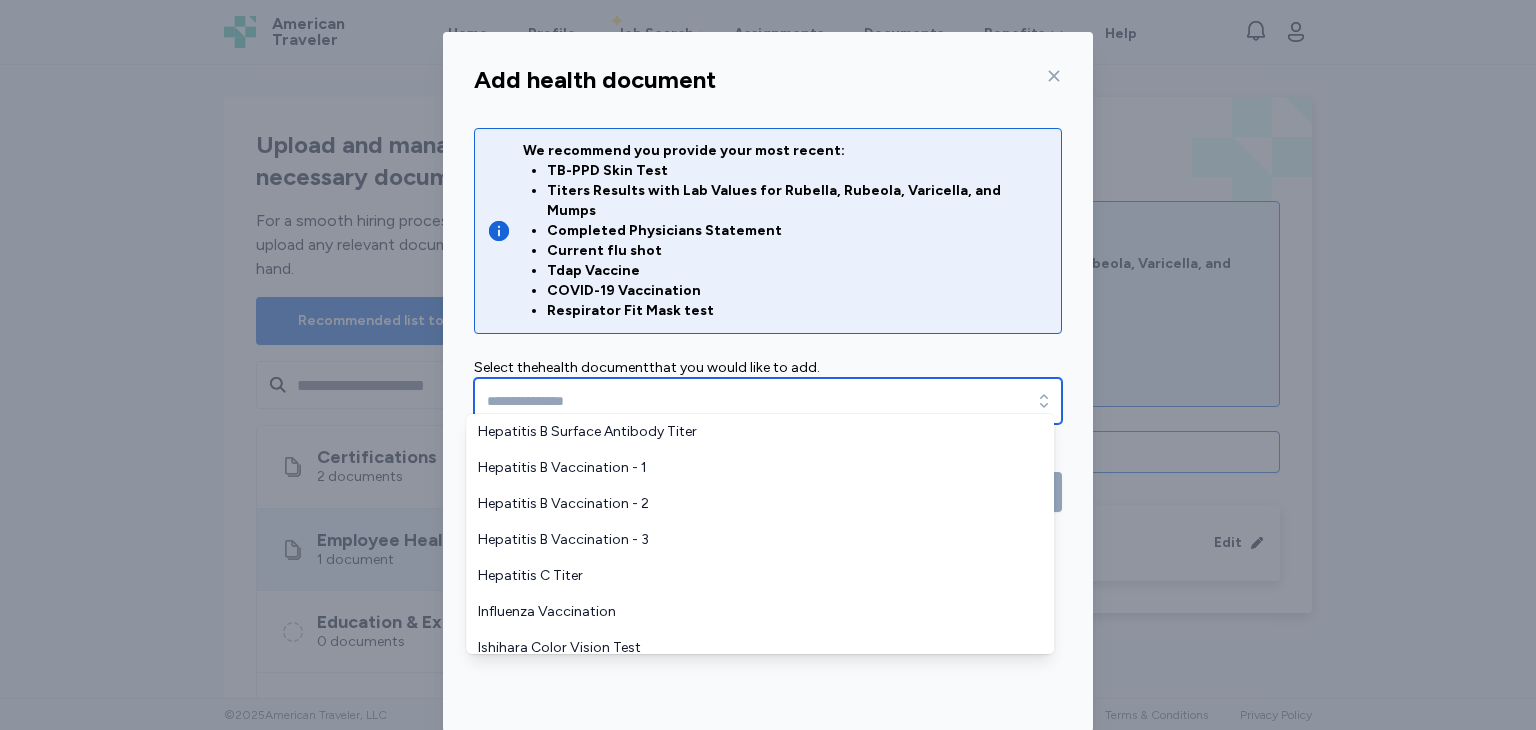scroll, scrollTop: 267, scrollLeft: 0, axis: vertical 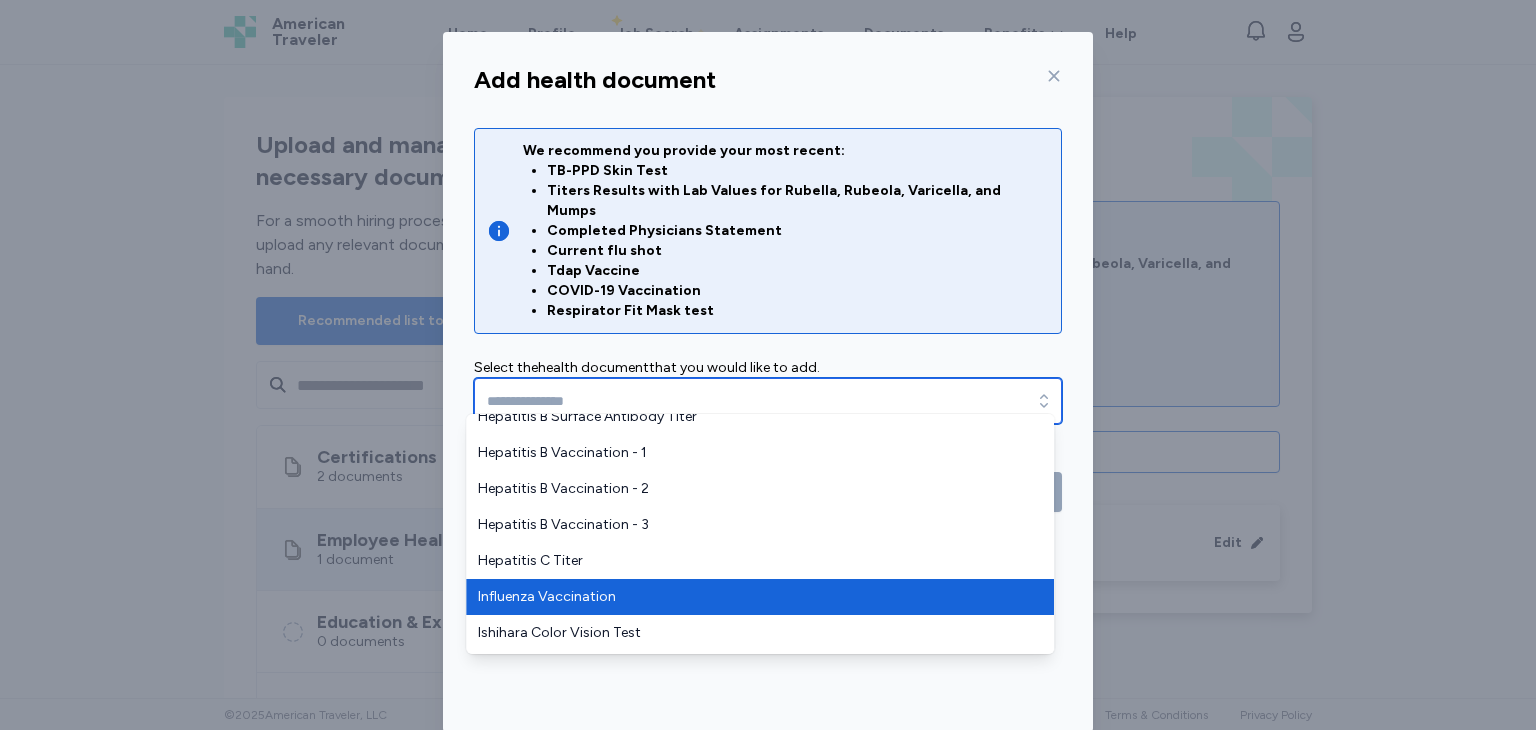 type on "**********" 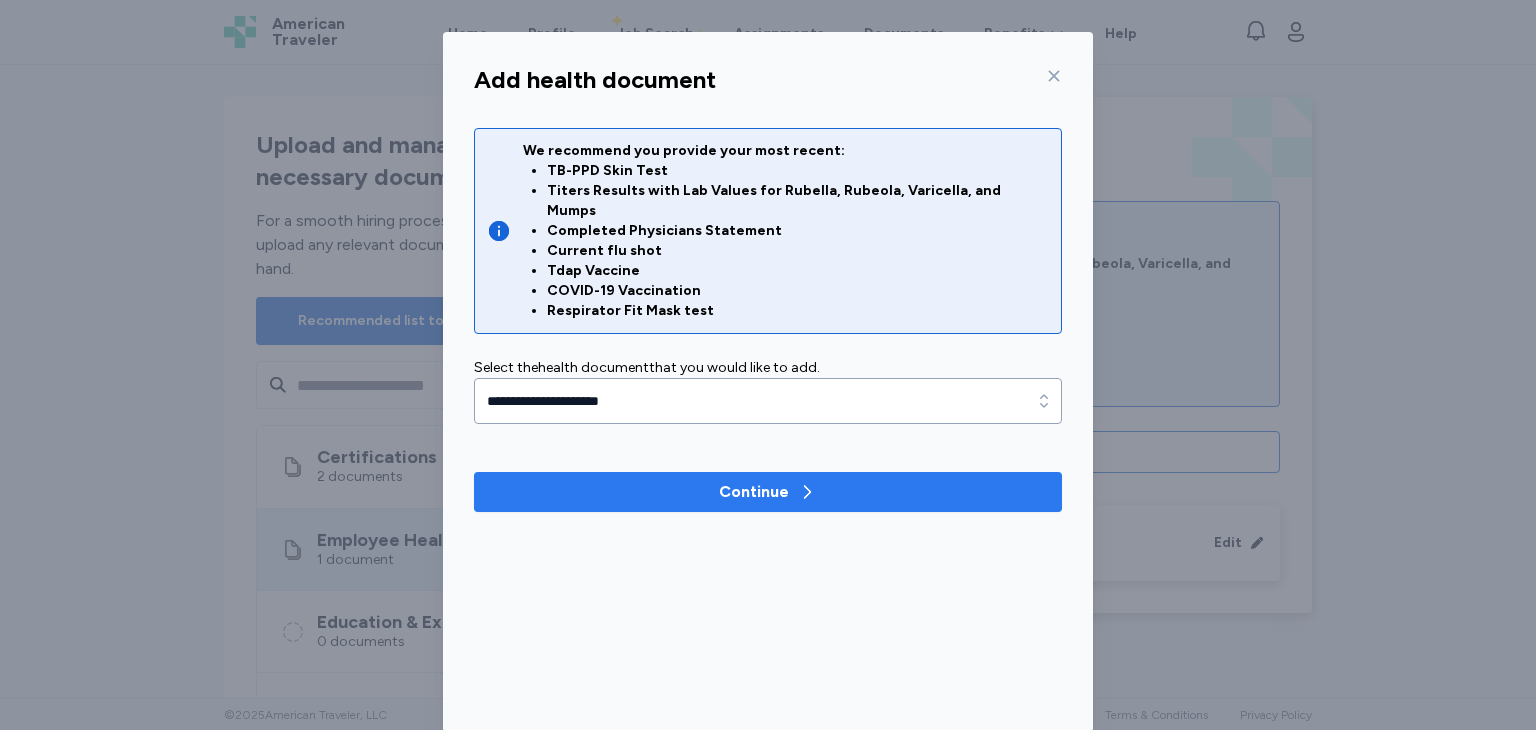 click on "Continue" at bounding box center [768, 492] 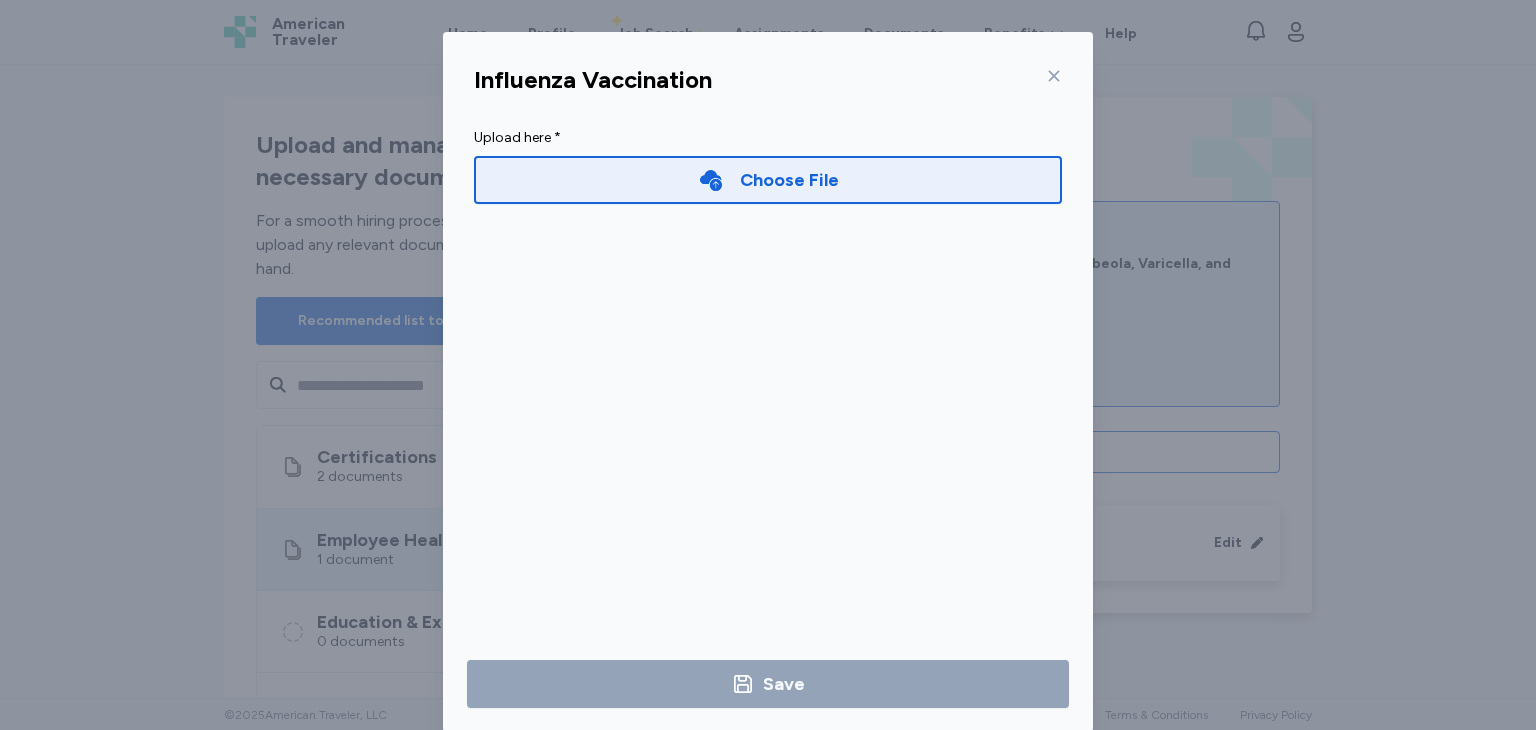 click on "Choose File" at bounding box center [789, 180] 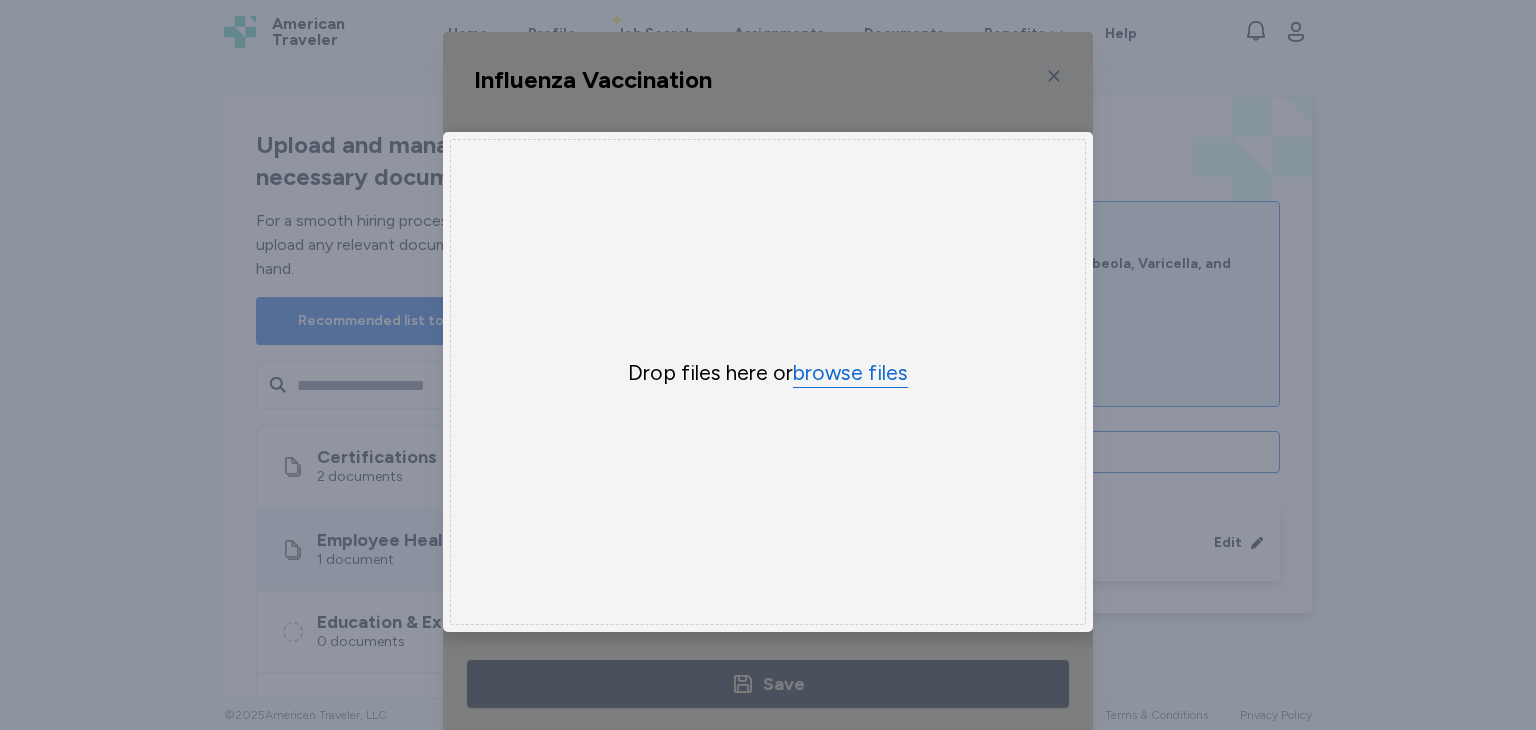 click on "browse files" at bounding box center [850, 373] 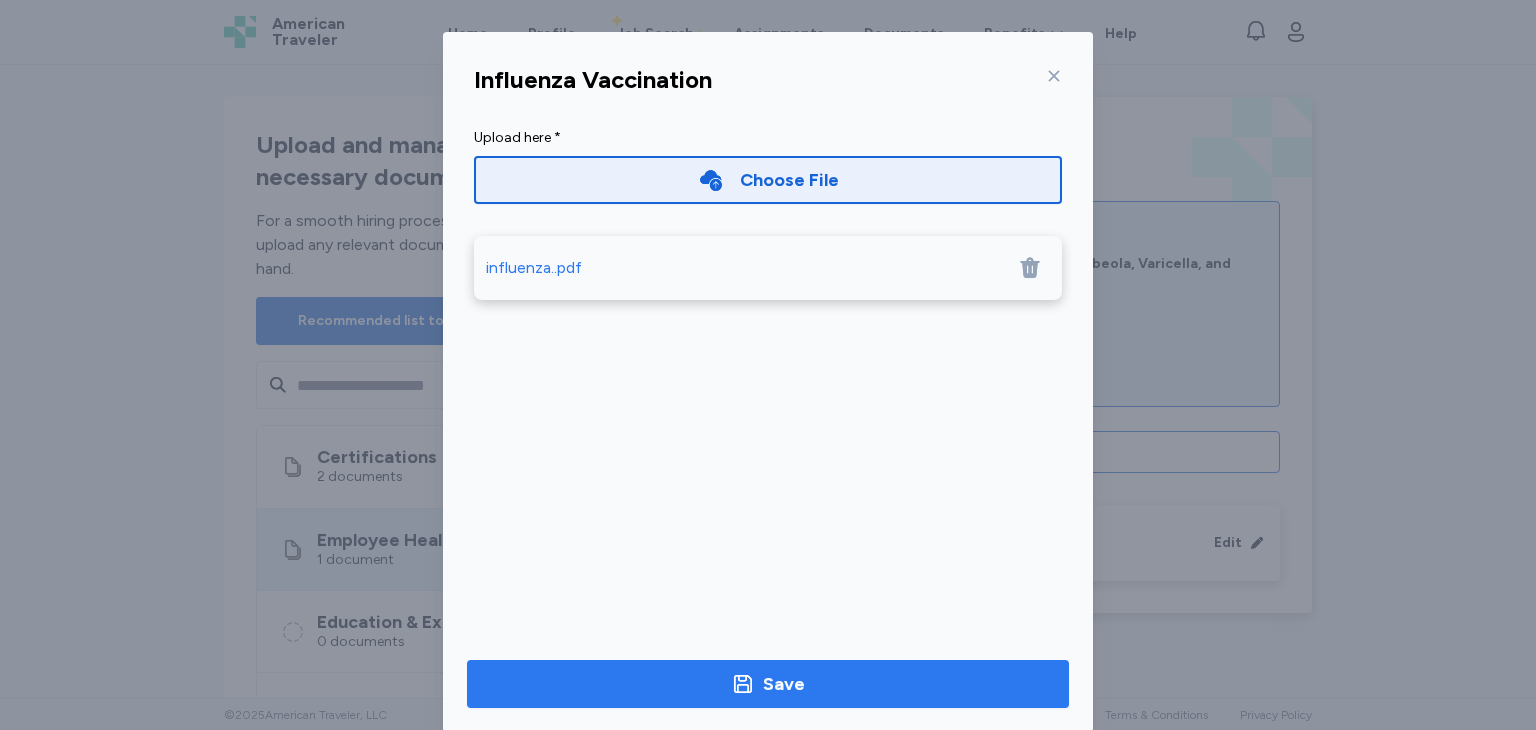 click on "Save" at bounding box center (768, 684) 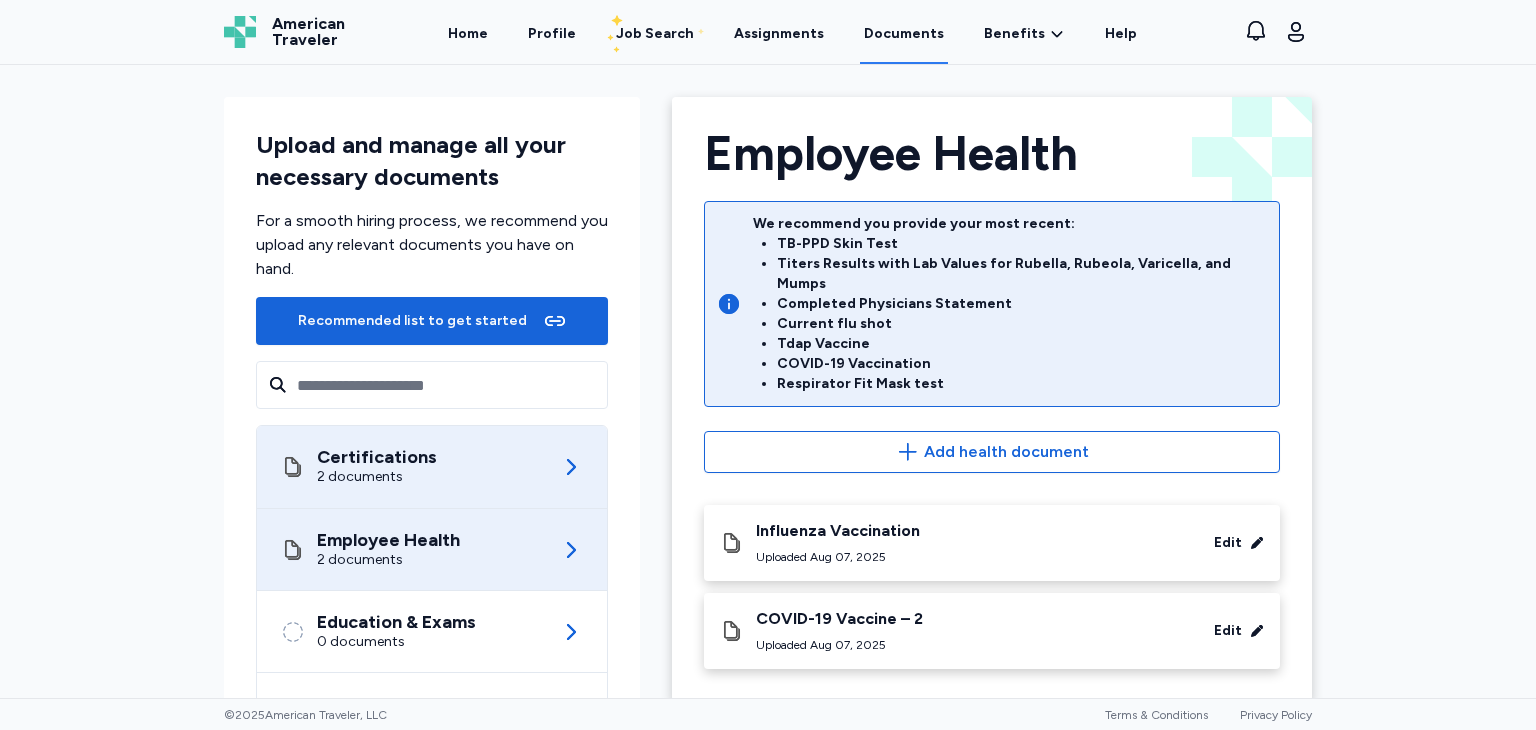 click on "Certifications 2   documents" at bounding box center [432, 467] 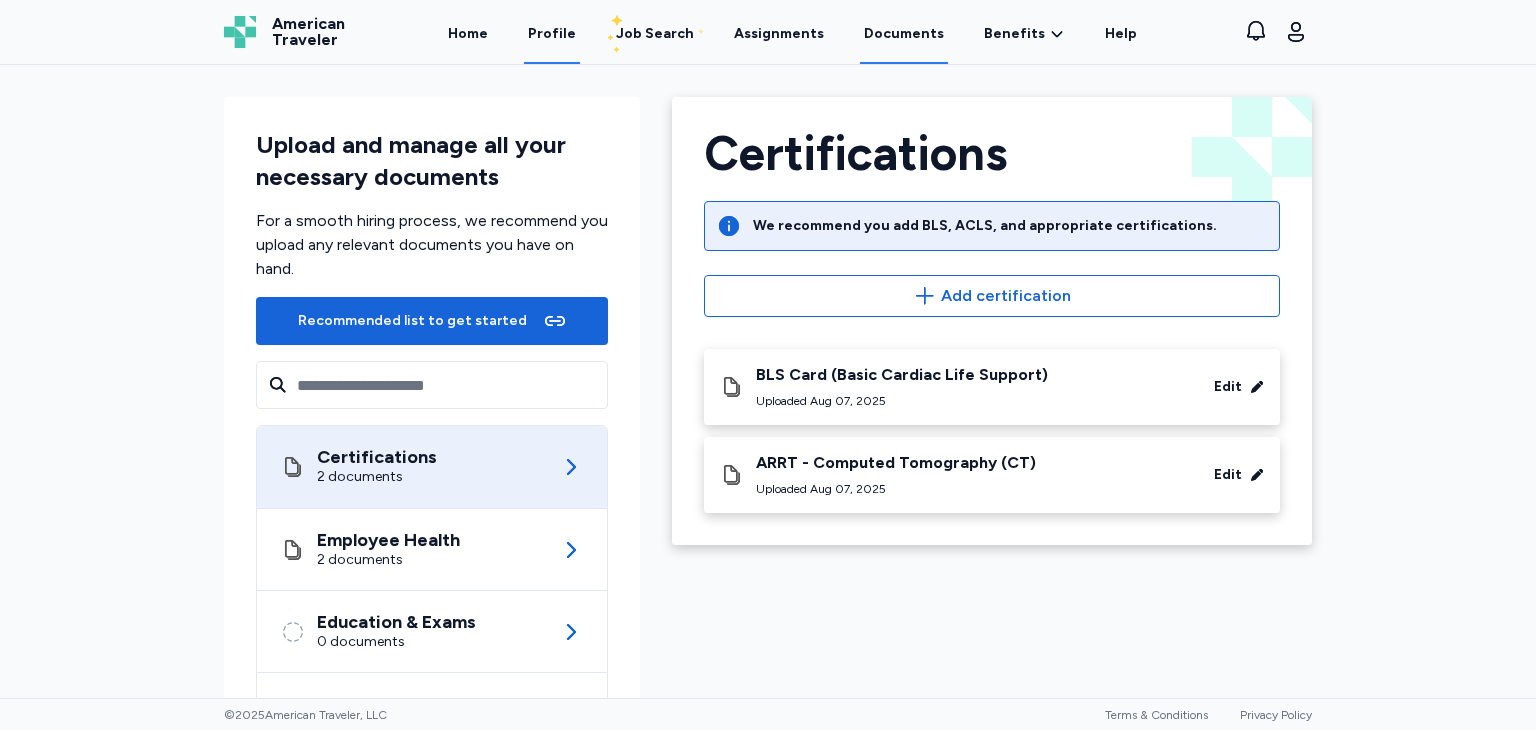 click on "Profile" at bounding box center (552, 33) 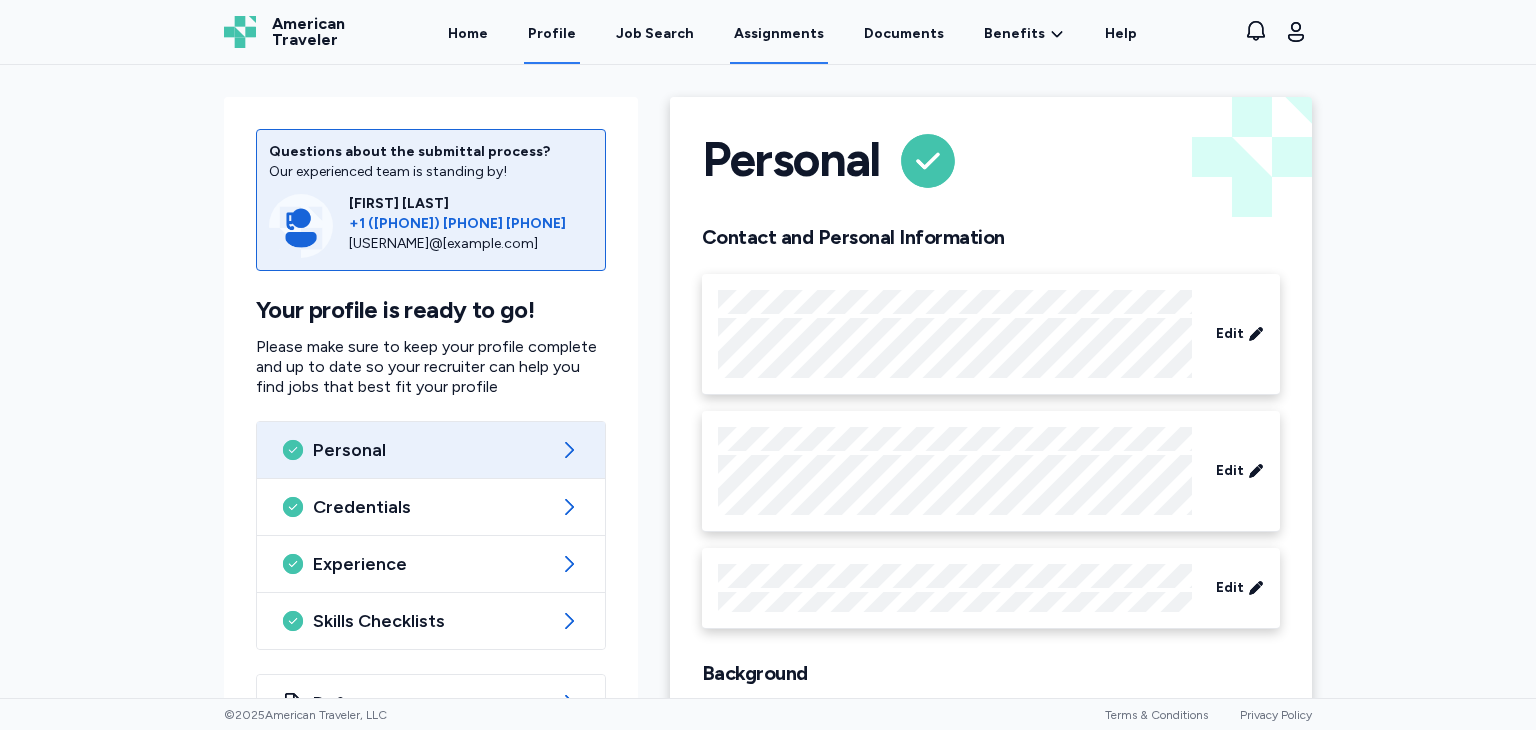 click on "Assignments" at bounding box center [779, 33] 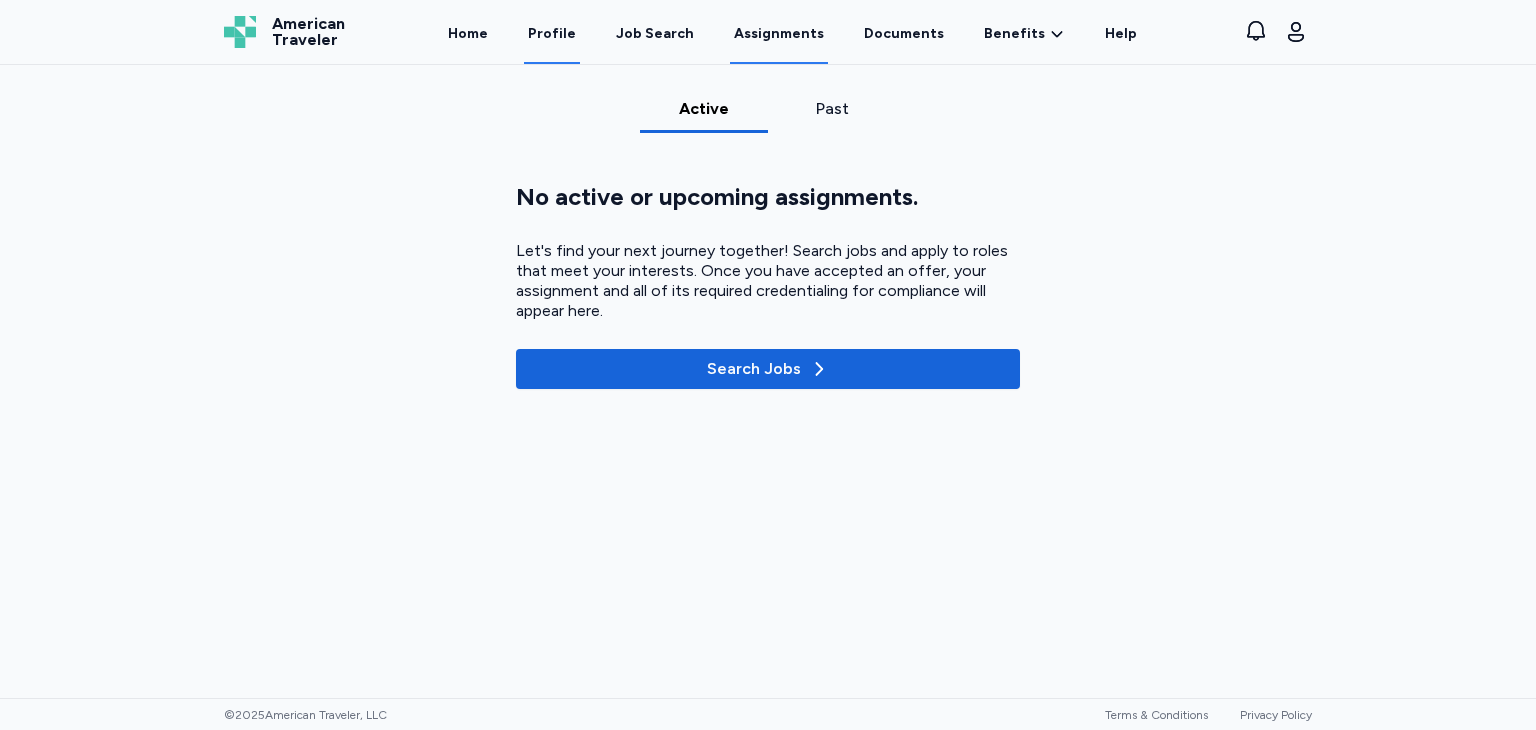 click on "Profile" at bounding box center (552, 33) 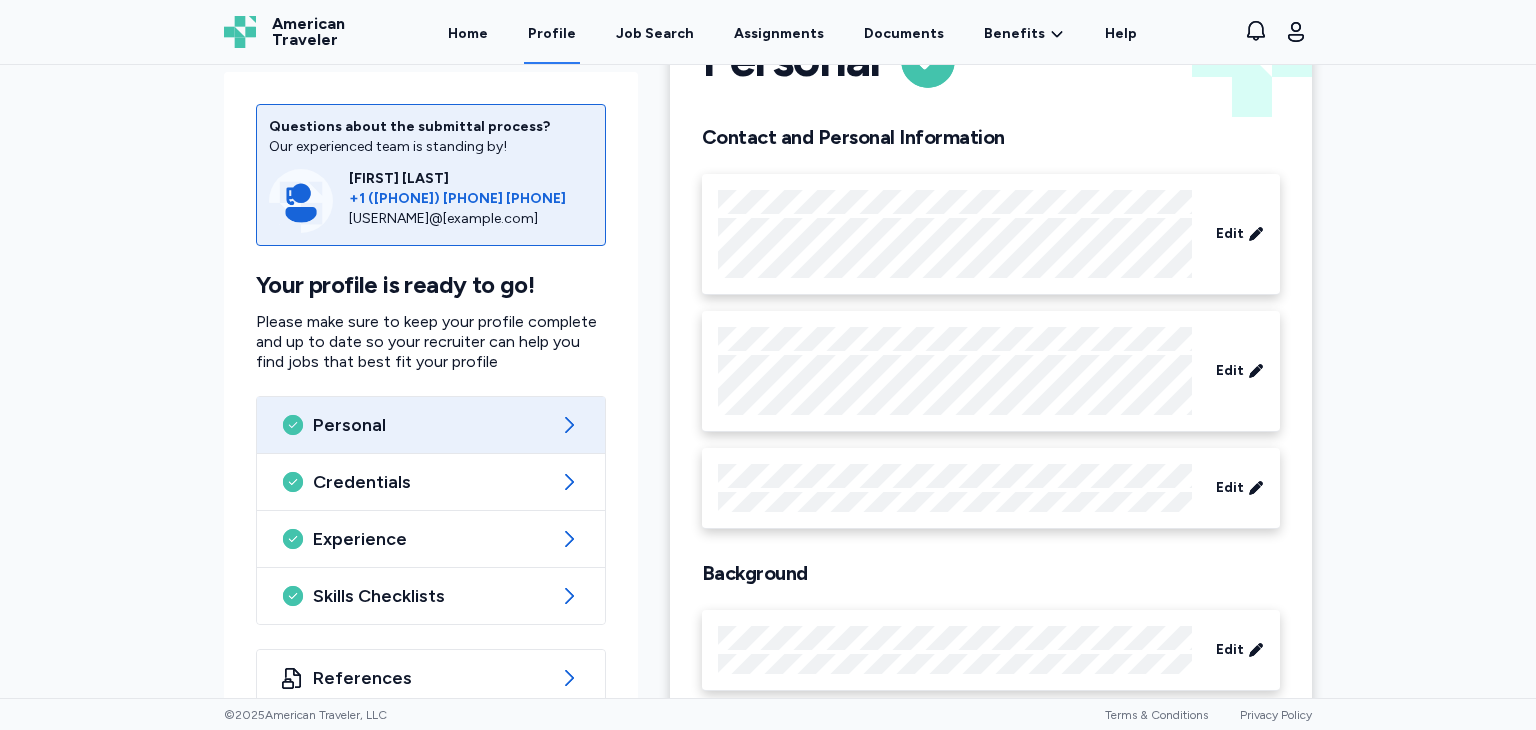 scroll, scrollTop: 140, scrollLeft: 0, axis: vertical 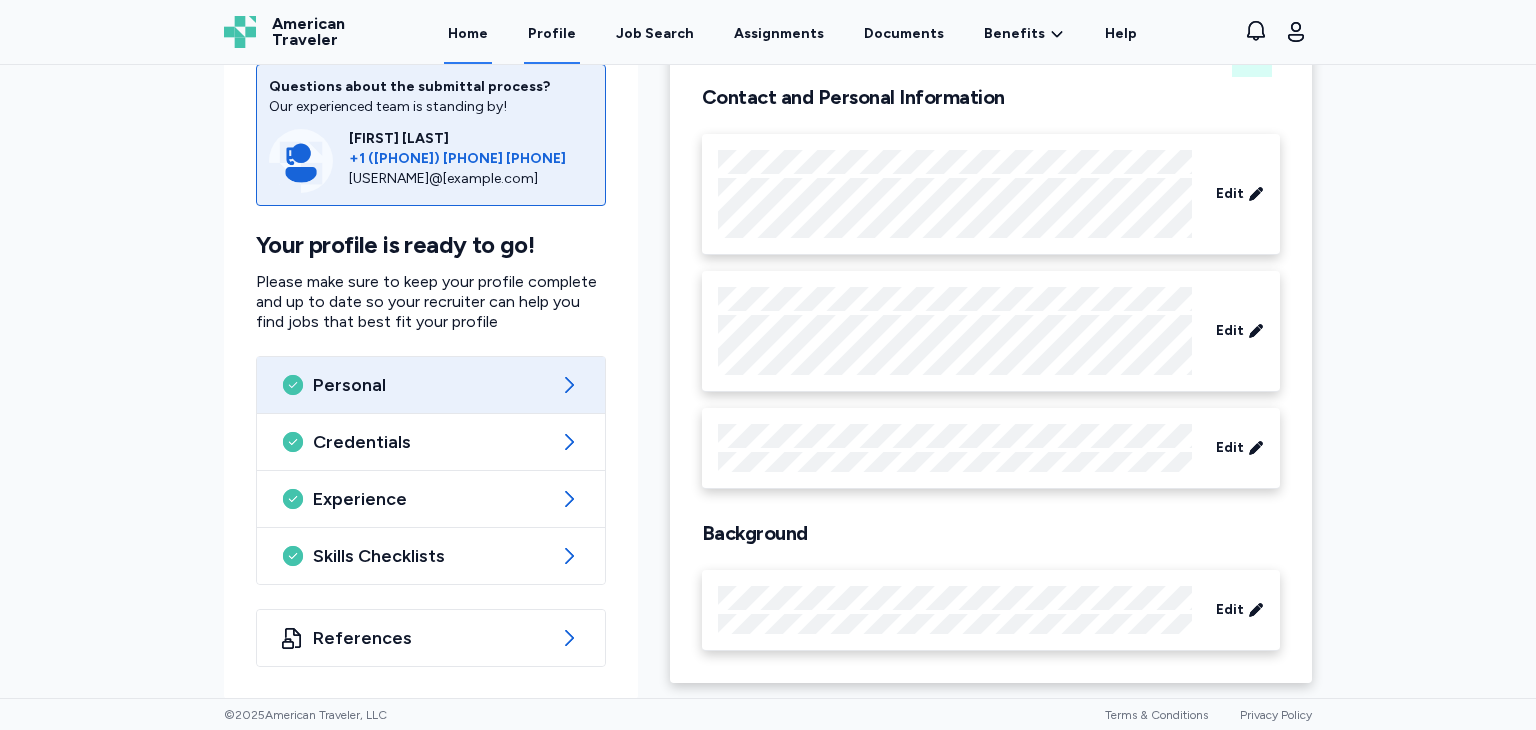 click on "Home" at bounding box center (468, 33) 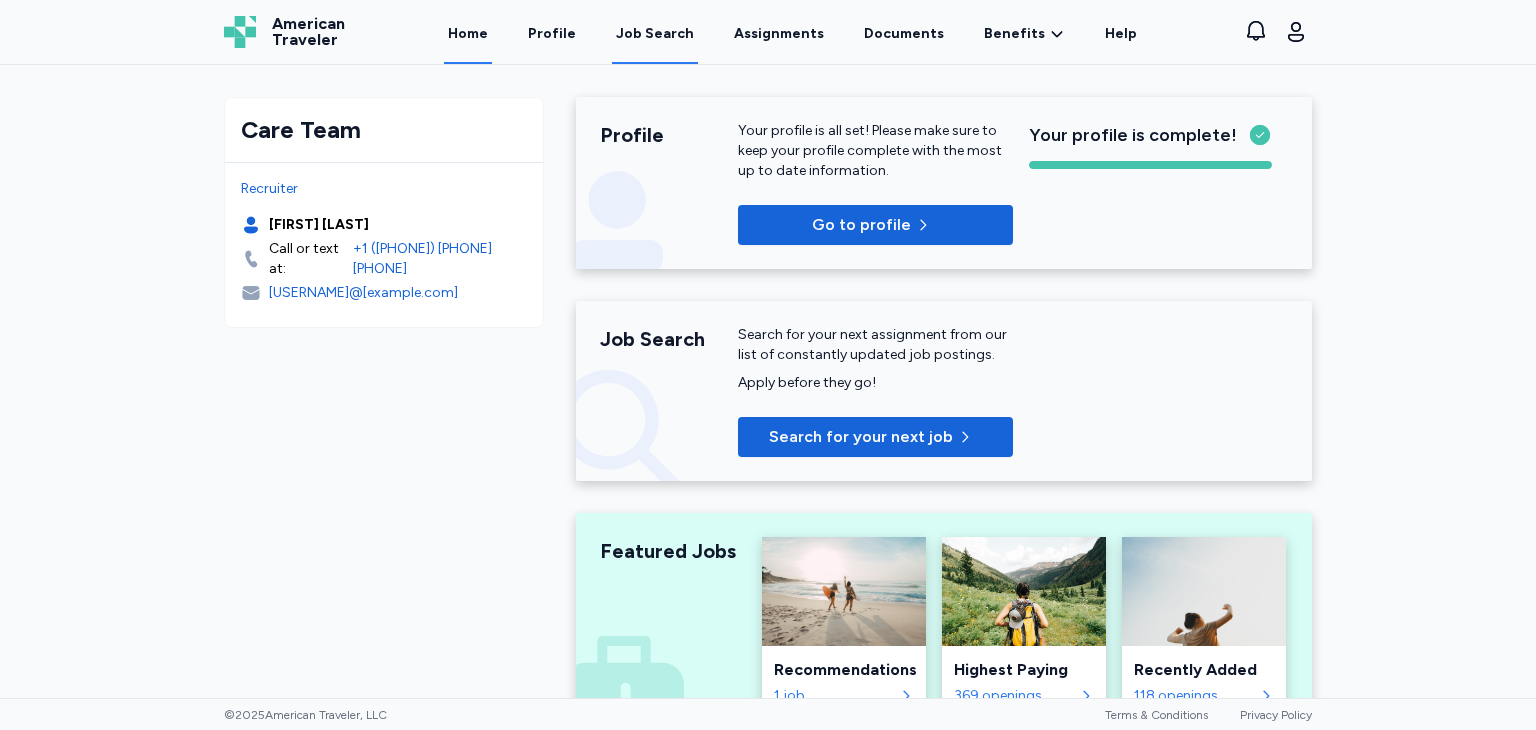 click on "Job Search" at bounding box center (655, 34) 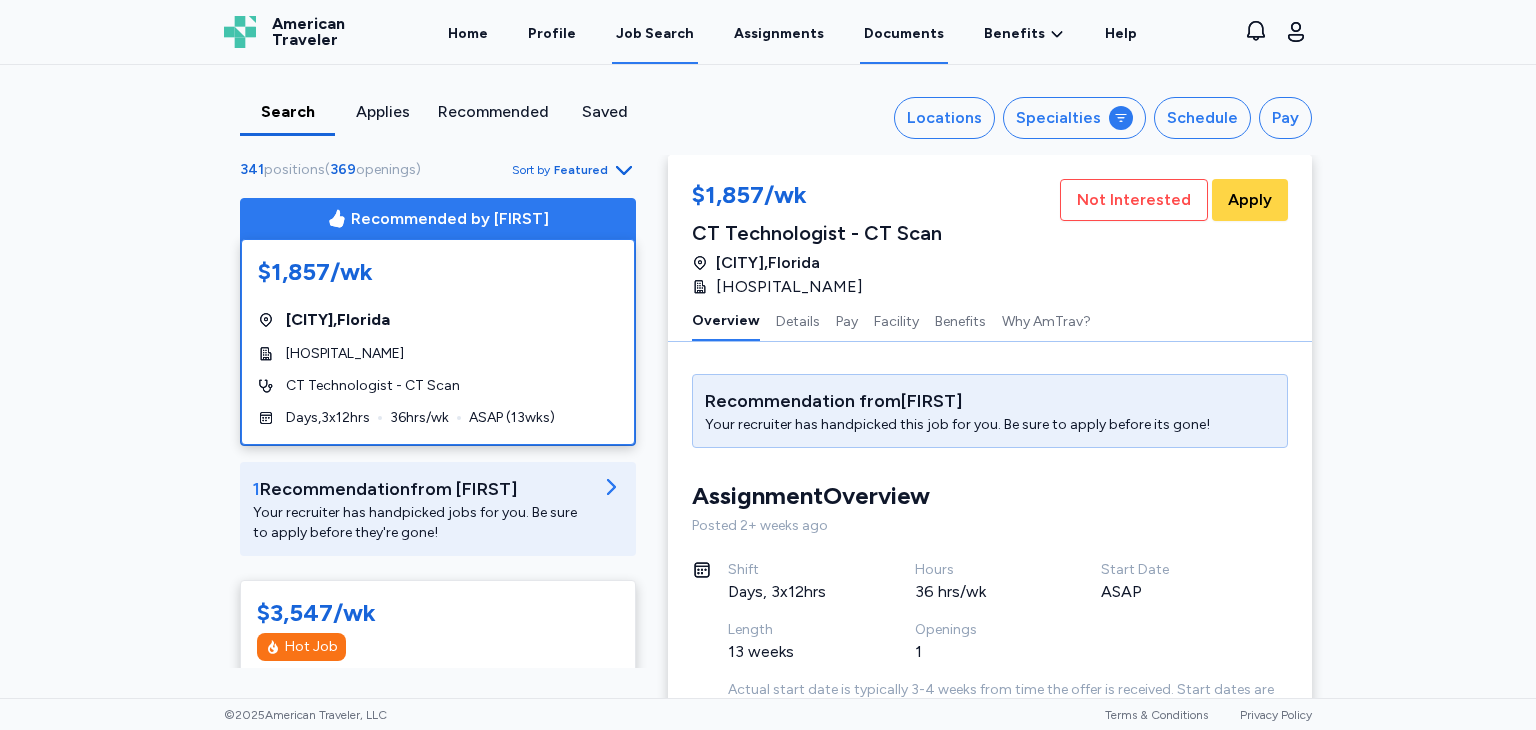 click on "Documents" at bounding box center [904, 33] 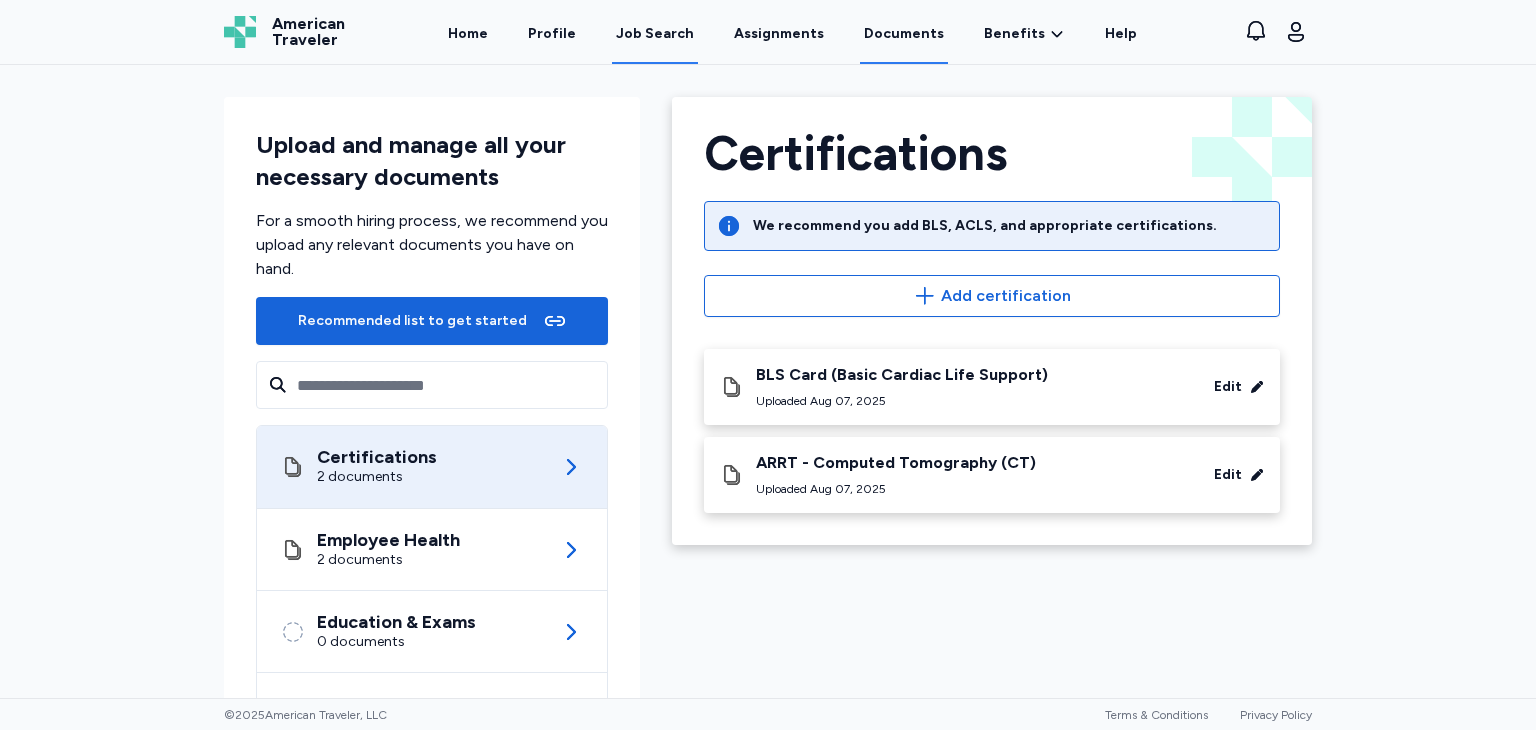 click on "Job Search" at bounding box center (655, 34) 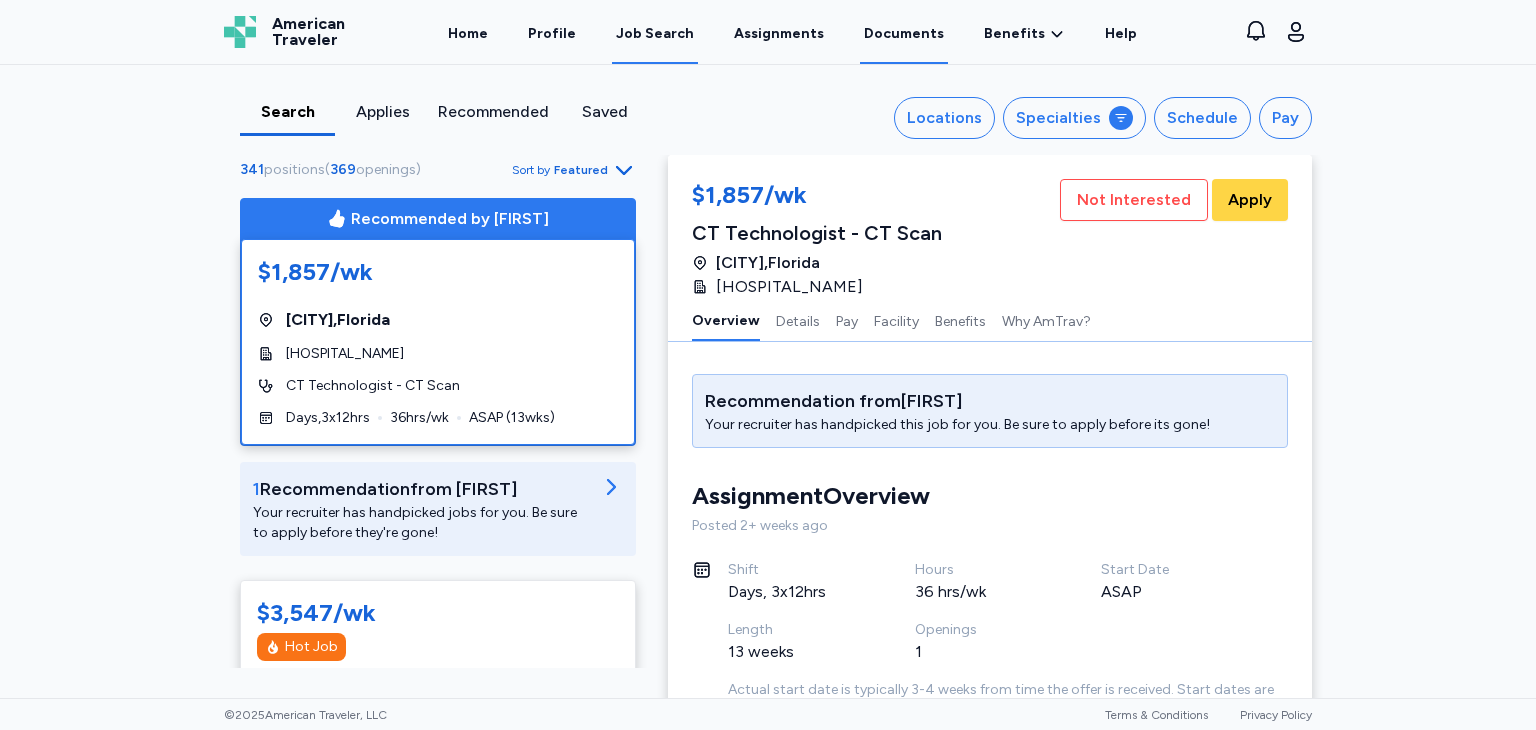 click on "Documents" at bounding box center [904, 33] 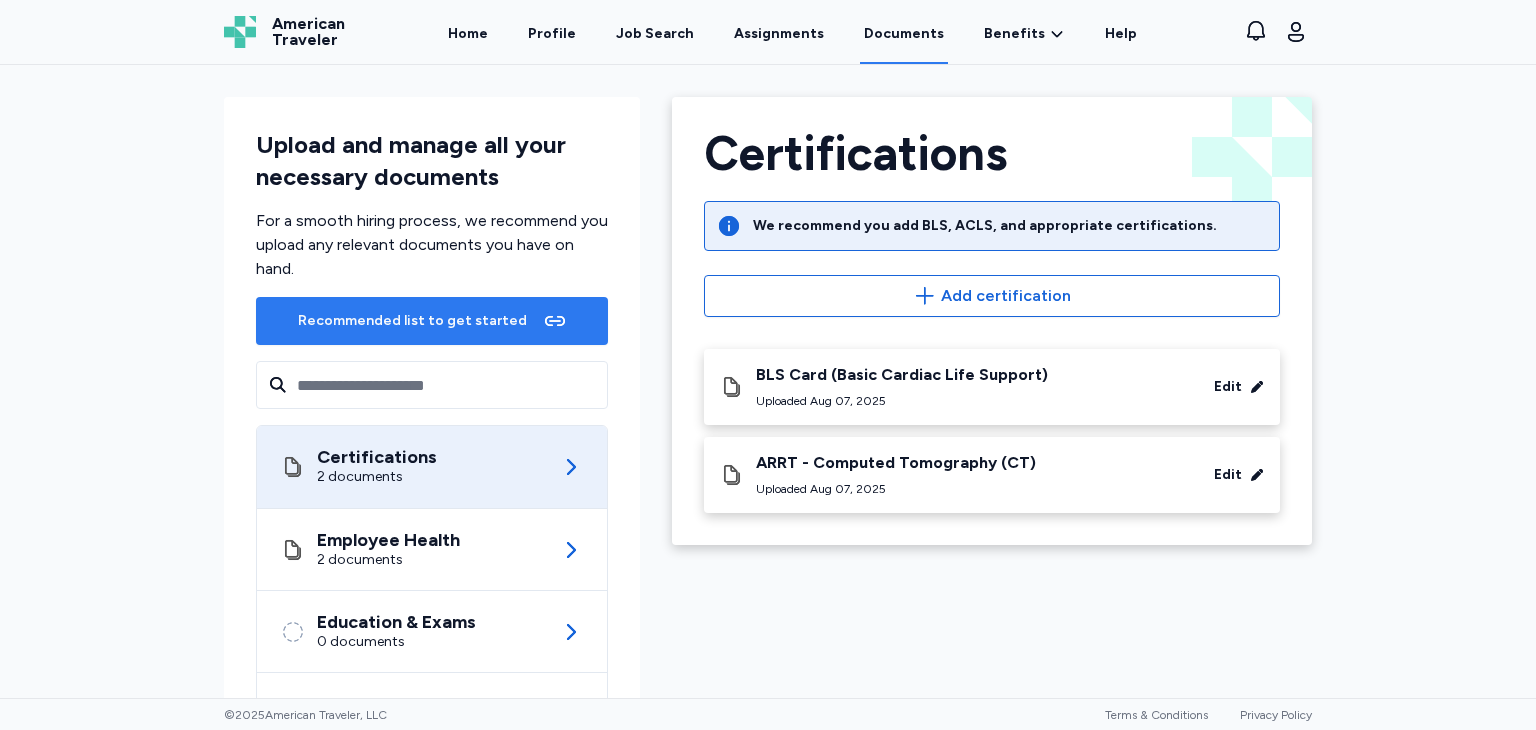 click on "Recommended list to get started" at bounding box center (412, 321) 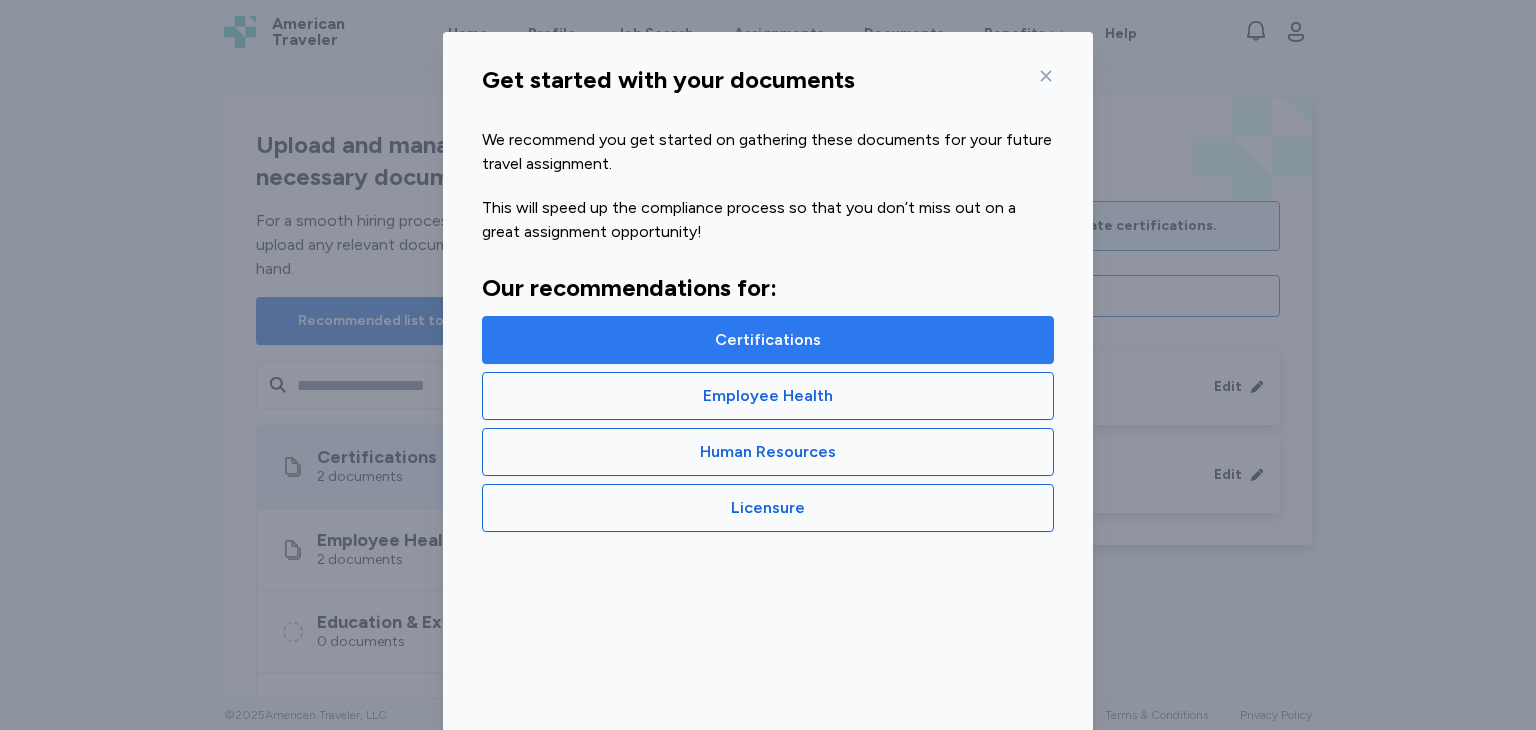 click on "Certifications" at bounding box center (768, 340) 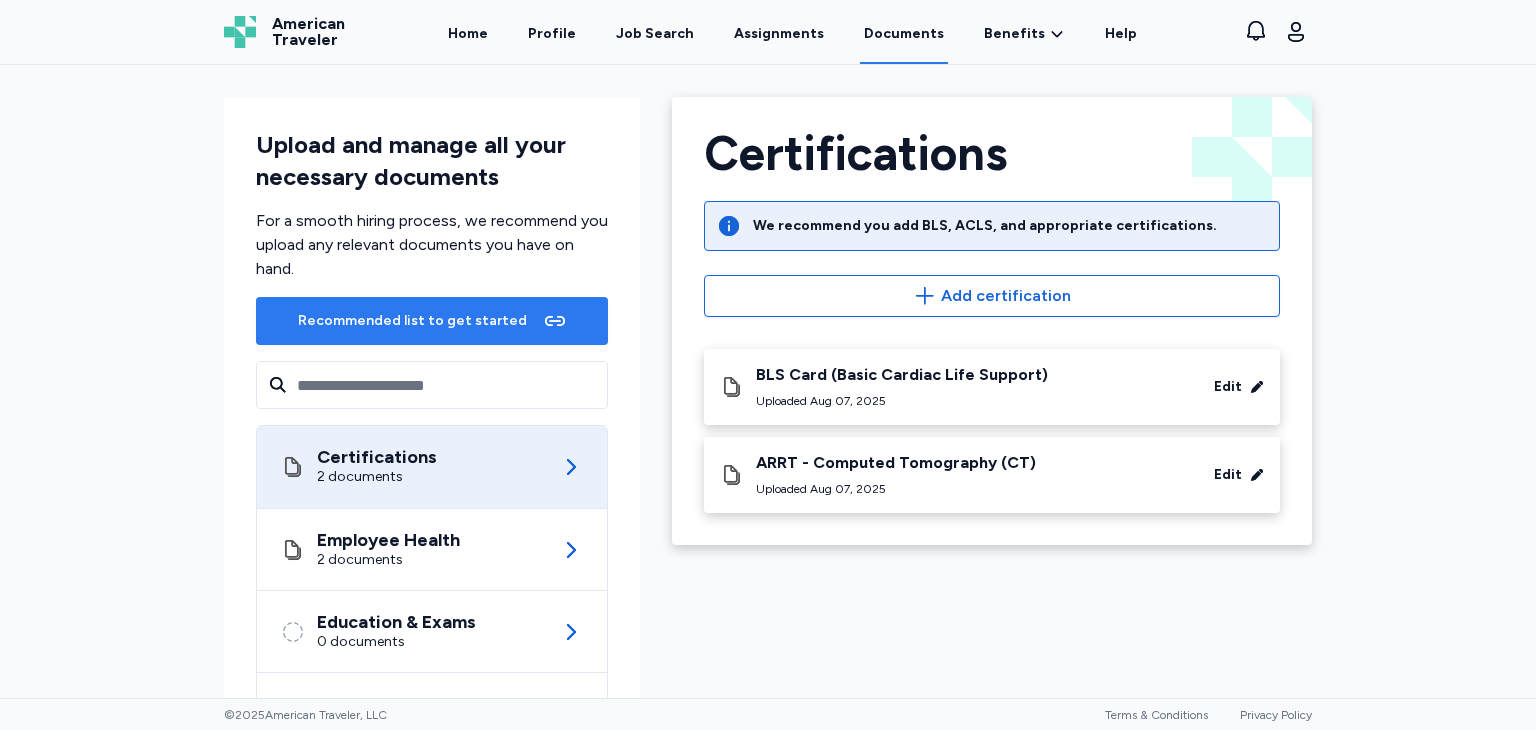 click on "Recommended list to get started" at bounding box center [432, 321] 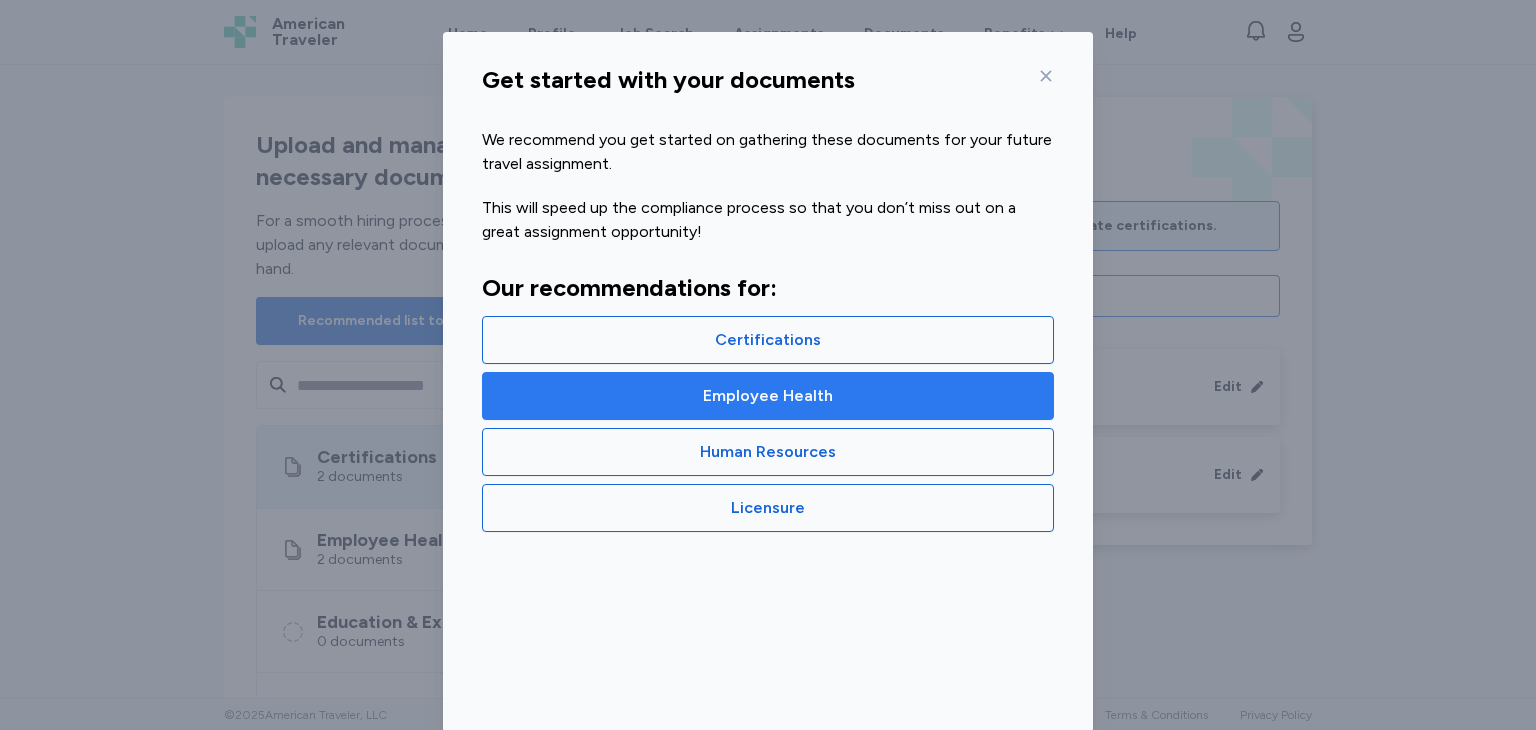 click on "Employee Health" at bounding box center [768, 396] 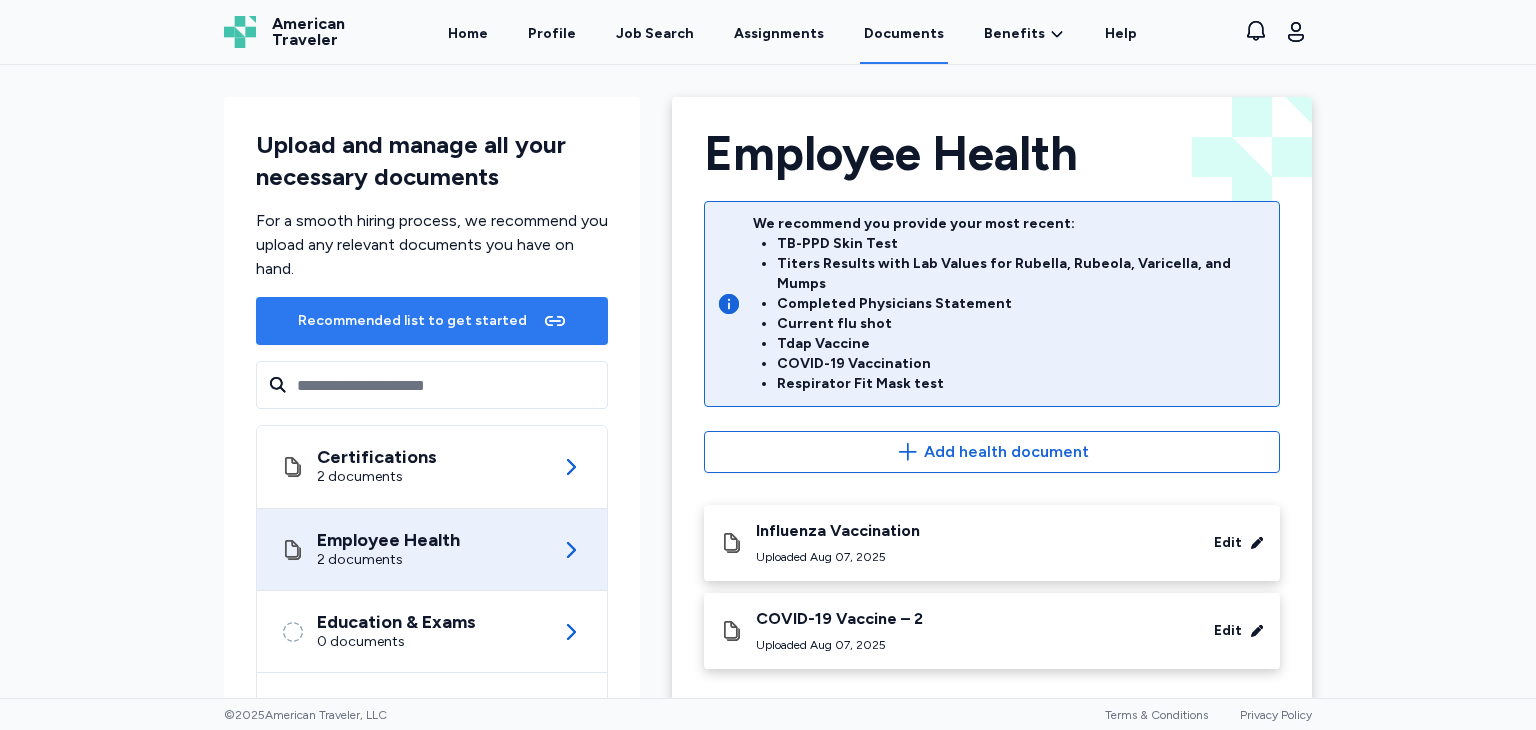 click on "Recommended list to get started" at bounding box center [432, 321] 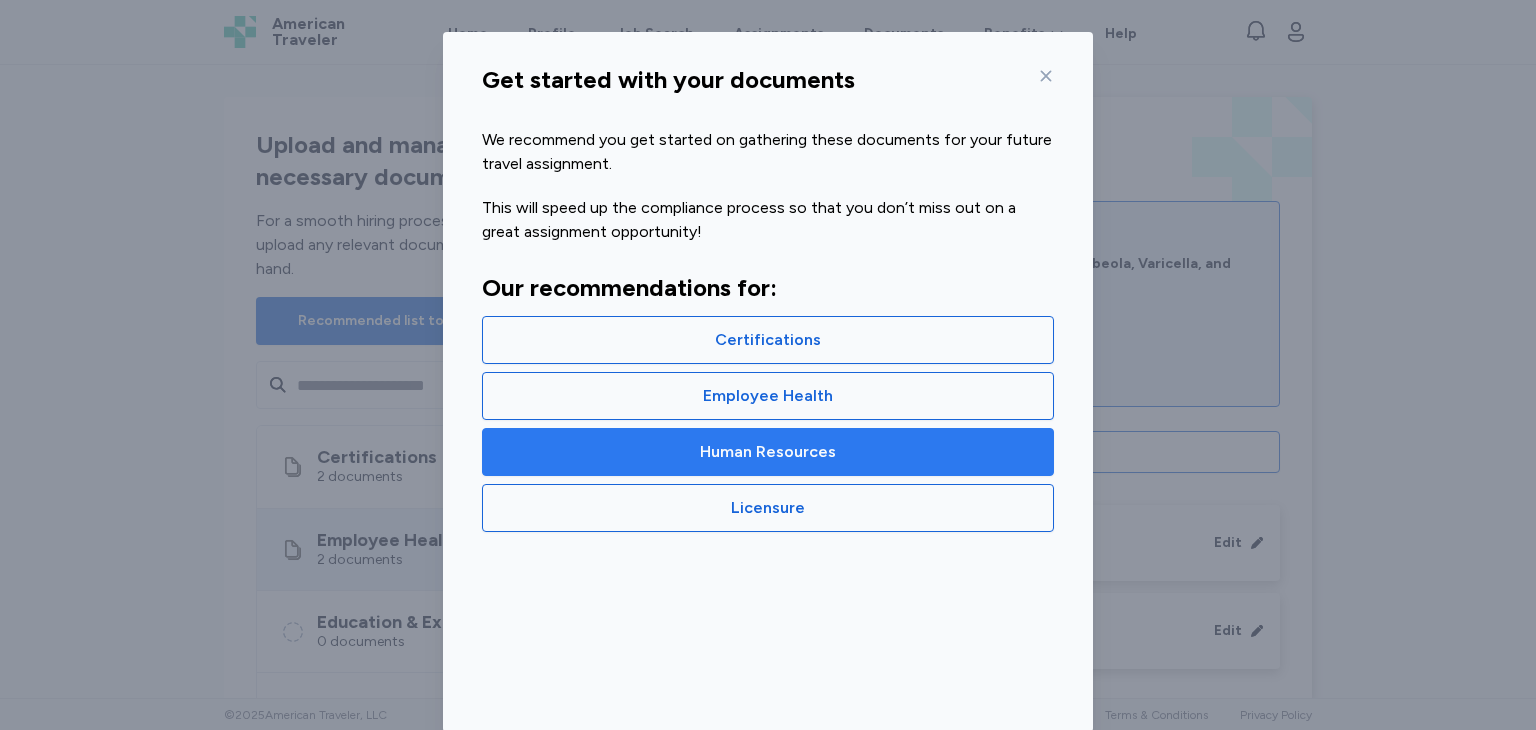 click on "Human Resources" at bounding box center (768, 452) 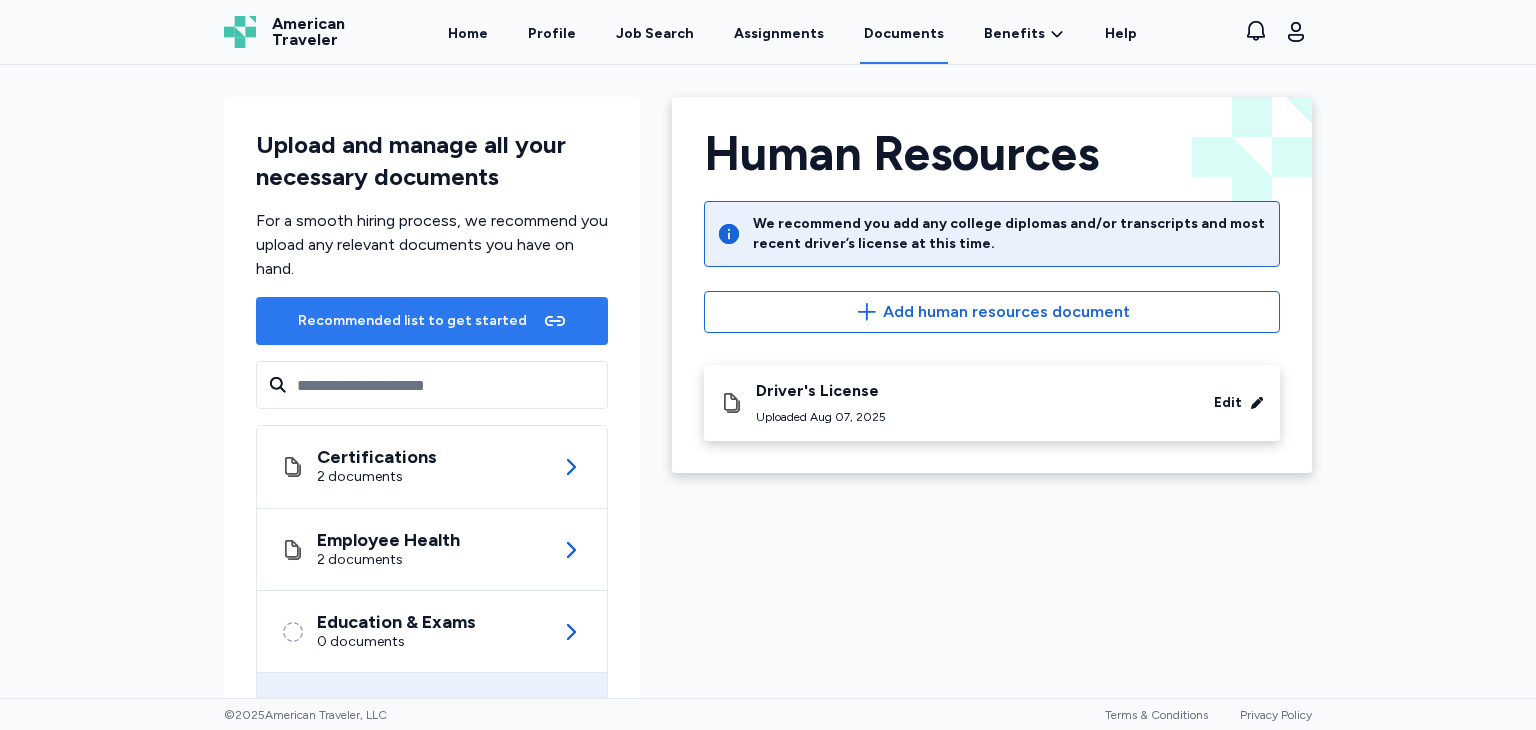 click on "Recommended list to get started" at bounding box center [432, 321] 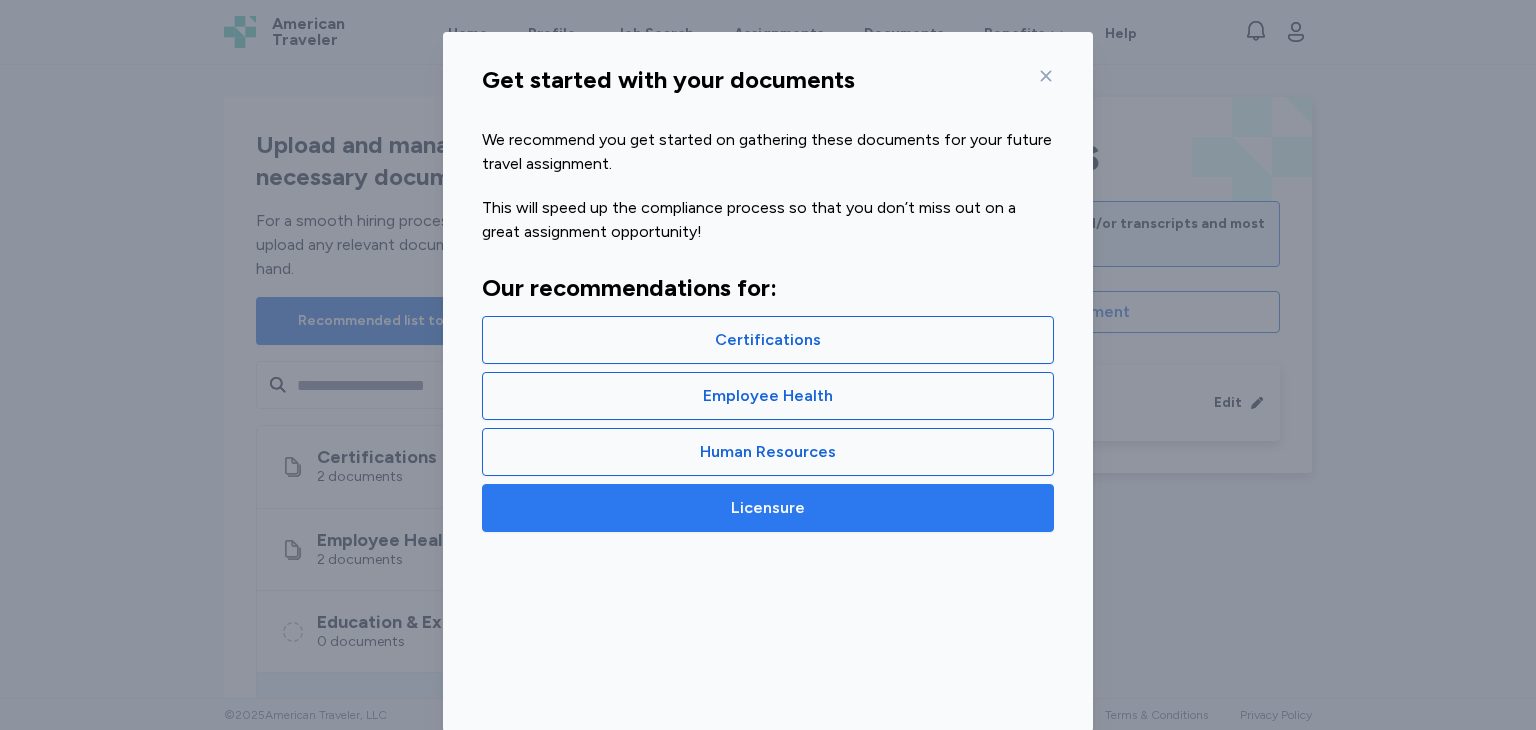 click on "Licensure" at bounding box center [768, 508] 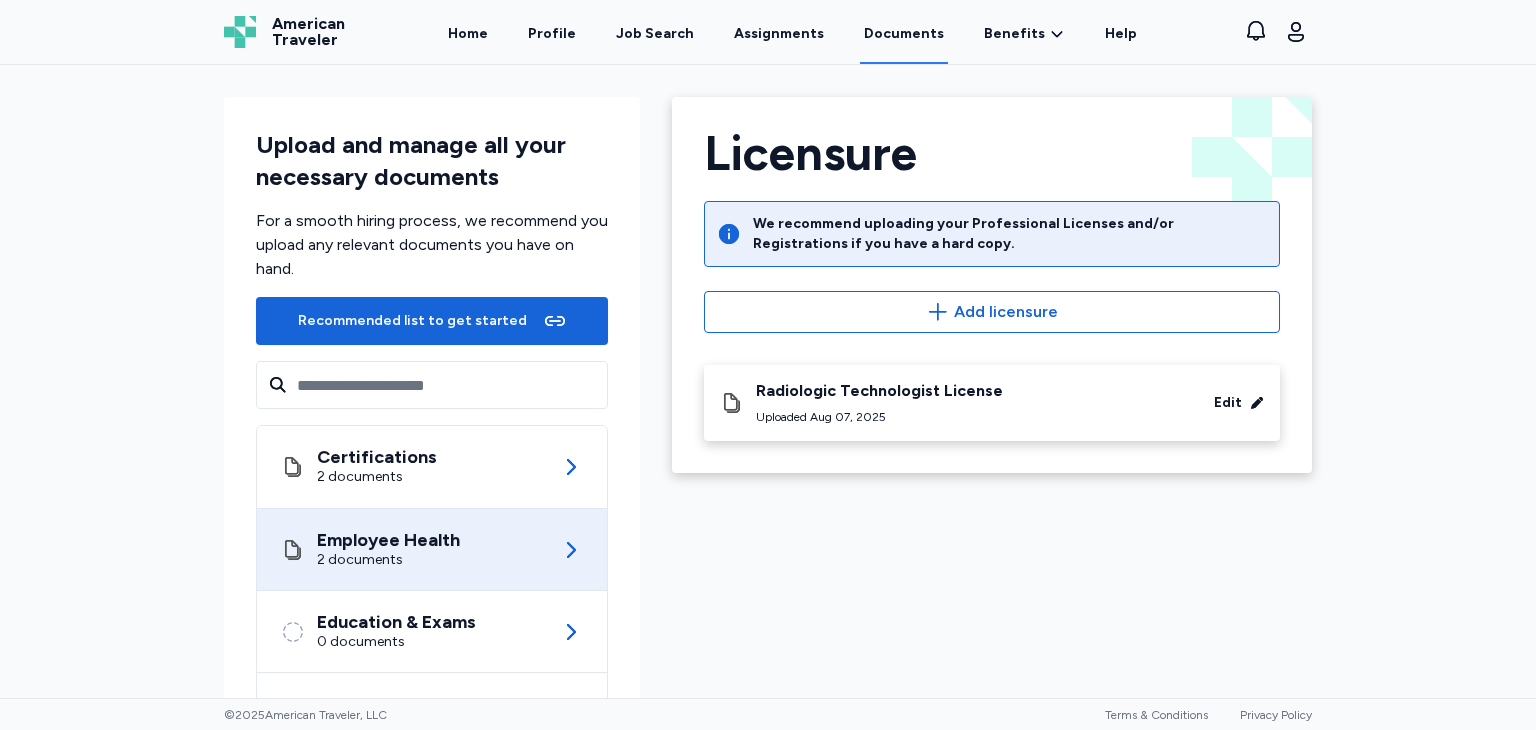 click on "Employee Health 2   documents" at bounding box center (432, 549) 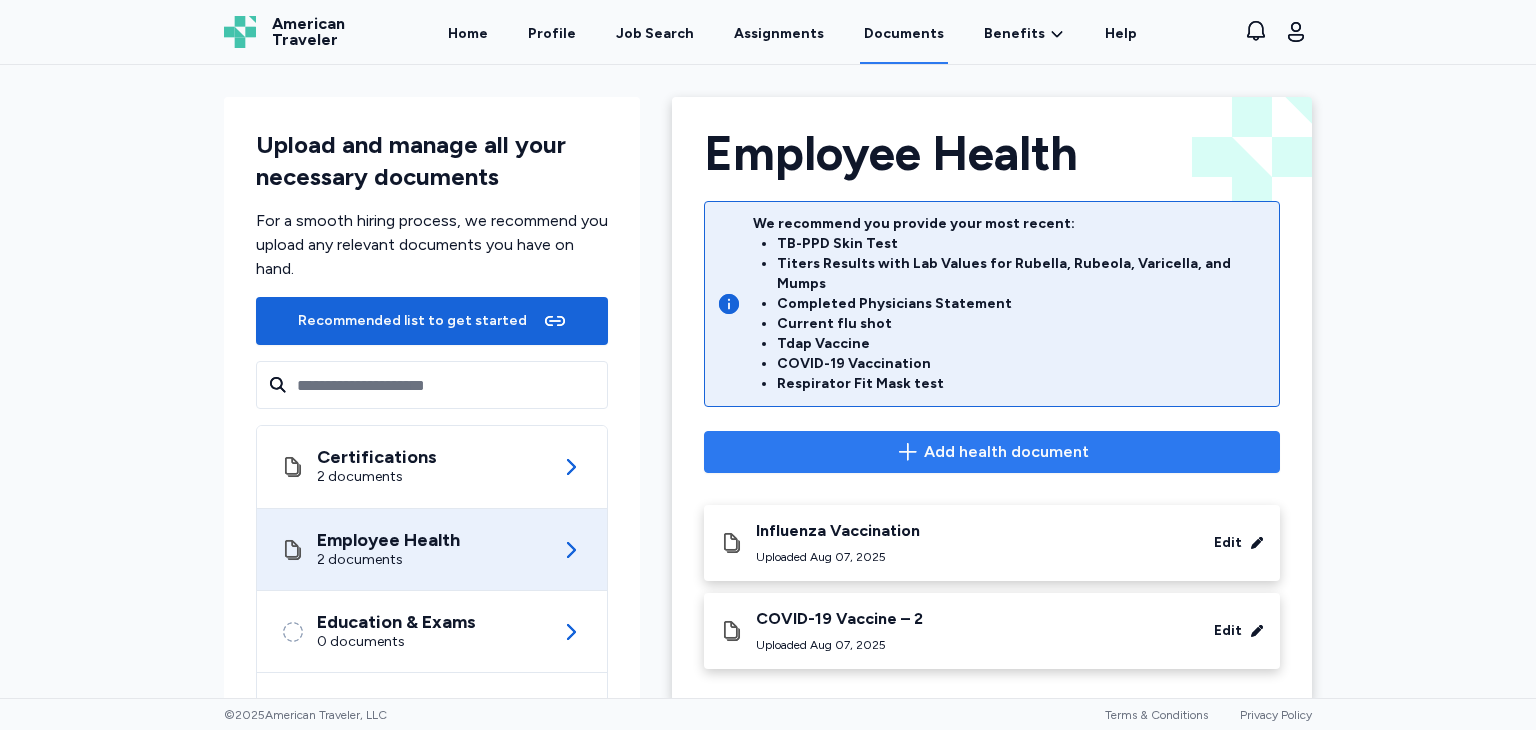 click 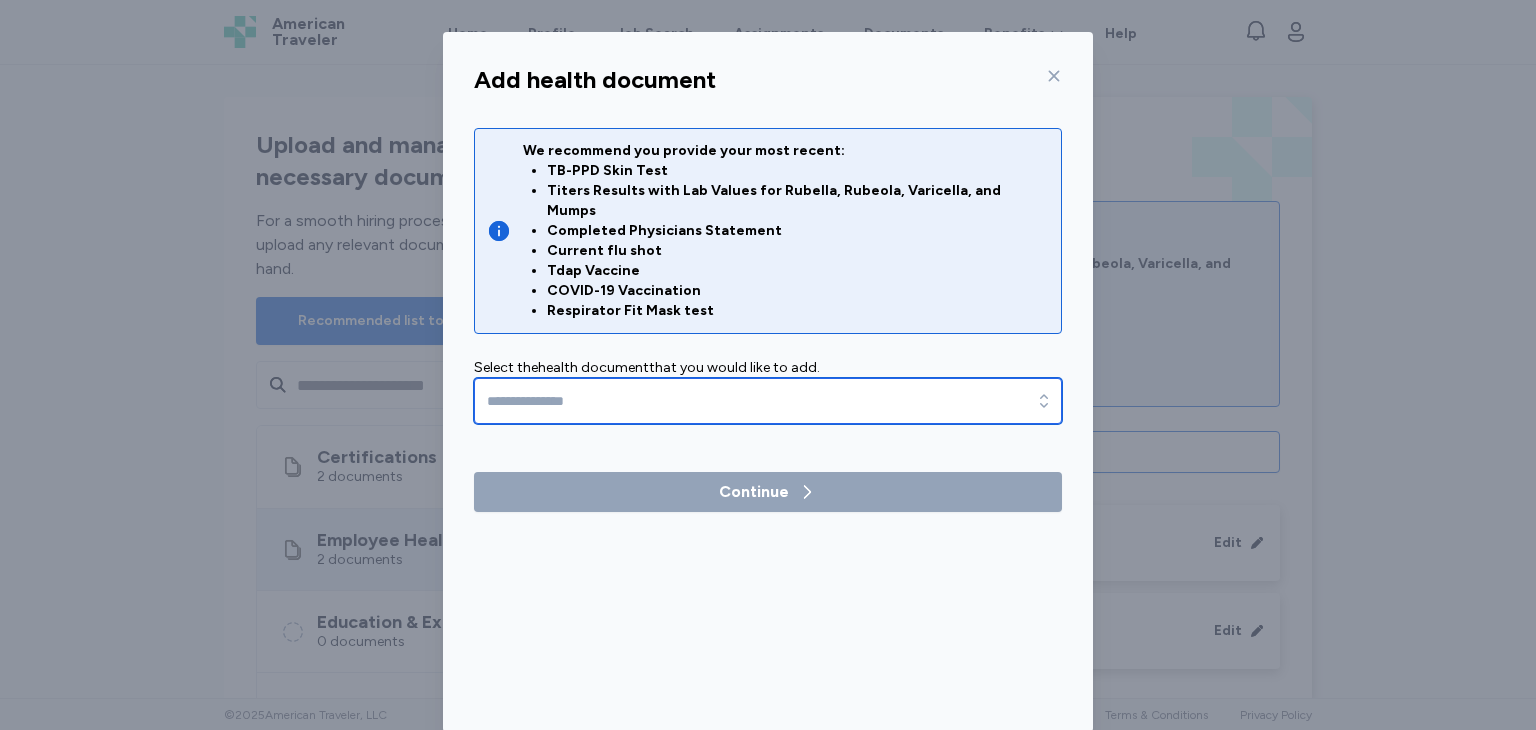click at bounding box center (768, 401) 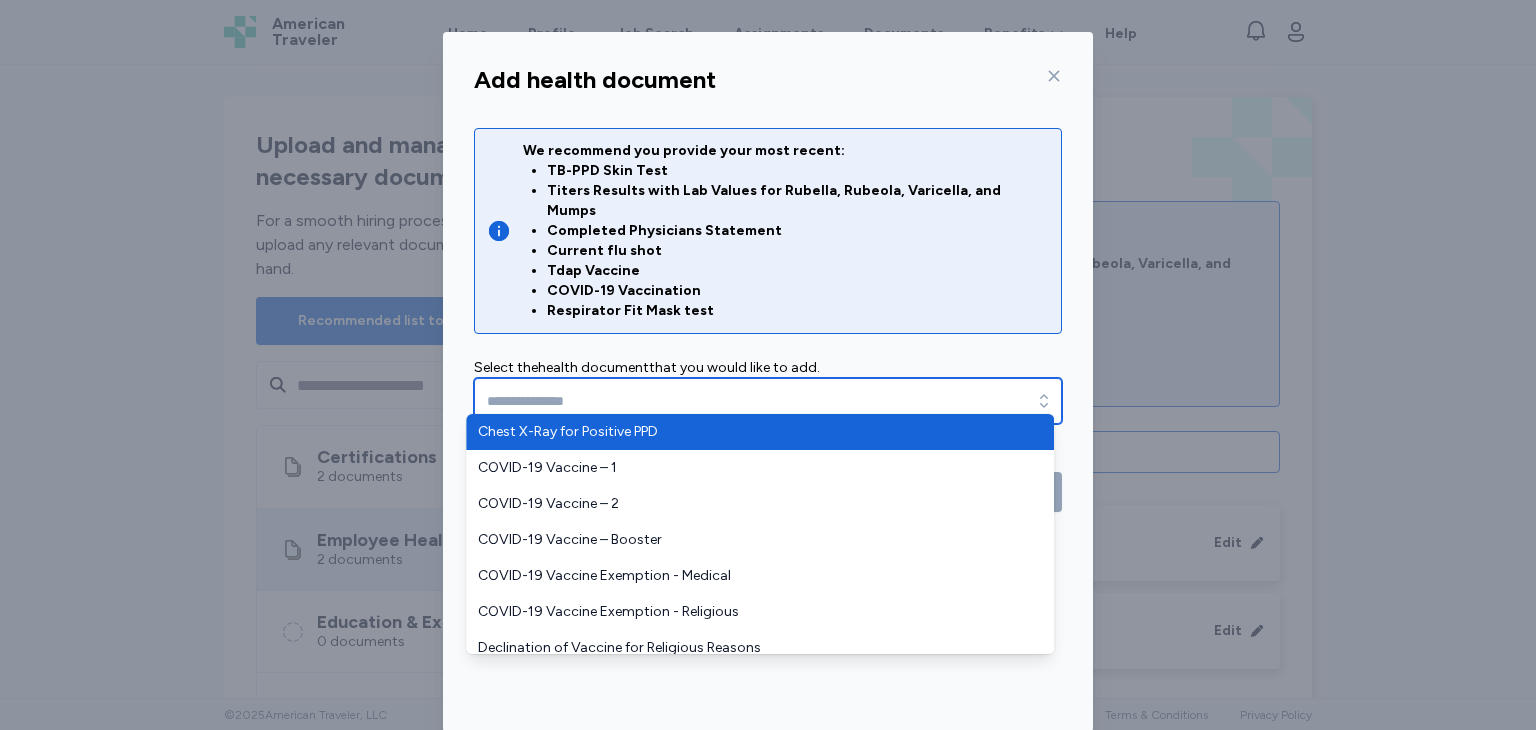 click at bounding box center [768, 401] 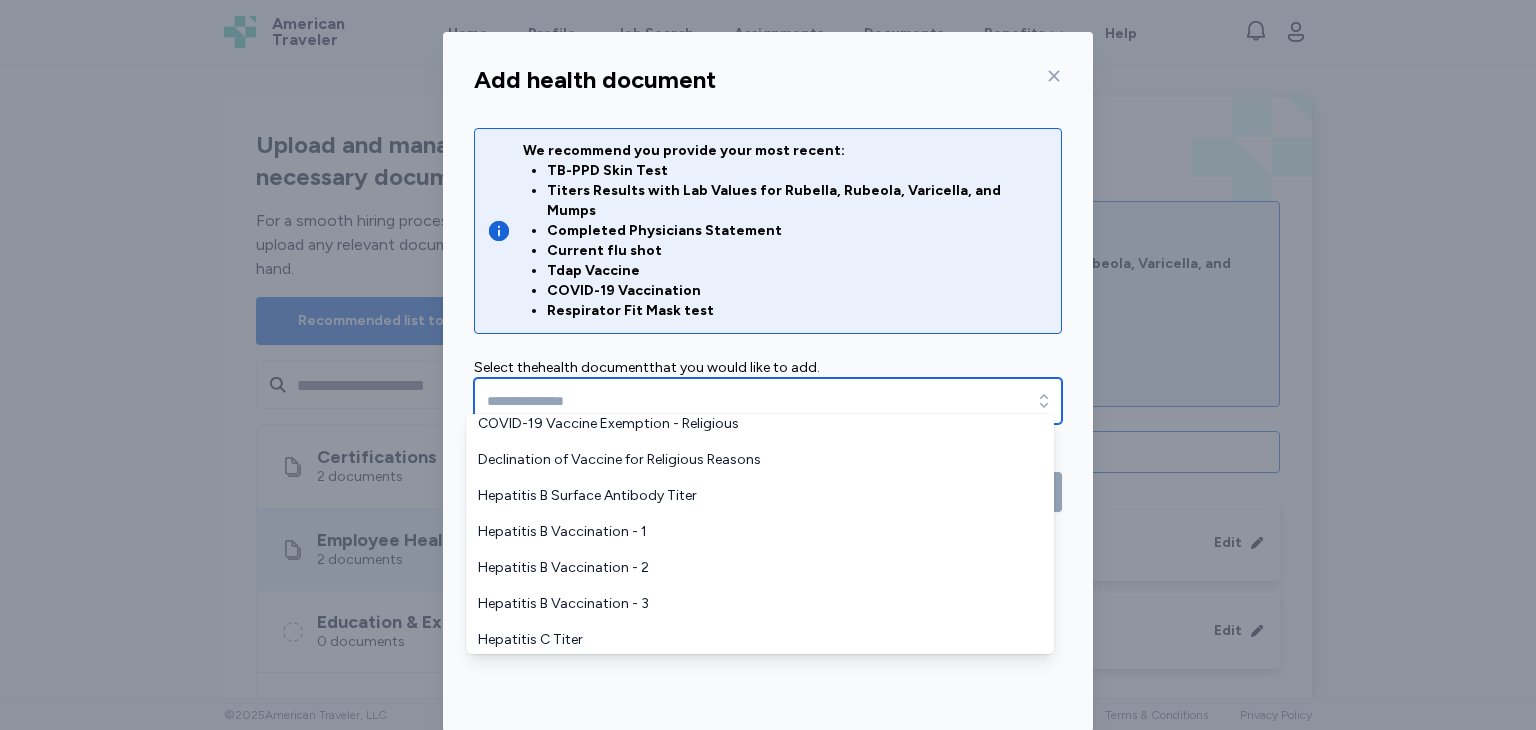 scroll, scrollTop: 200, scrollLeft: 0, axis: vertical 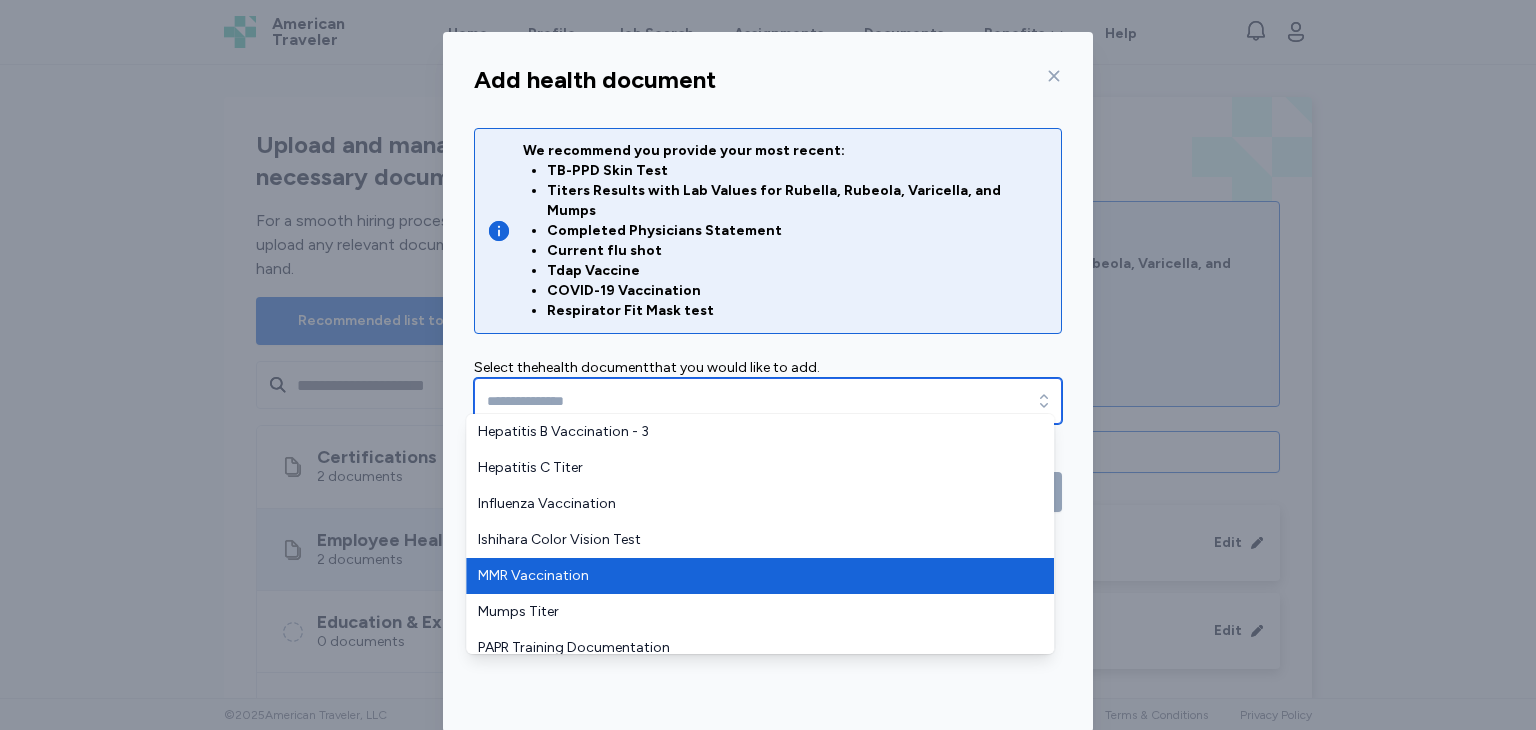 type on "**********" 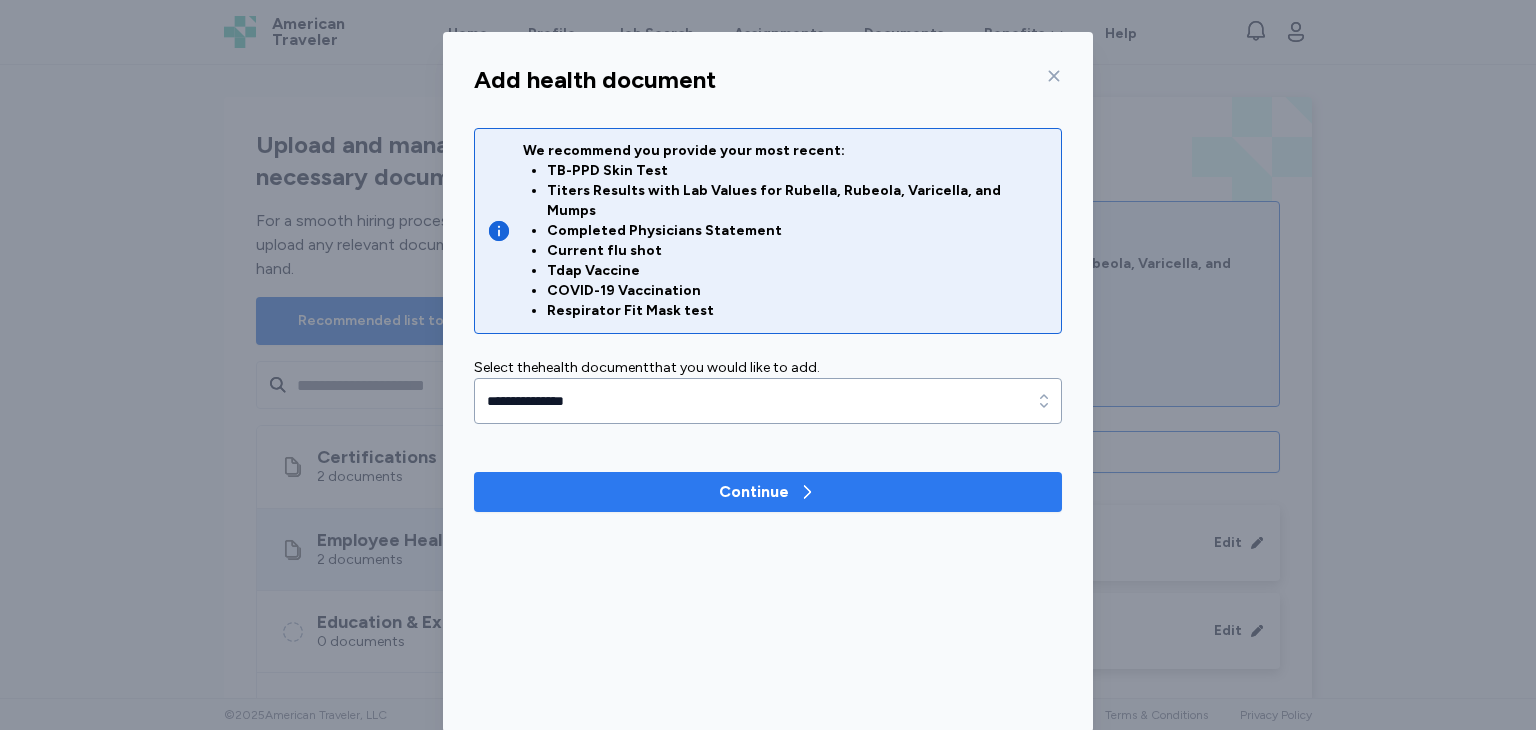 click on "Continue" at bounding box center [768, 492] 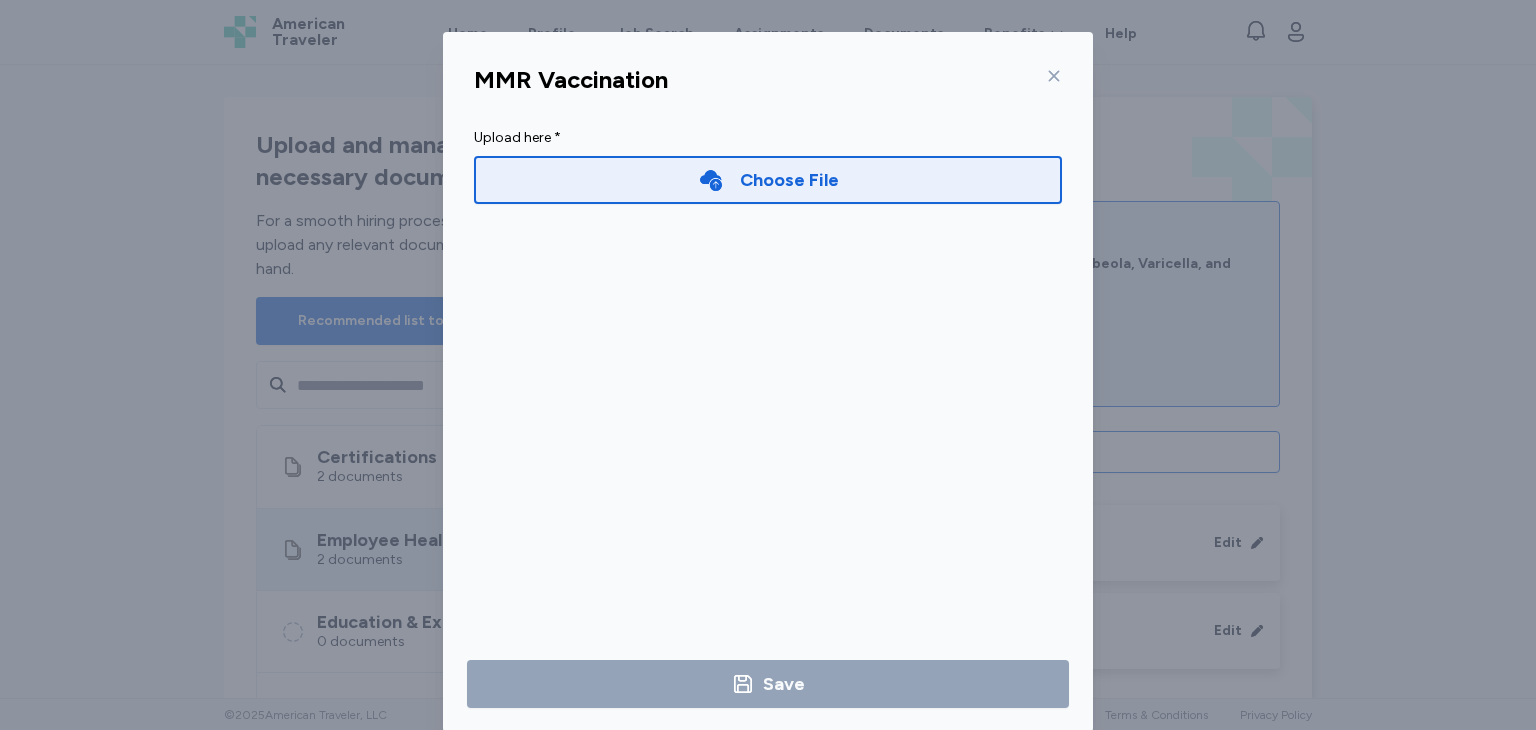 click on "Choose File" at bounding box center (768, 180) 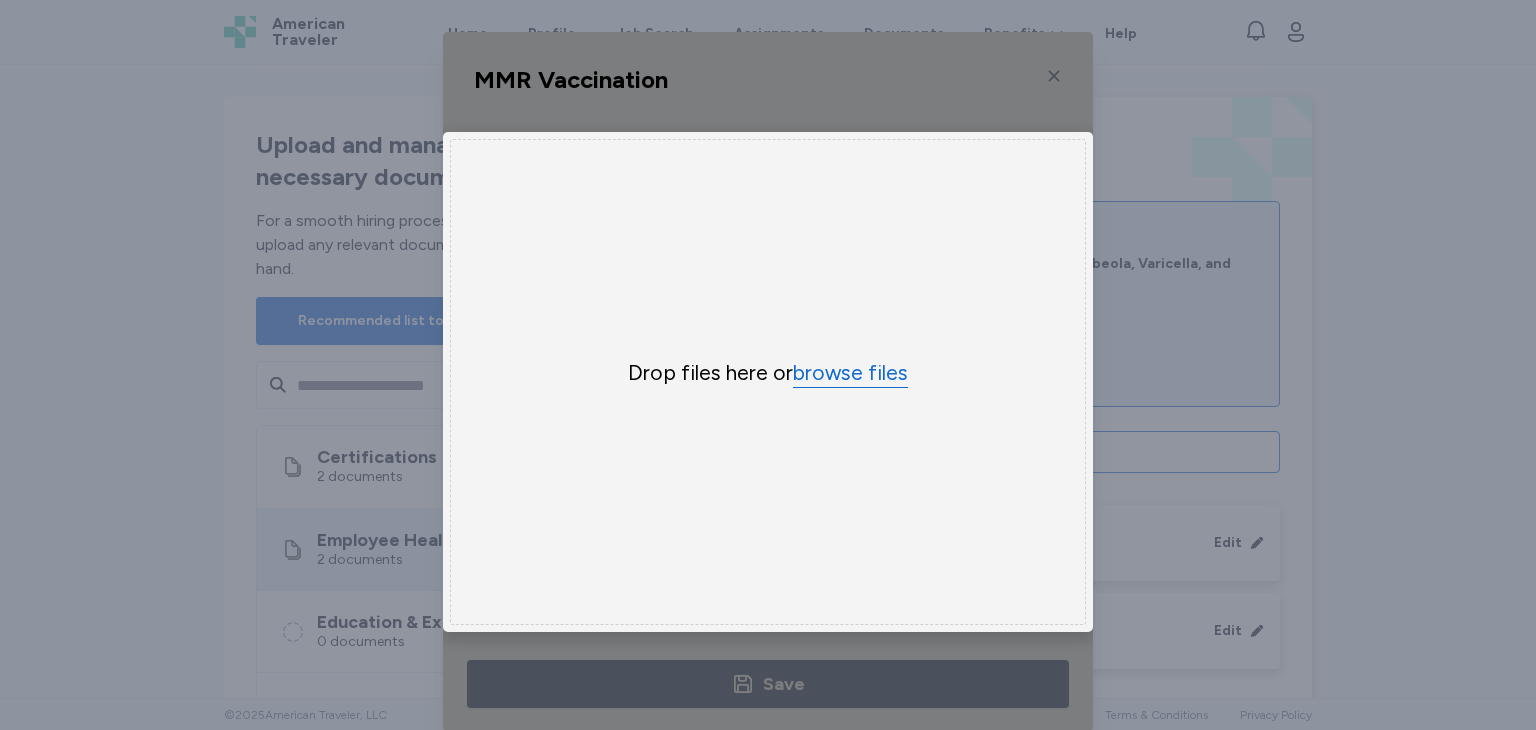 click on "browse files" at bounding box center (850, 373) 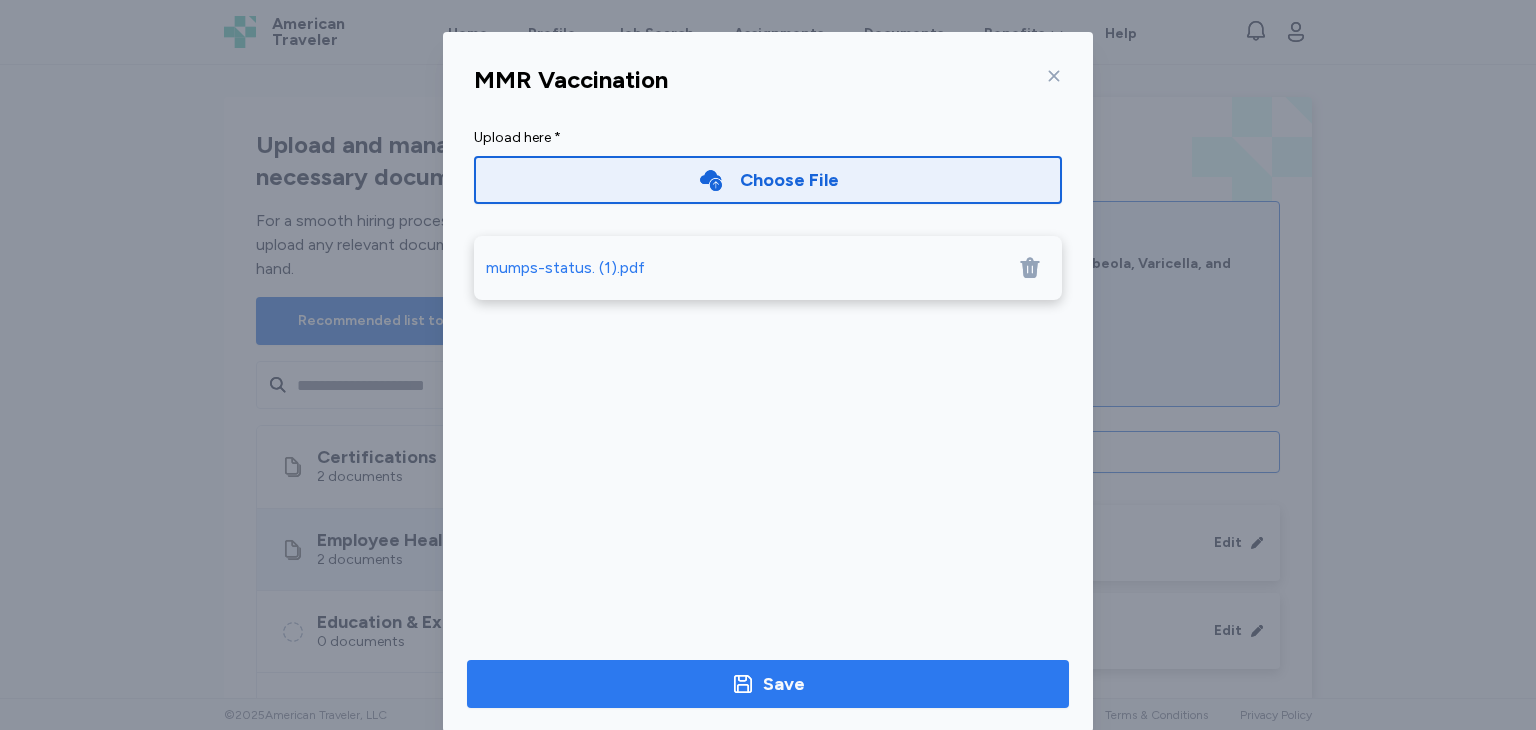 click on "Save" at bounding box center [768, 684] 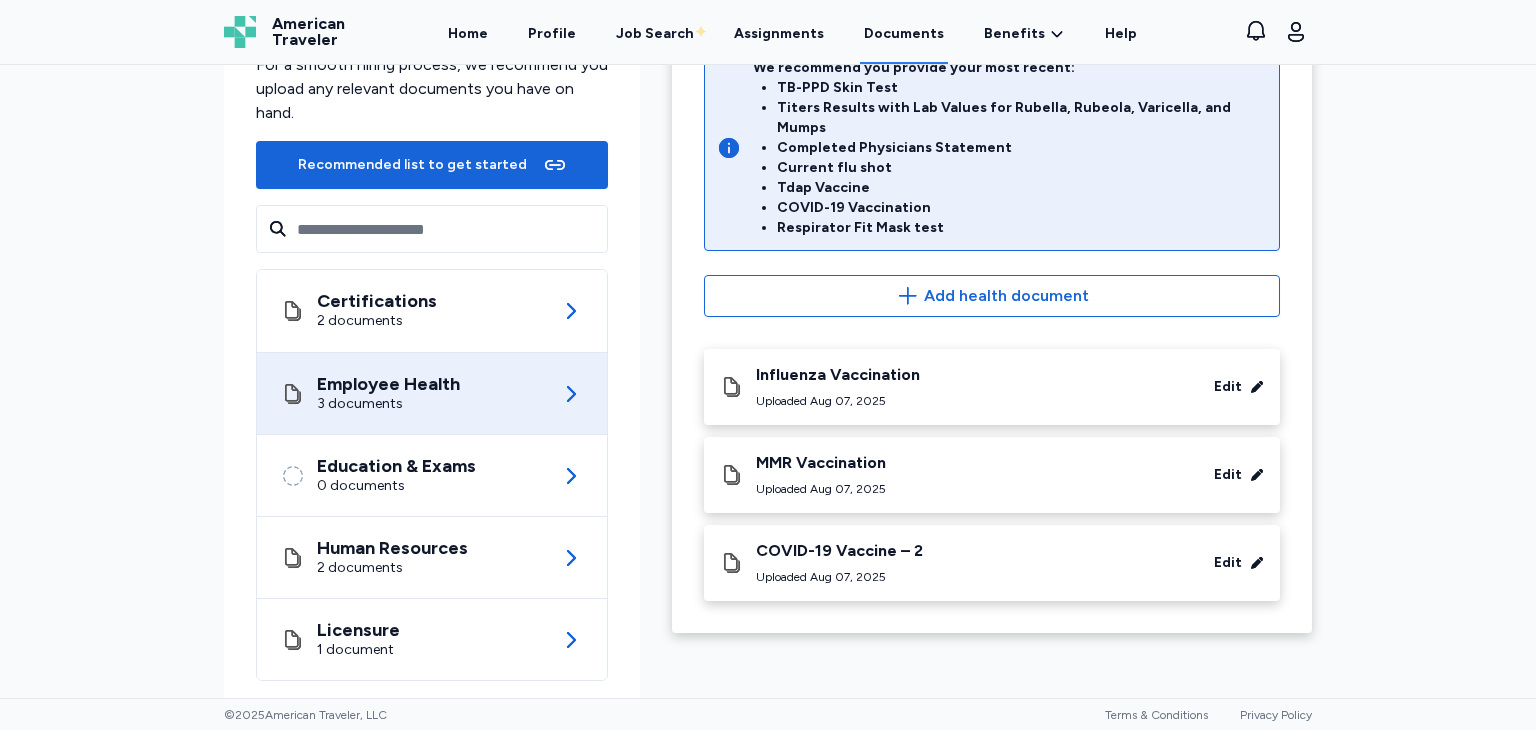 scroll, scrollTop: 161, scrollLeft: 0, axis: vertical 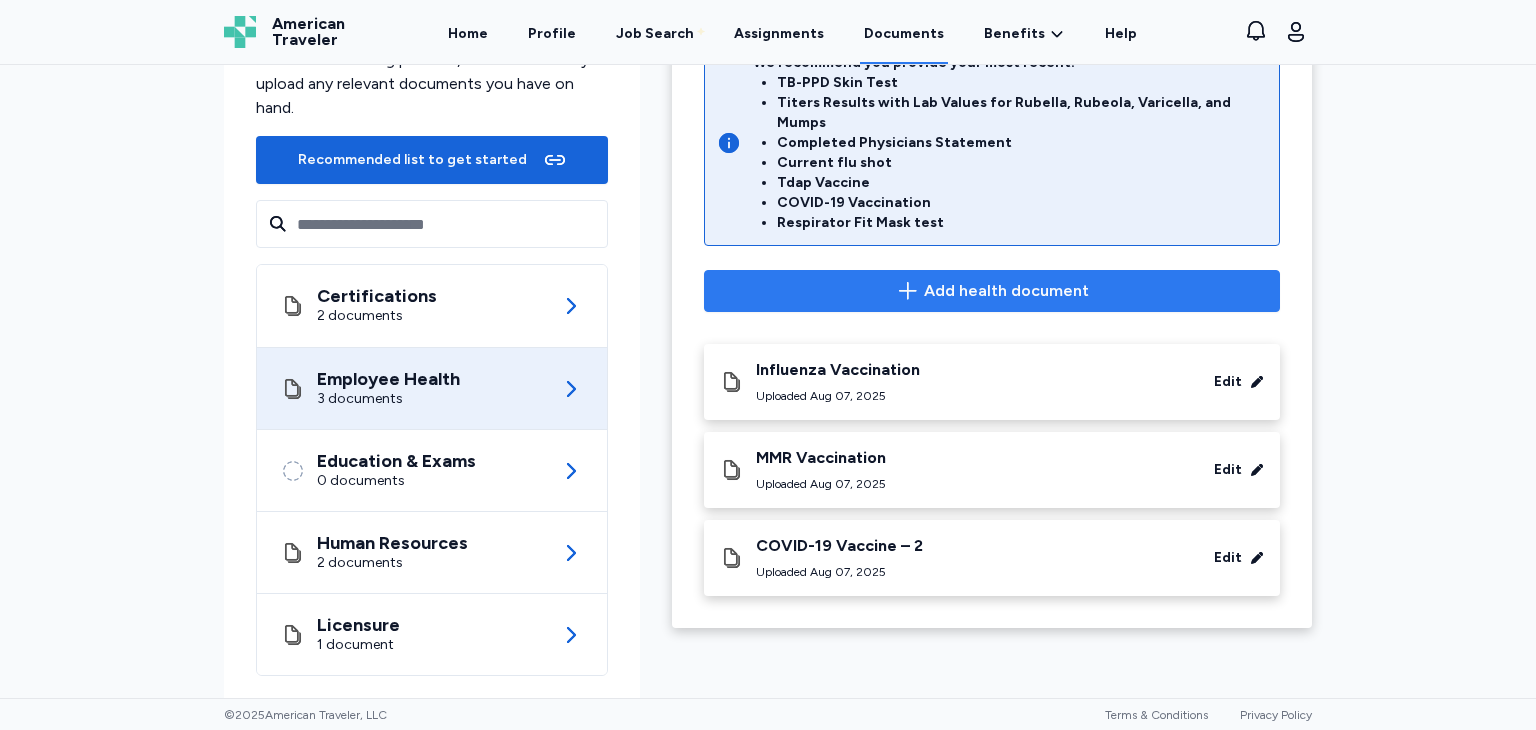 click on "Add health document" at bounding box center [992, 291] 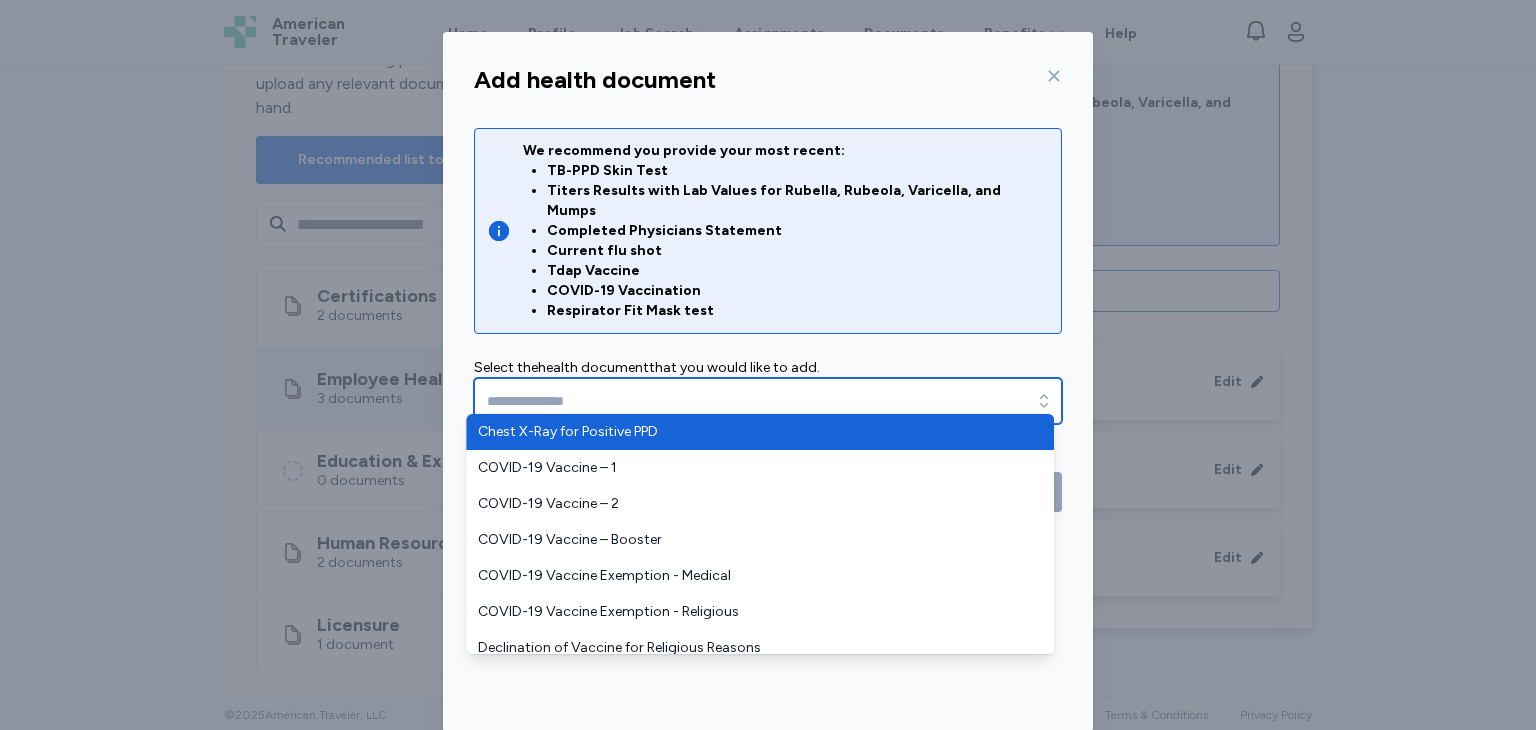 click at bounding box center (768, 401) 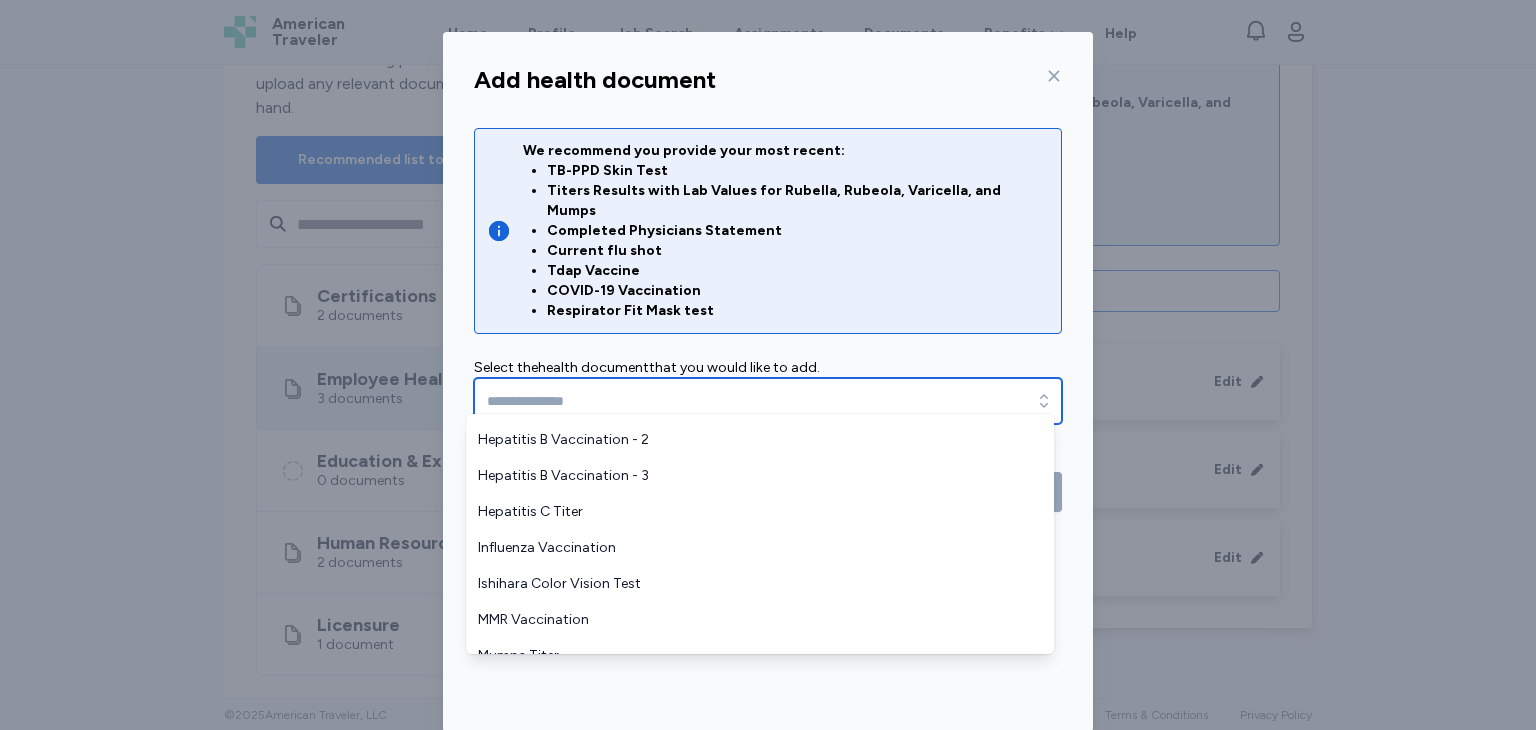 scroll, scrollTop: 309, scrollLeft: 0, axis: vertical 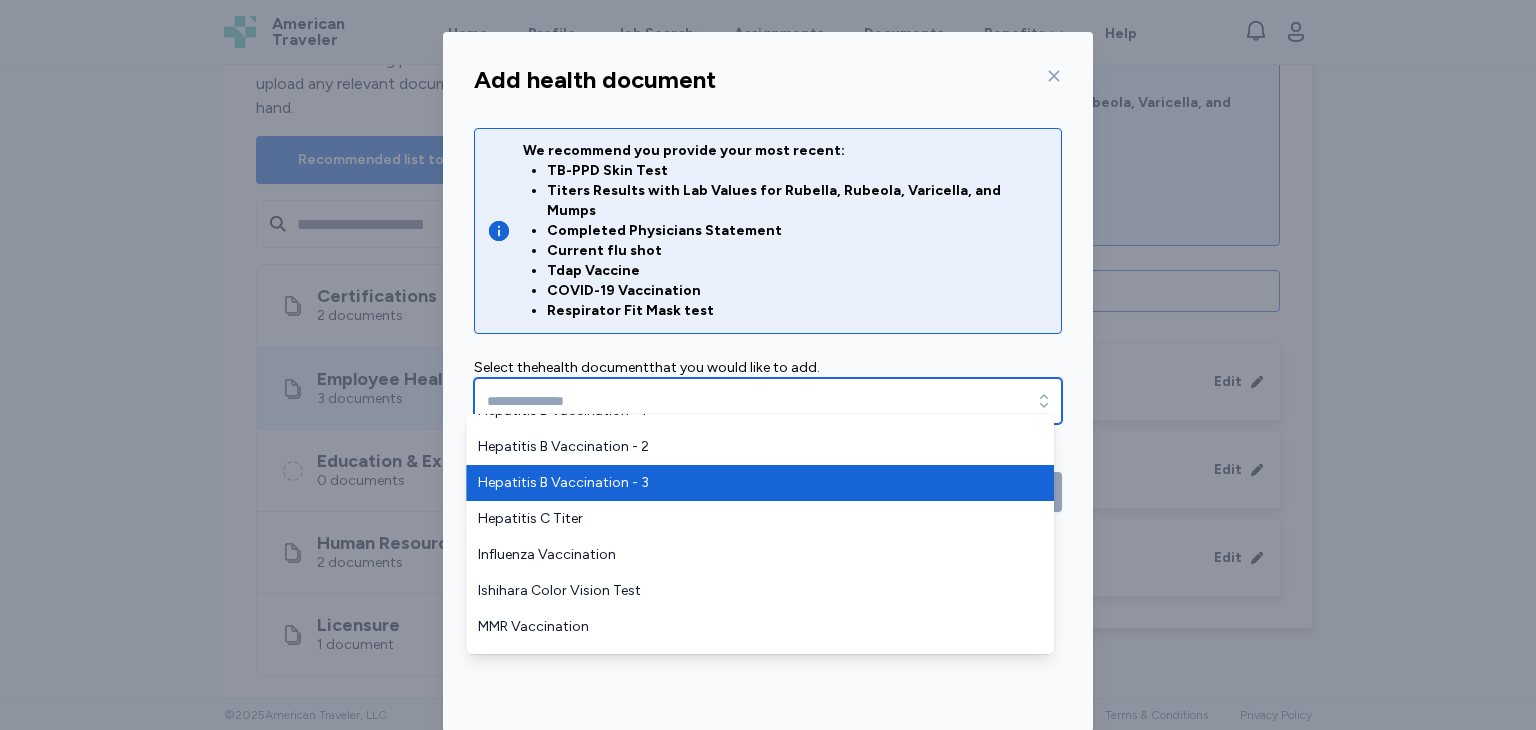type on "**********" 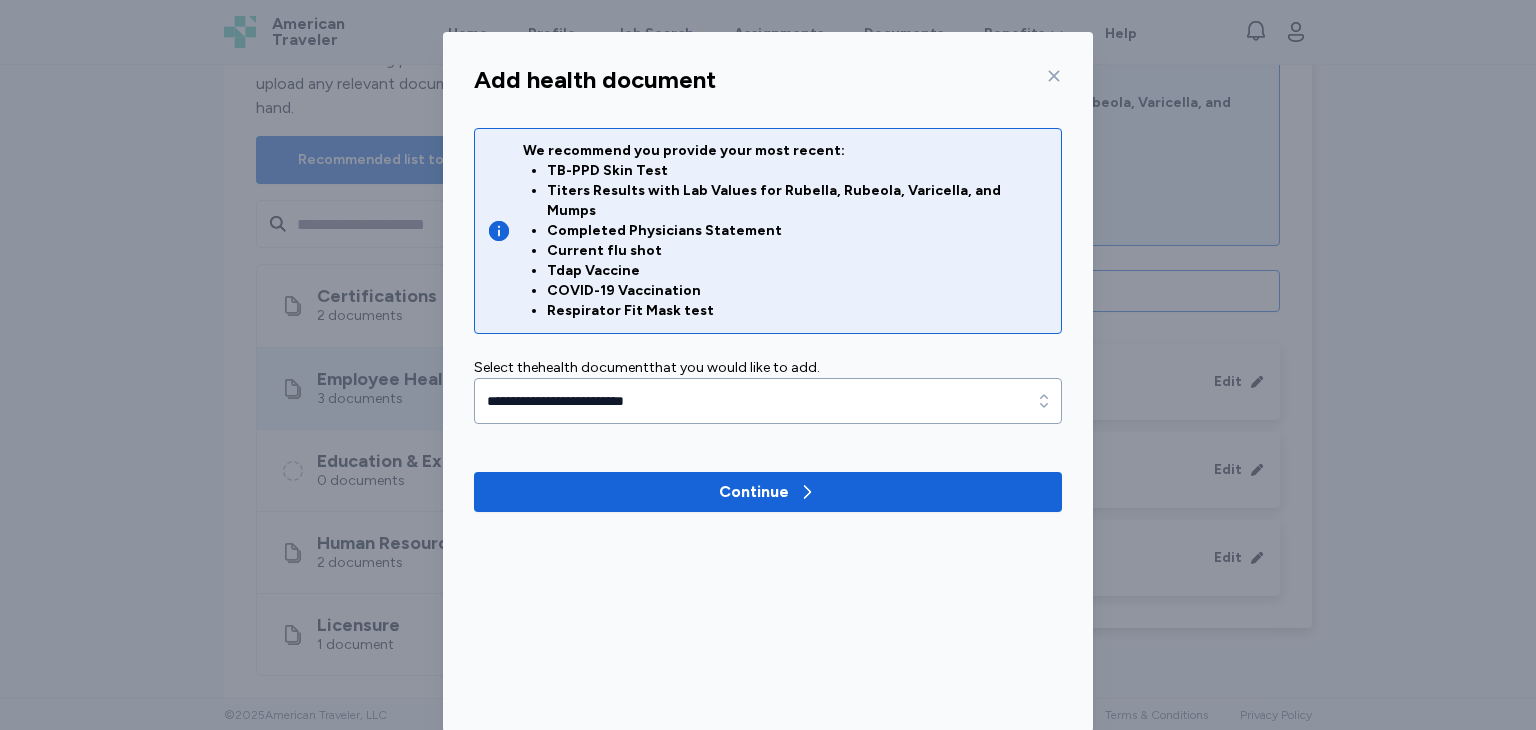 click on "Continue" at bounding box center [768, 492] 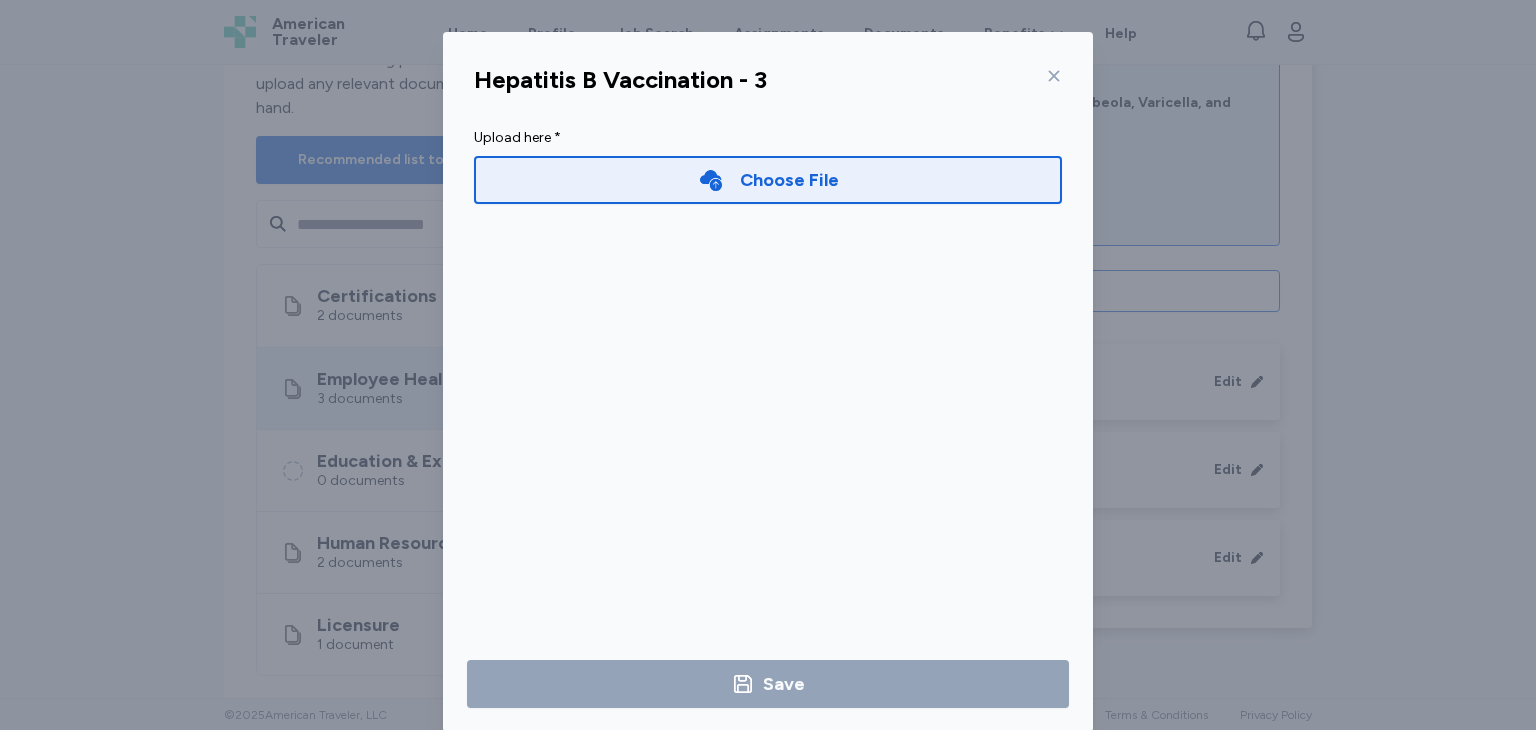 click on "Choose File" at bounding box center (789, 180) 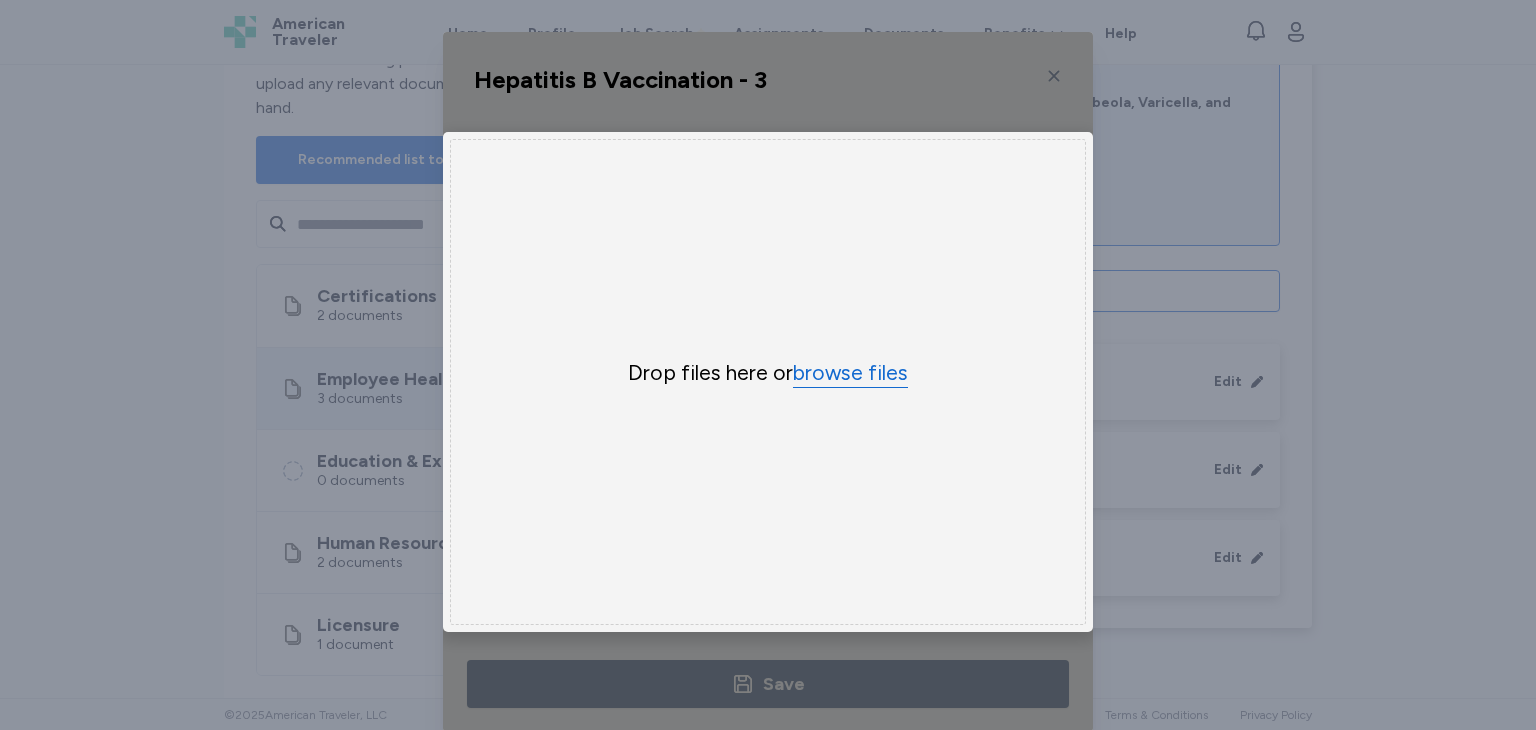 click on "browse files" at bounding box center (850, 373) 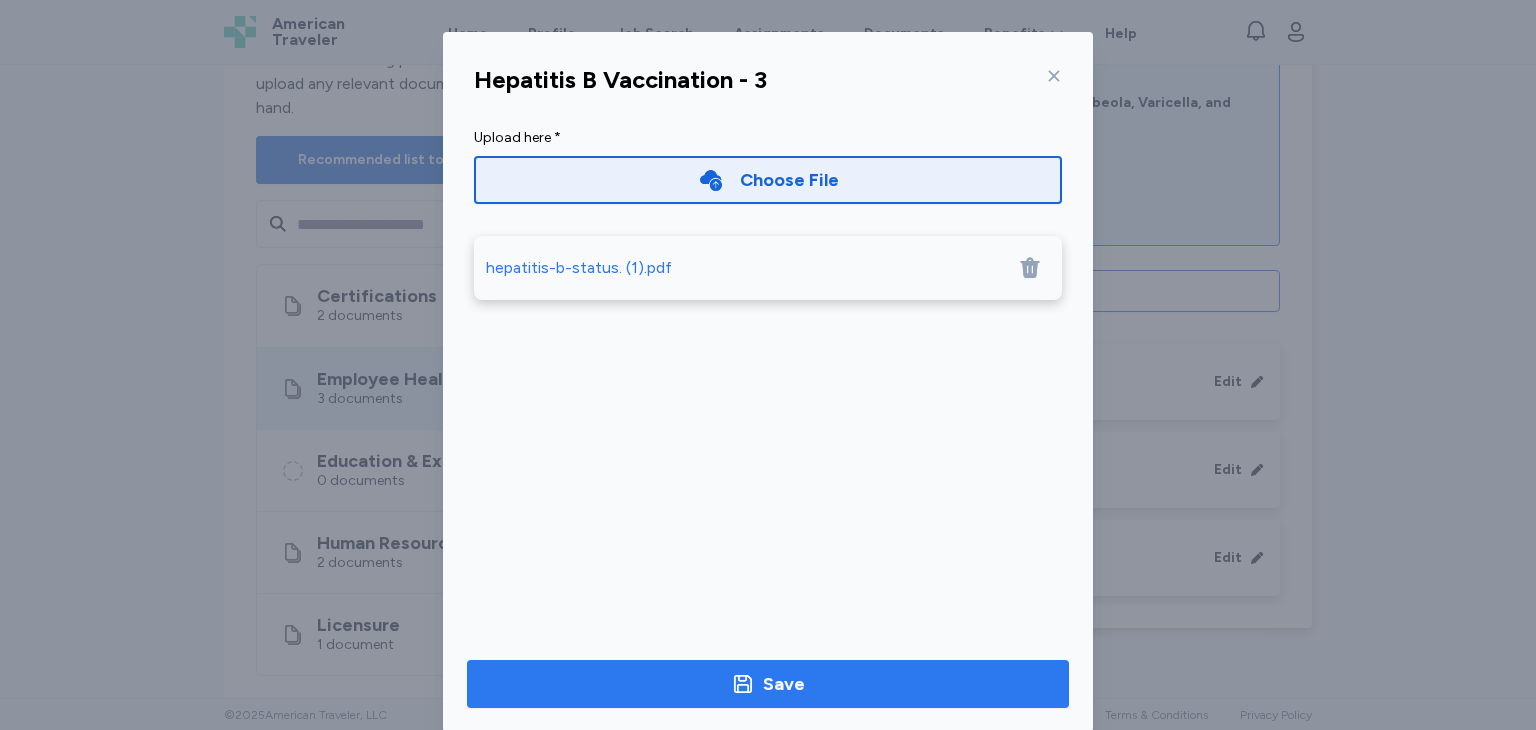 click on "Save" at bounding box center (768, 684) 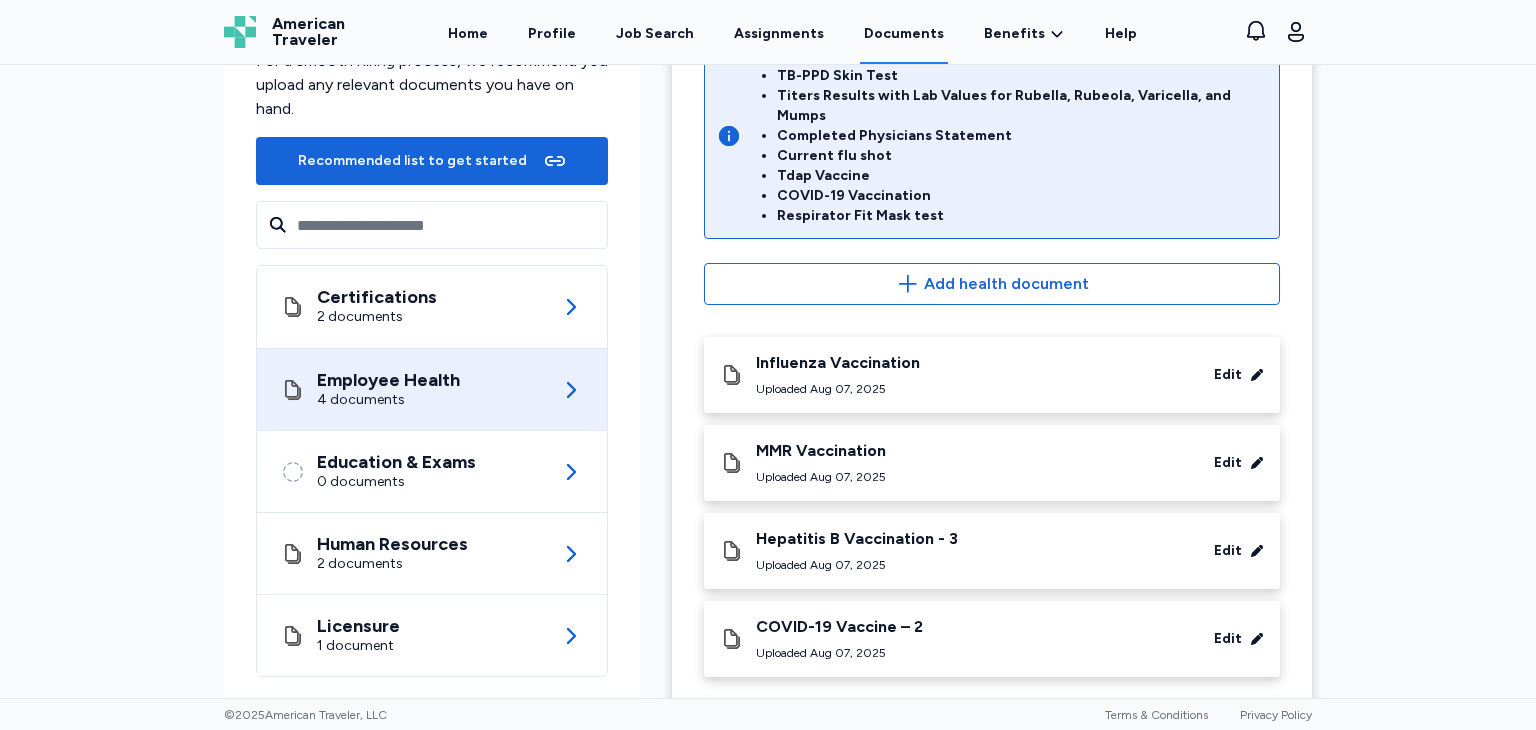 scroll, scrollTop: 187, scrollLeft: 0, axis: vertical 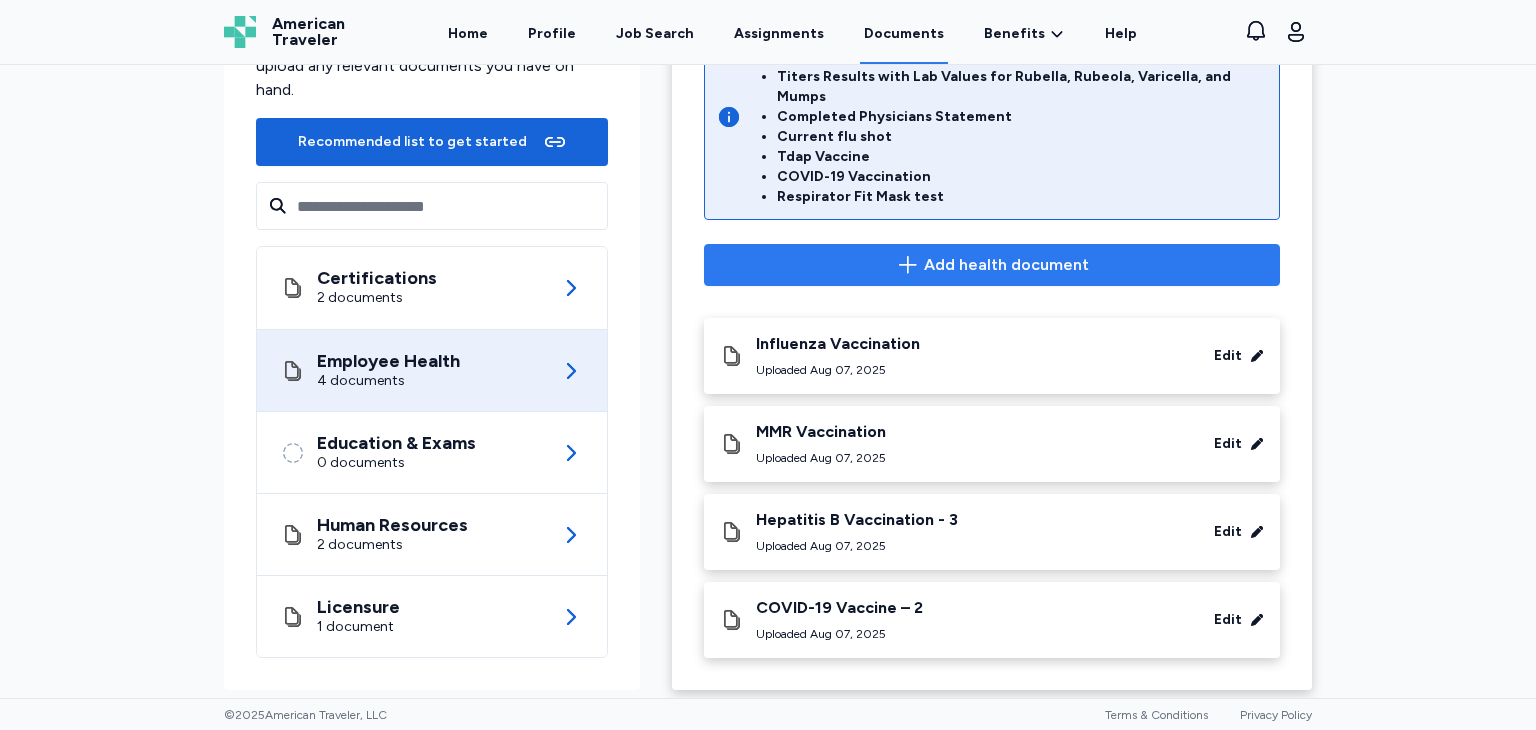click on "Add health document" at bounding box center (1006, 265) 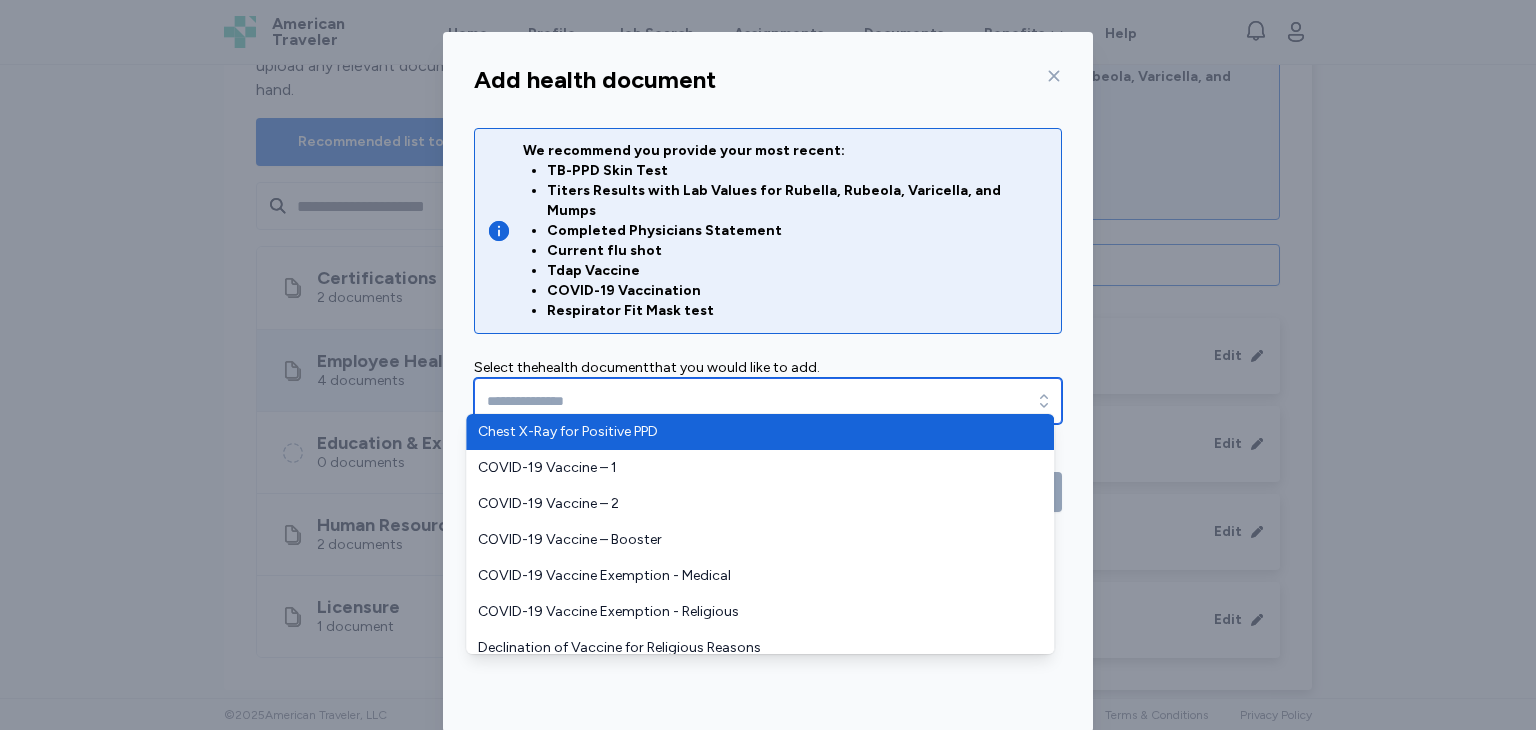 click at bounding box center (768, 401) 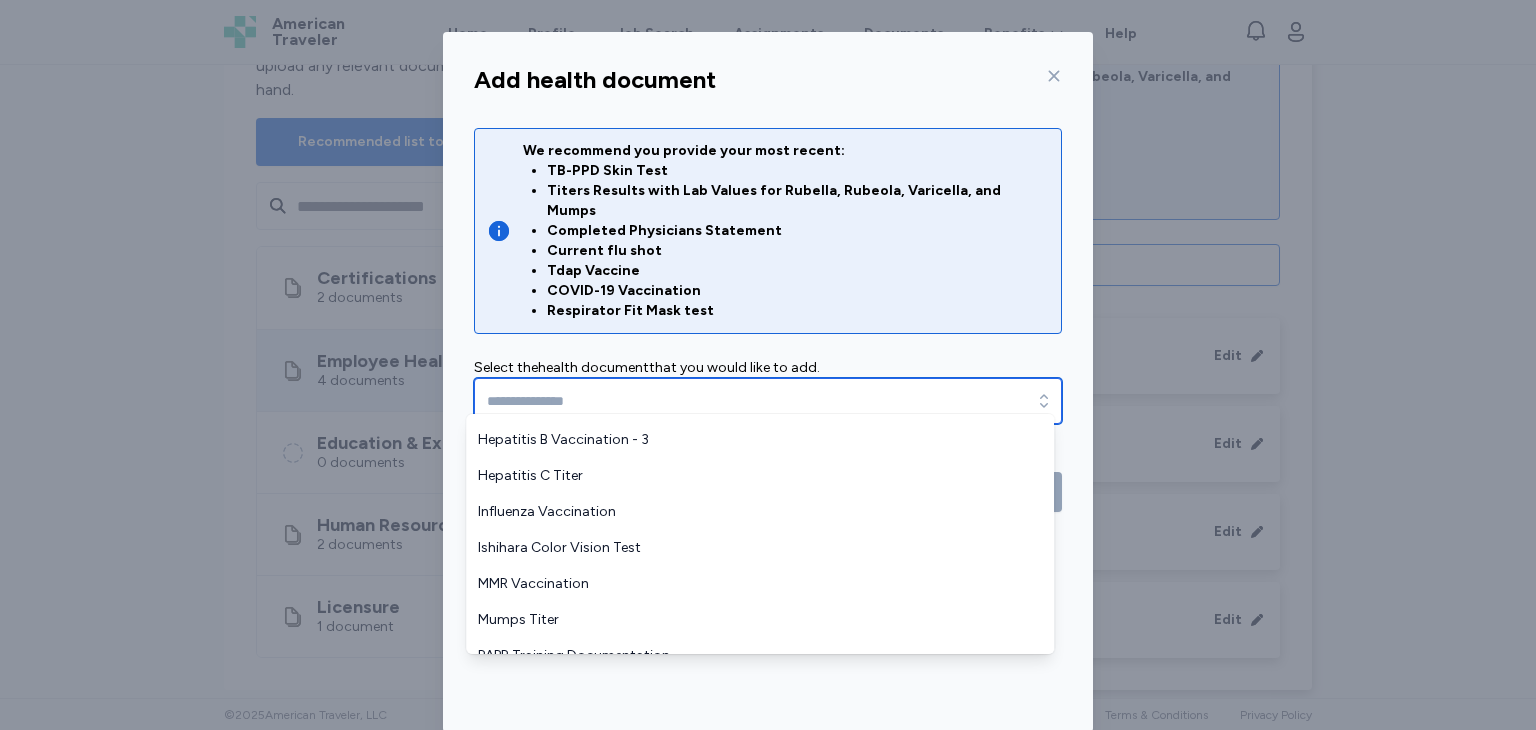scroll, scrollTop: 359, scrollLeft: 0, axis: vertical 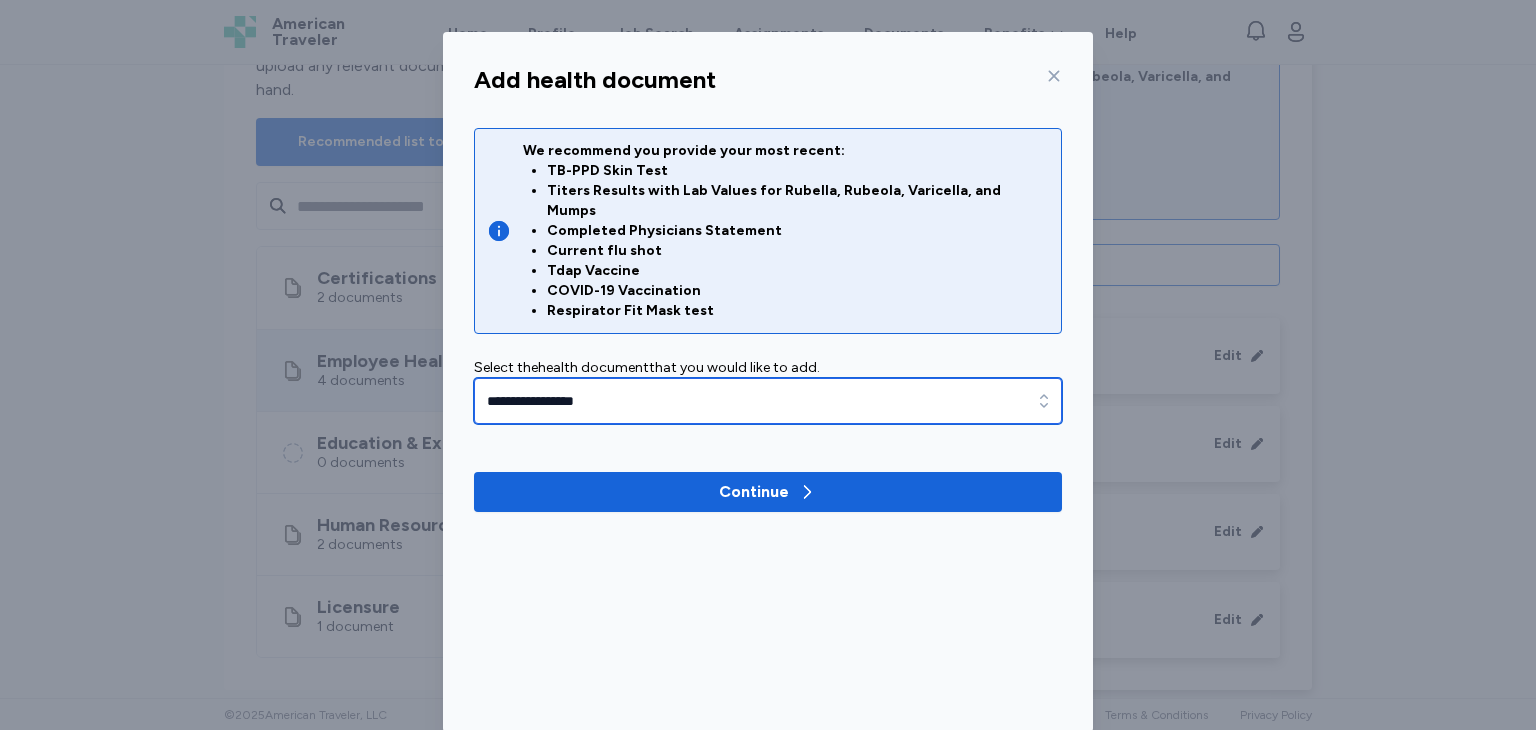 click on "**********" at bounding box center (768, 401) 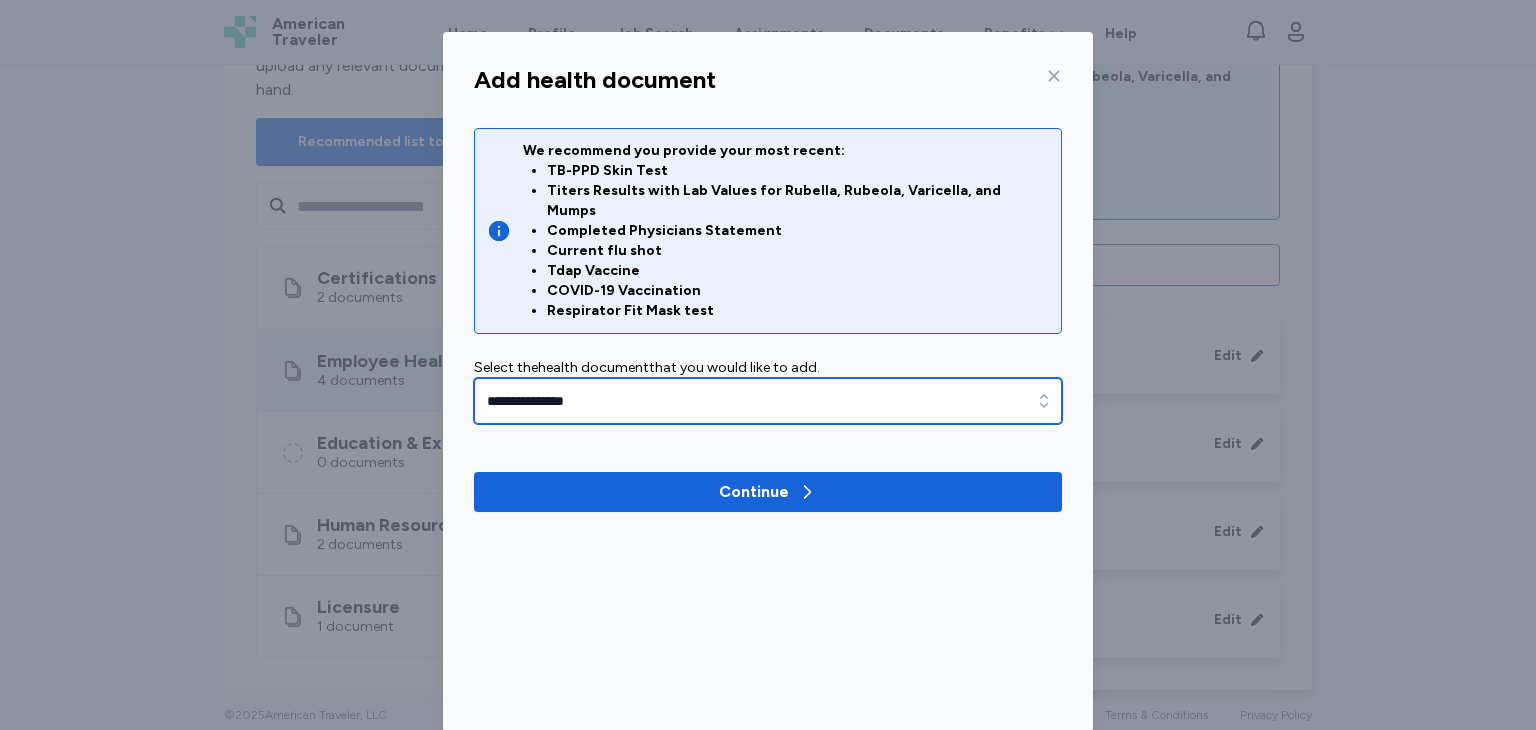 type on "**********" 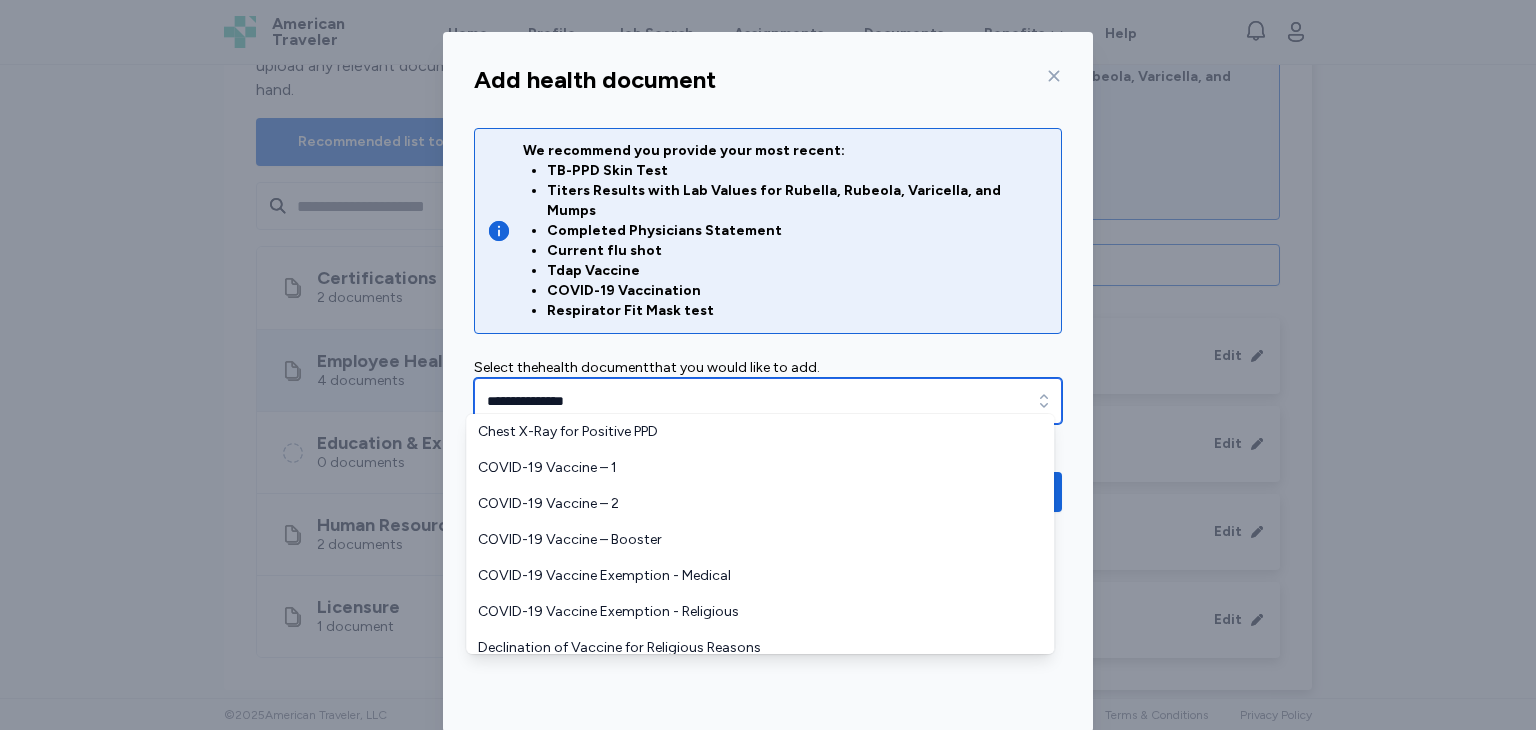 scroll, scrollTop: 696, scrollLeft: 0, axis: vertical 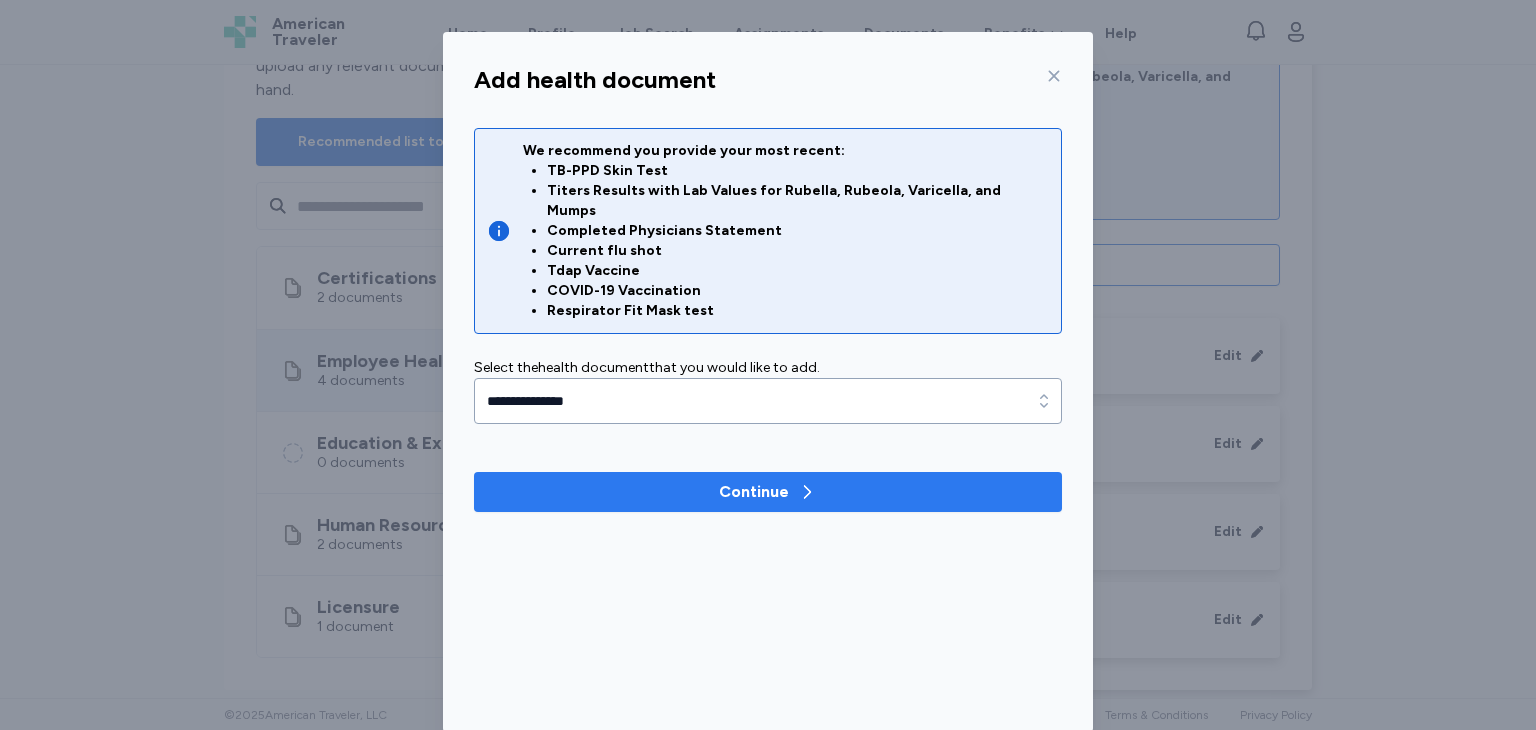 click on "Continue" at bounding box center (768, 492) 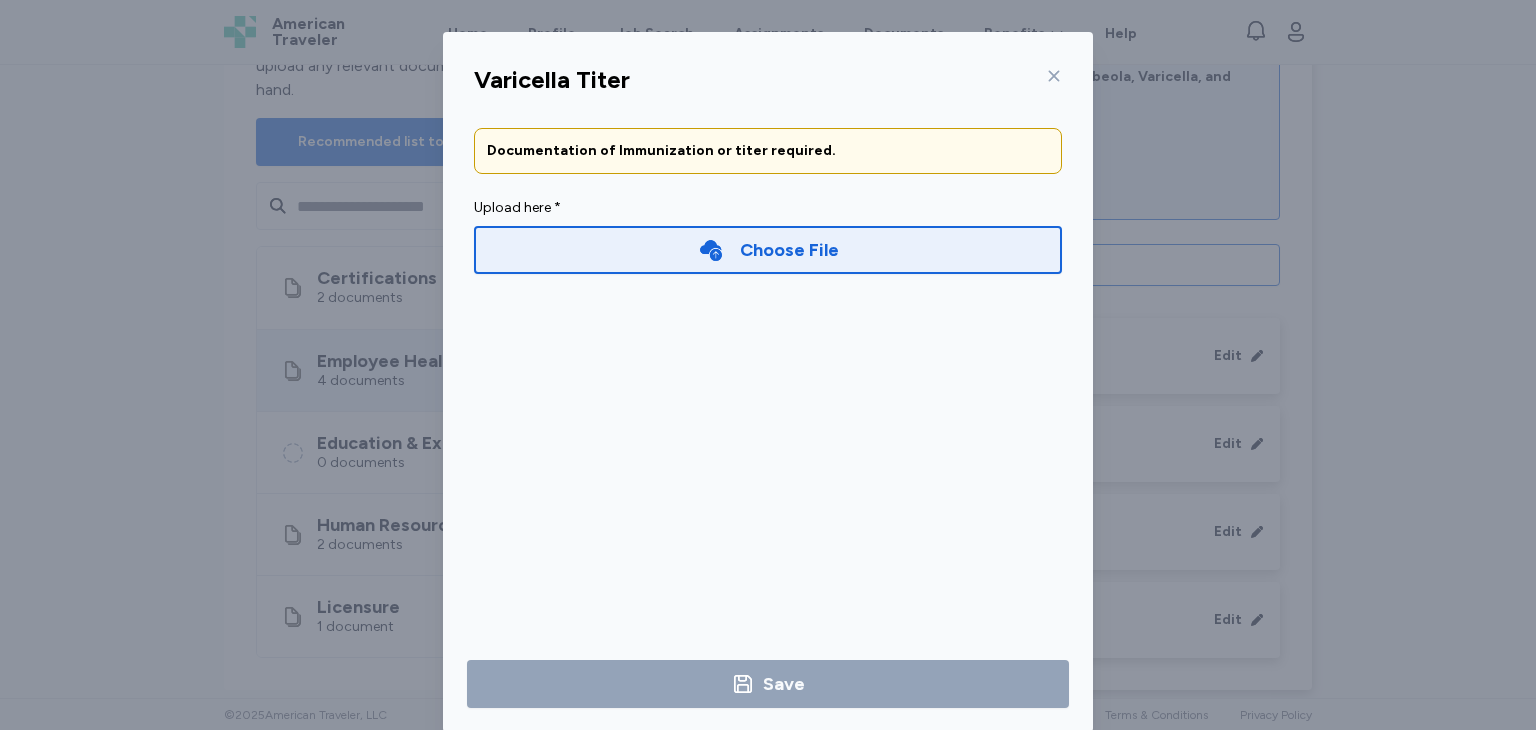 click on "Choose File" at bounding box center (768, 250) 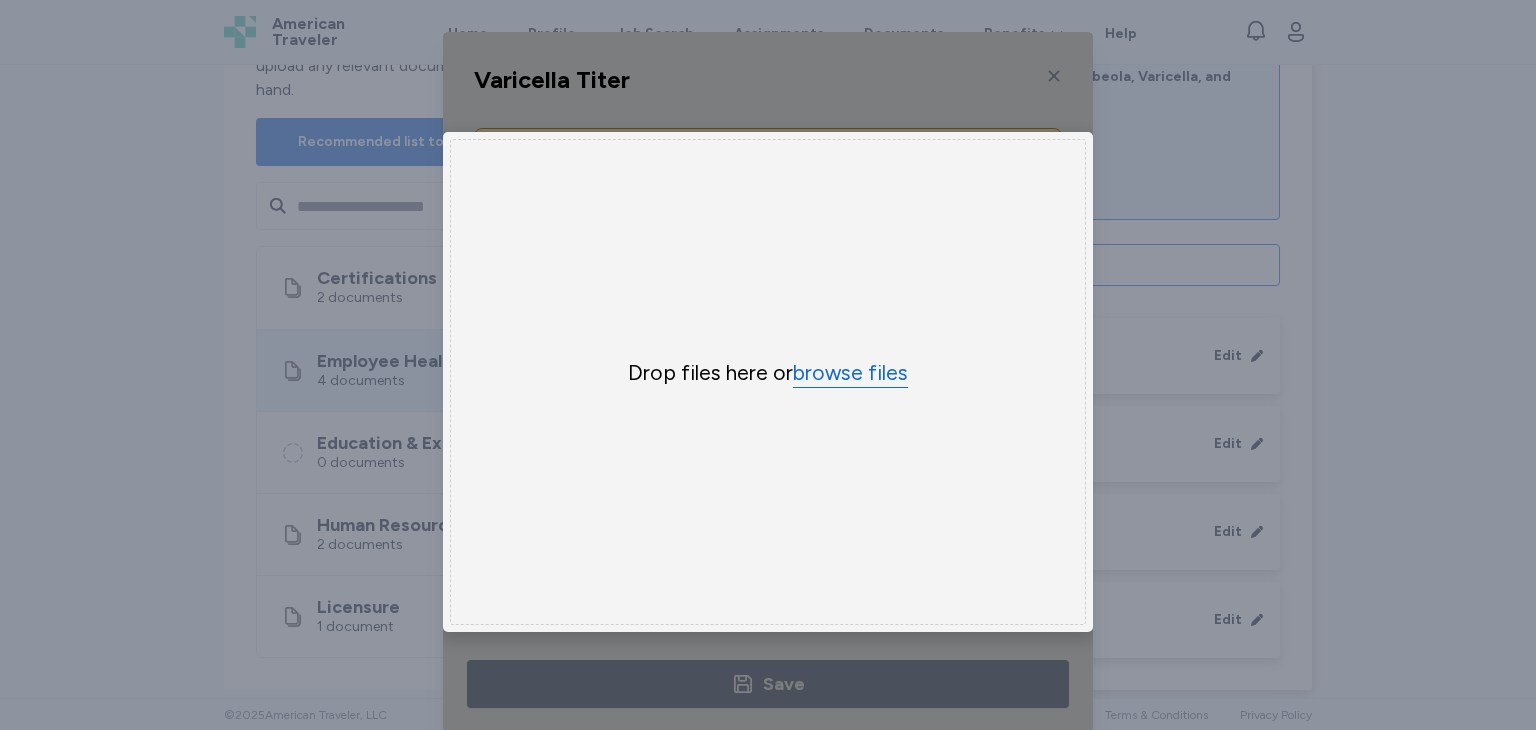 click on "browse files" at bounding box center (850, 373) 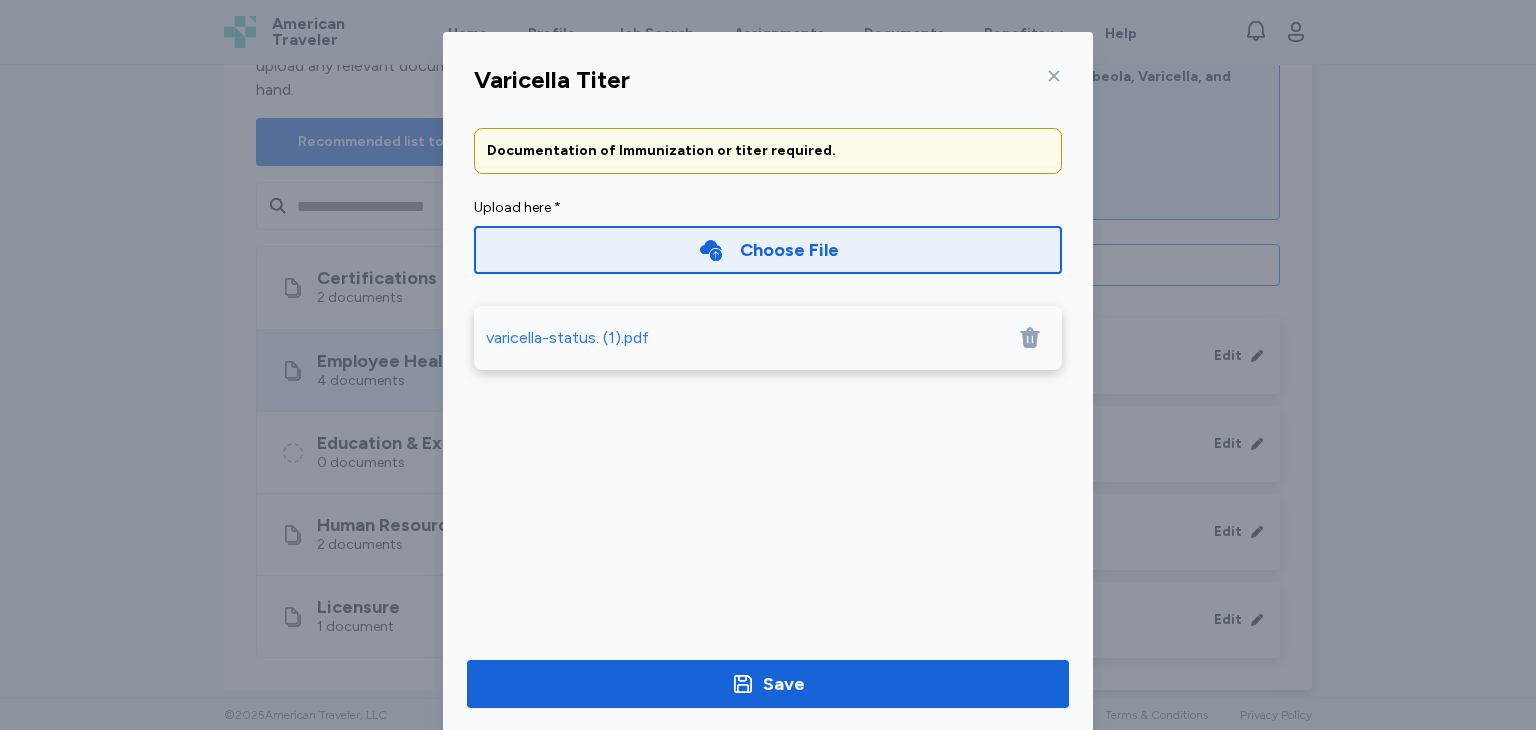 click on "Save" at bounding box center (768, 684) 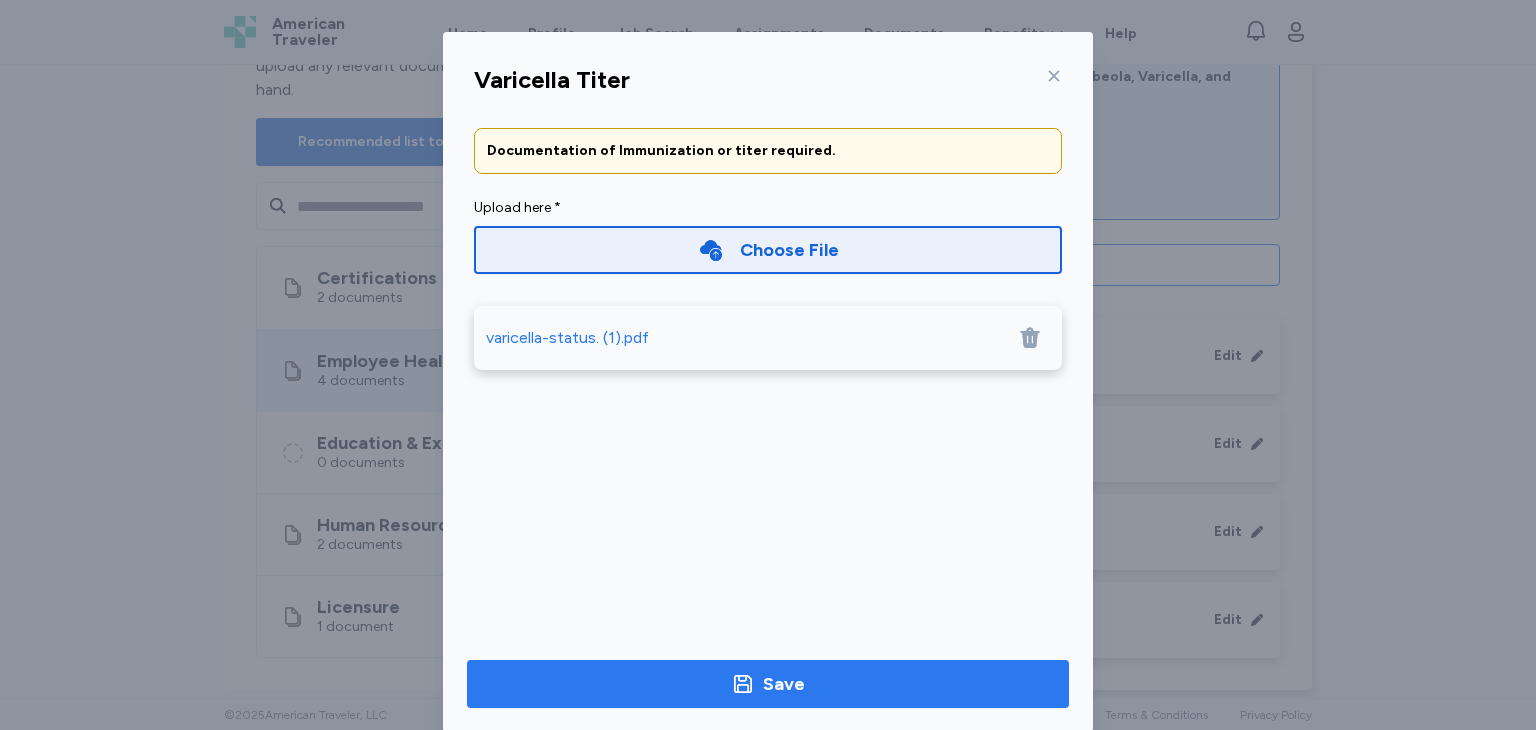 click 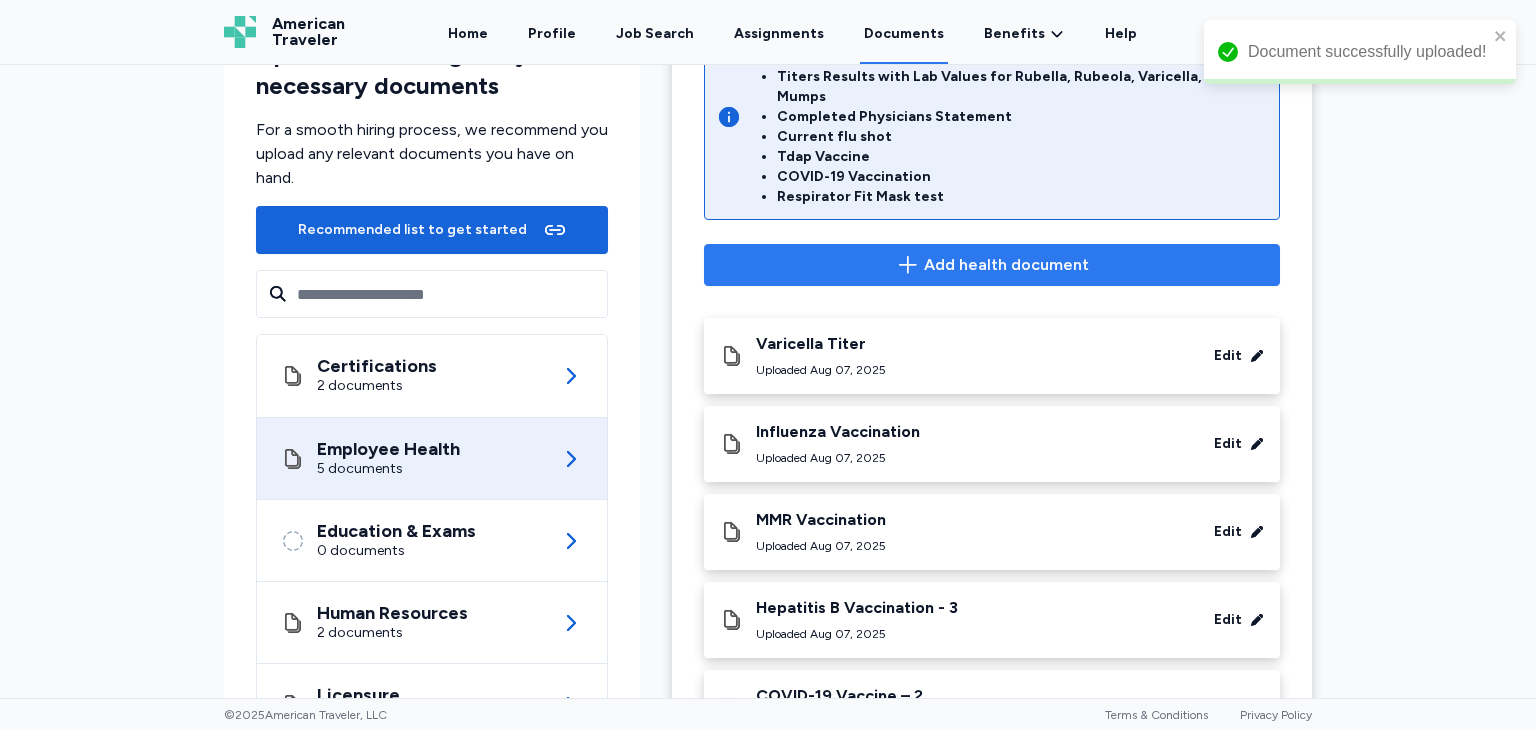 click on "Add health document" at bounding box center (992, 265) 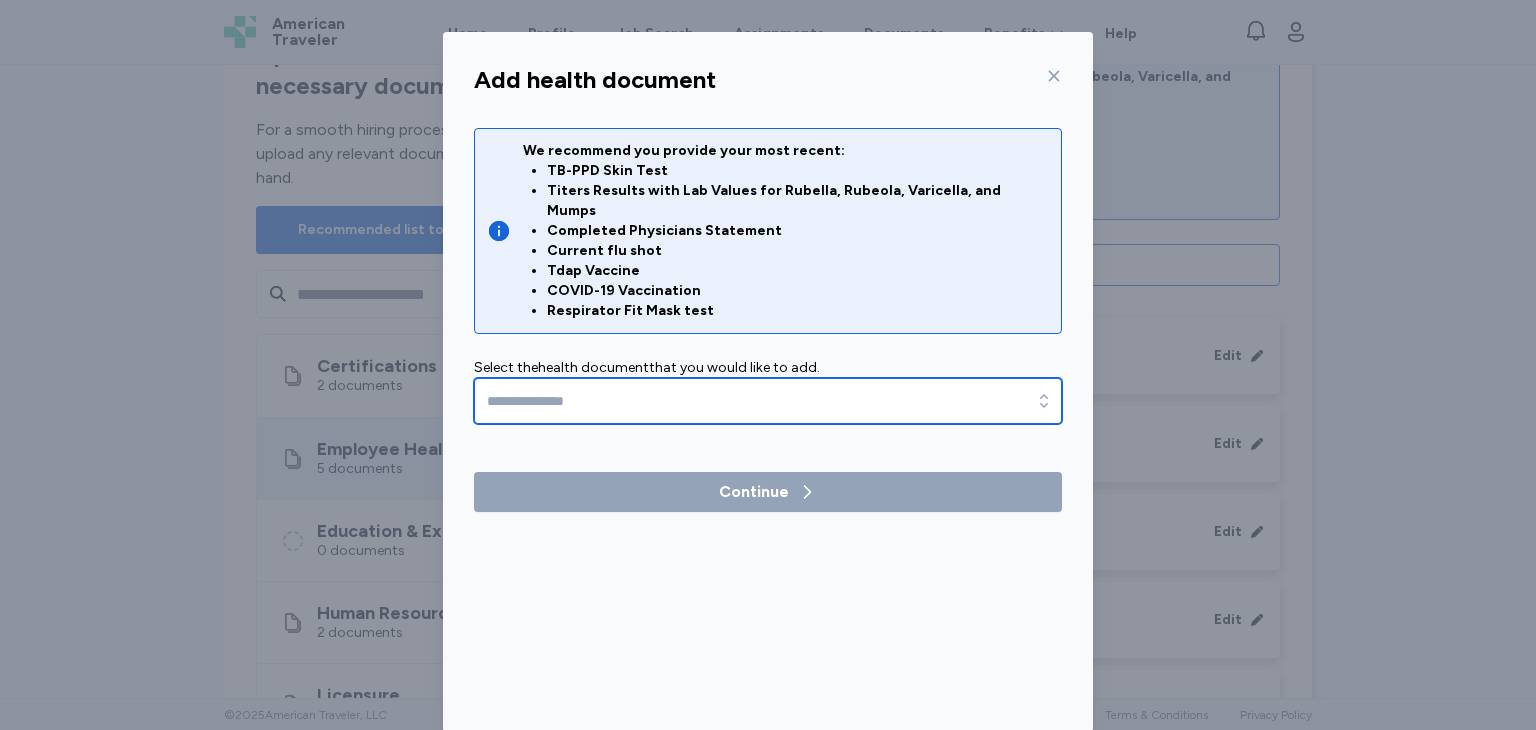 click at bounding box center (1044, 401) 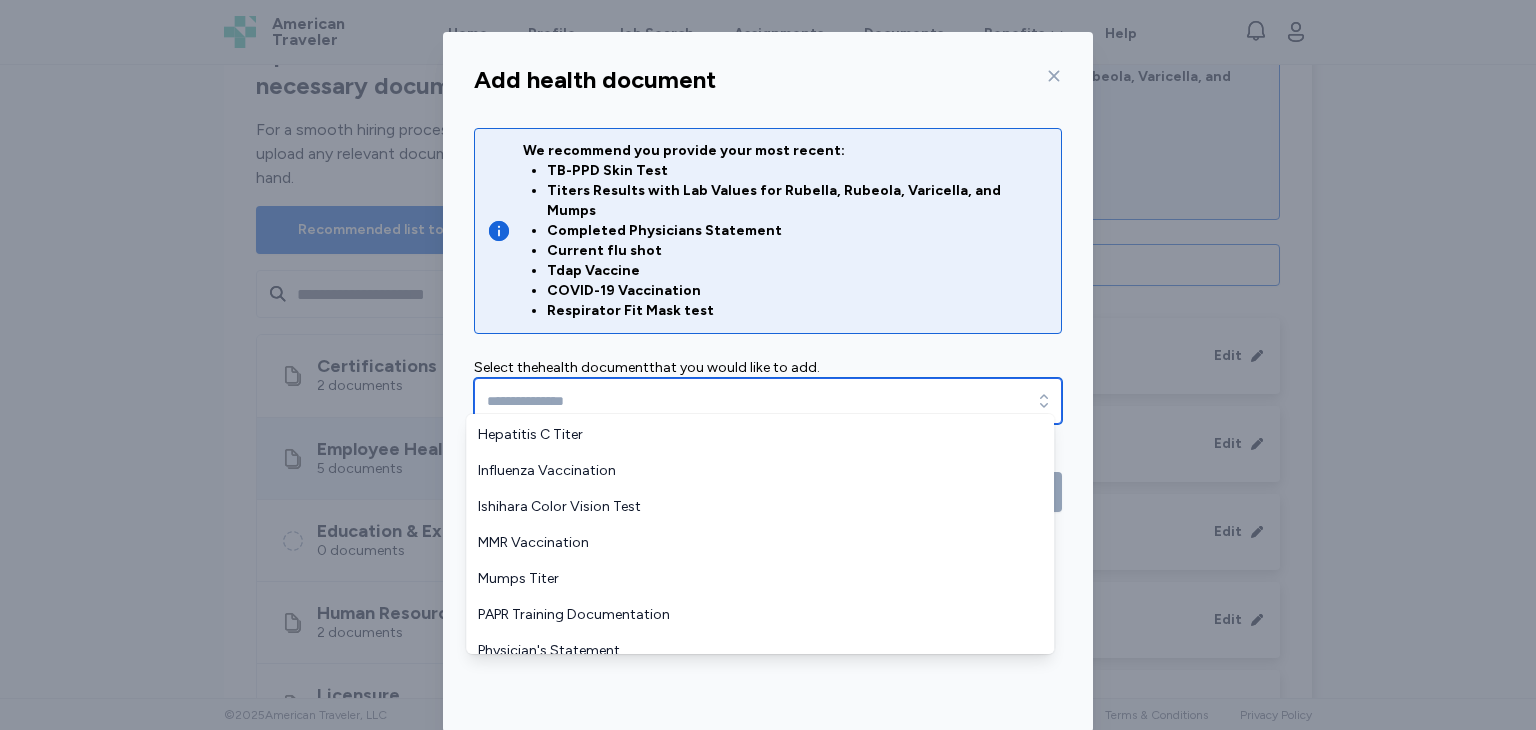 scroll, scrollTop: 408, scrollLeft: 0, axis: vertical 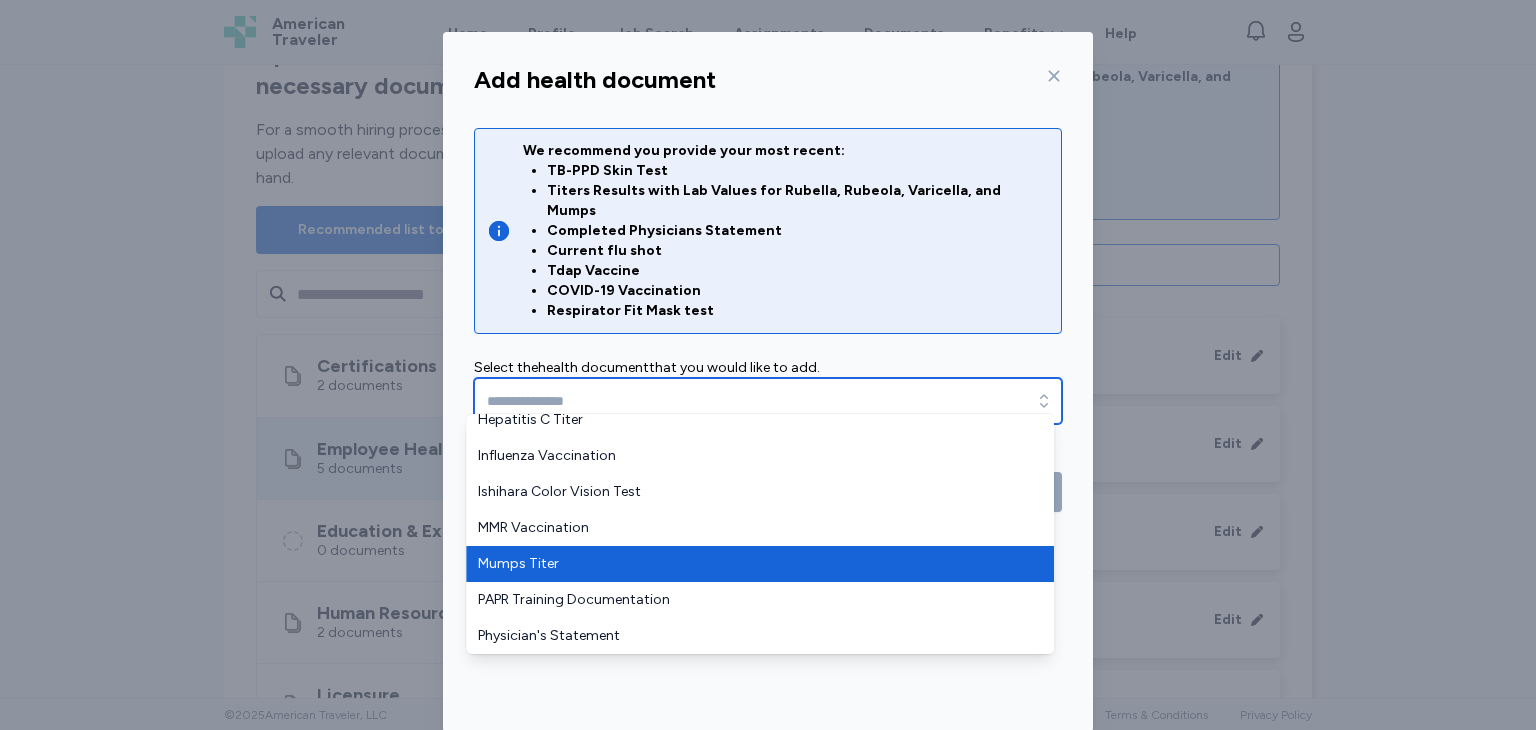 type on "**********" 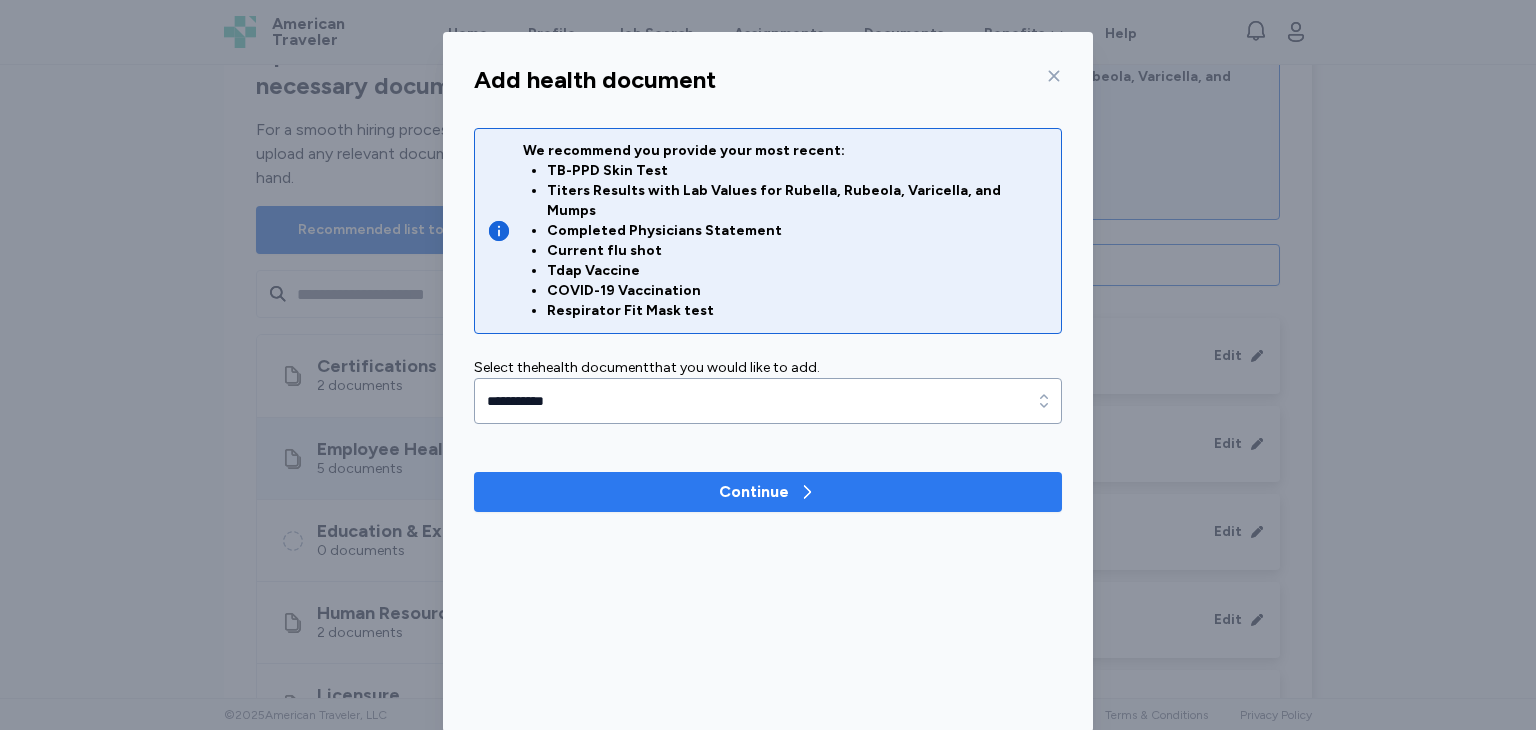 click on "Continue" at bounding box center (768, 492) 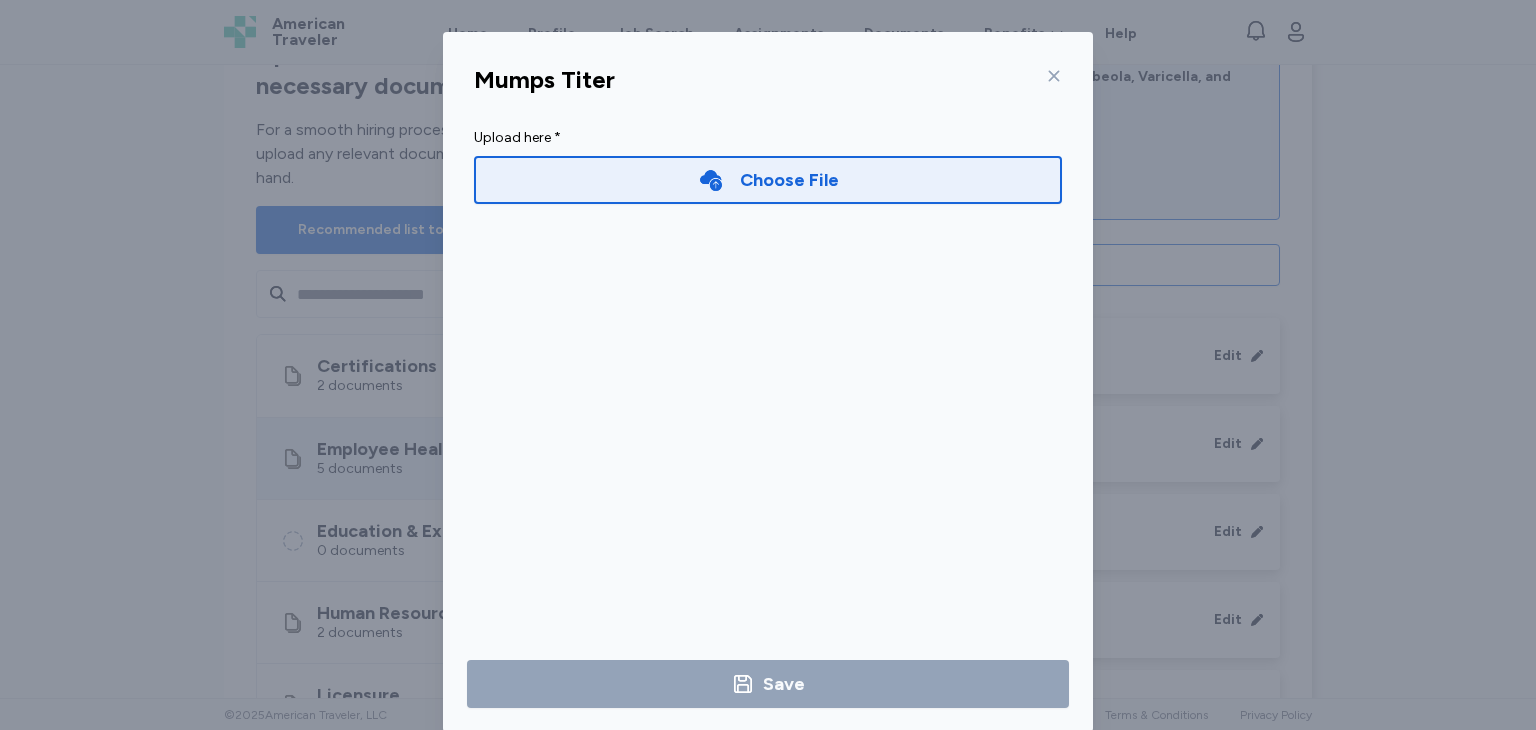 click on "Choose File" at bounding box center [768, 180] 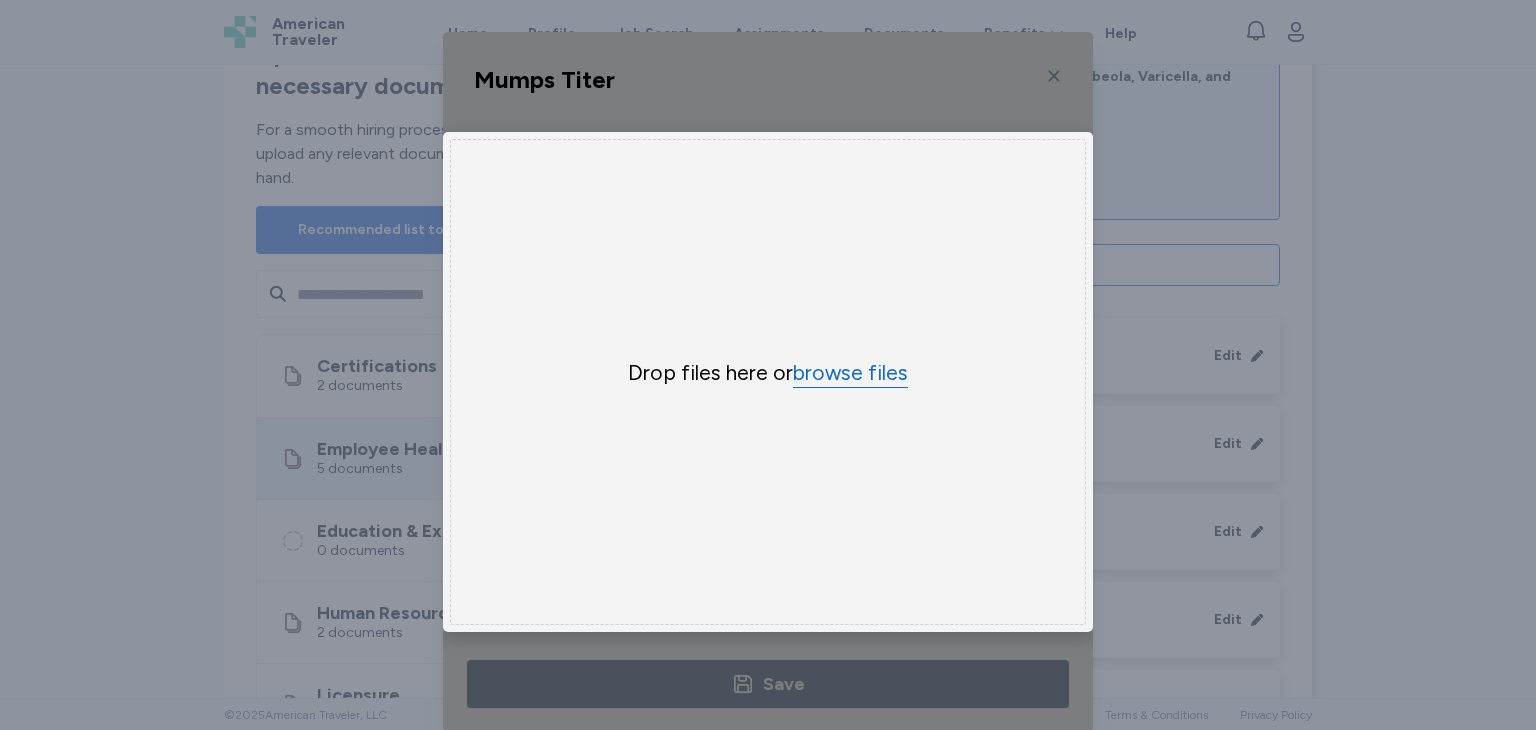 click on "browse files" at bounding box center [850, 373] 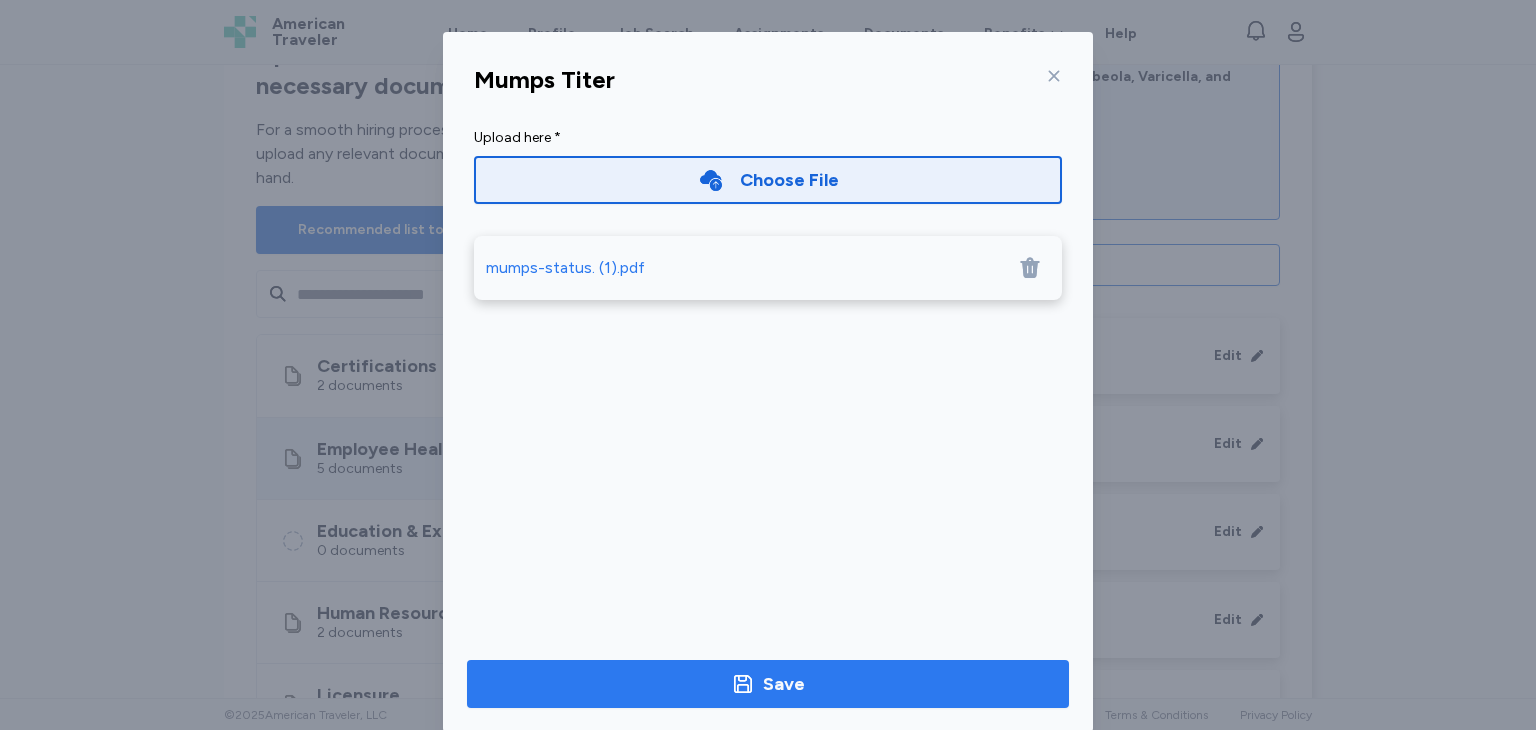 click on "Save" at bounding box center (768, 684) 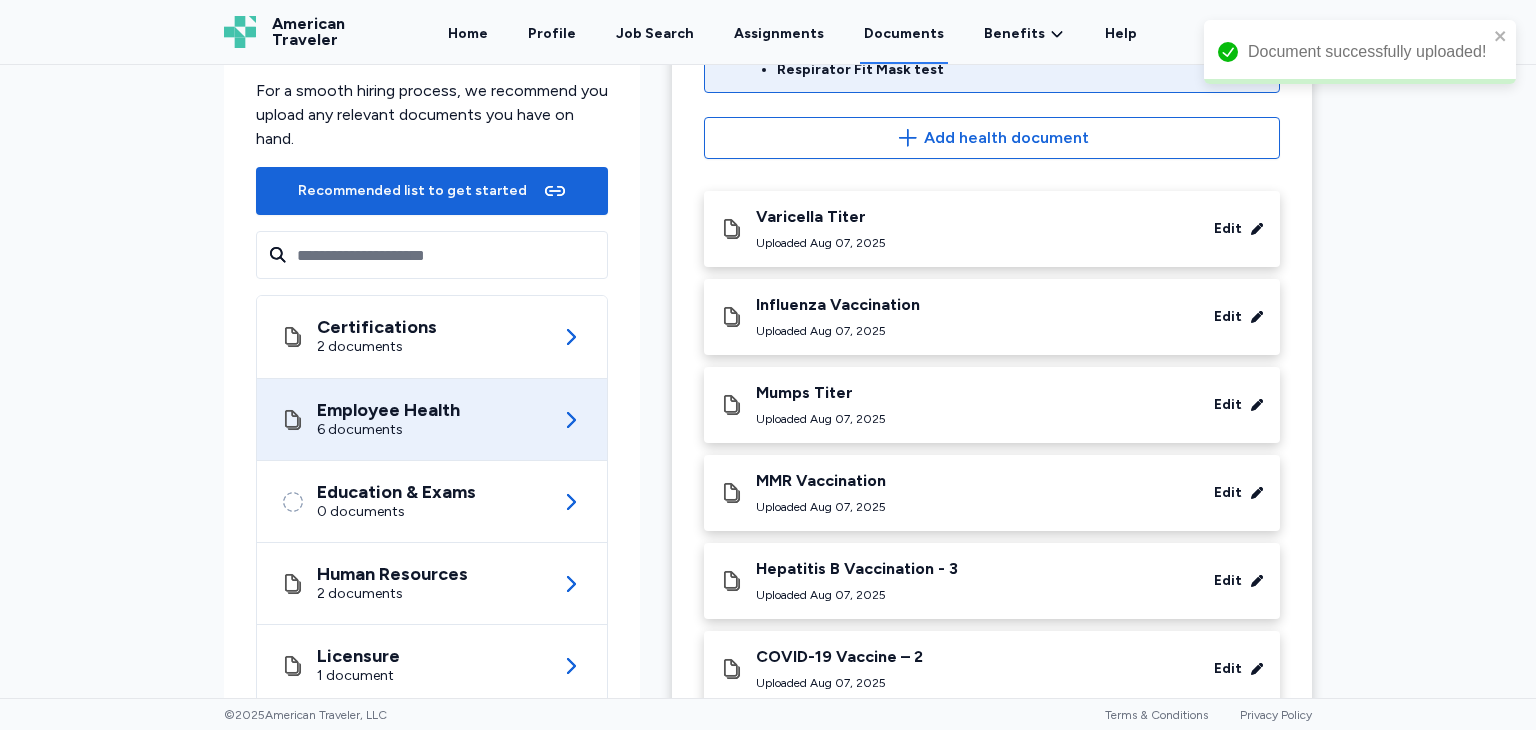 scroll, scrollTop: 350, scrollLeft: 0, axis: vertical 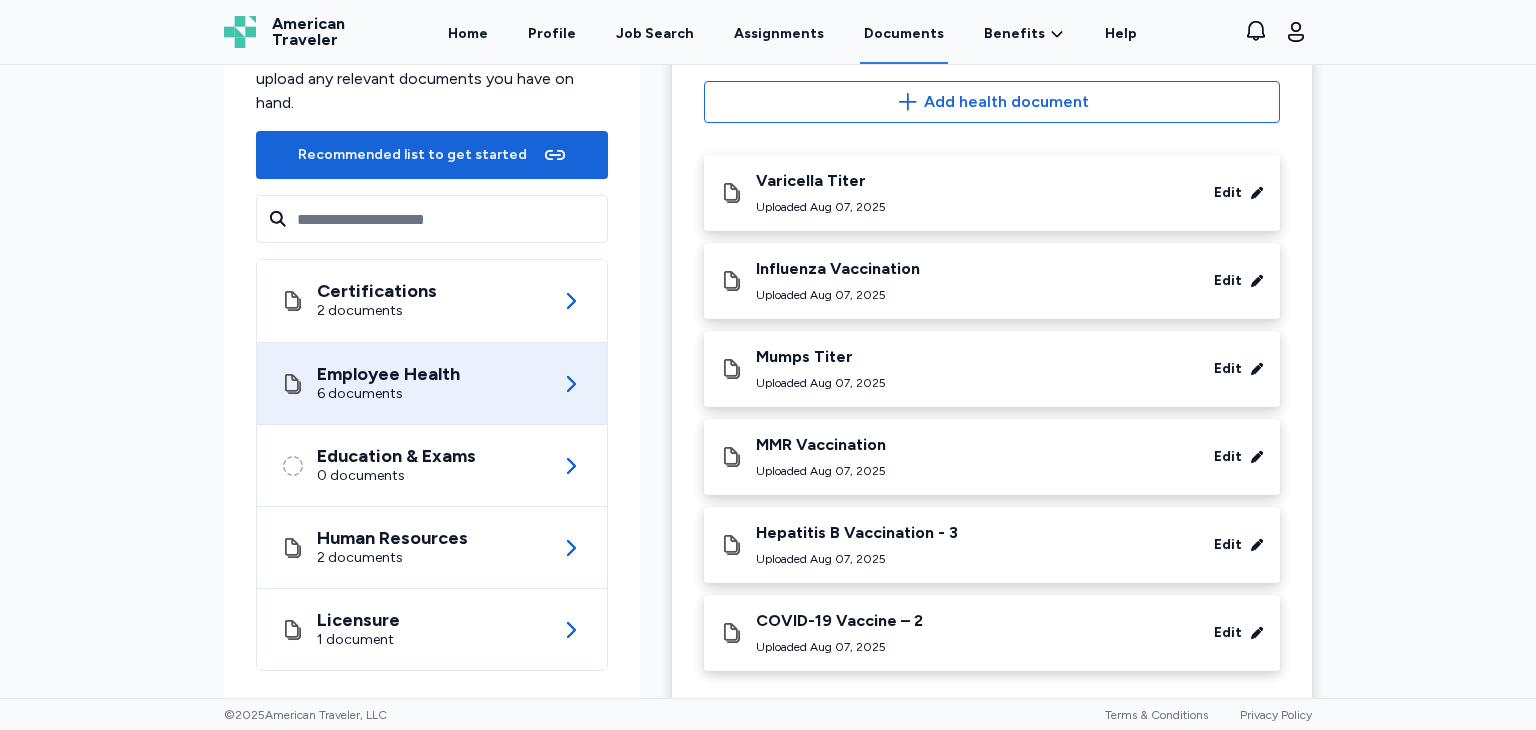 drag, startPoint x: 1294, startPoint y: 35, endPoint x: 1328, endPoint y: 157, distance: 126.649124 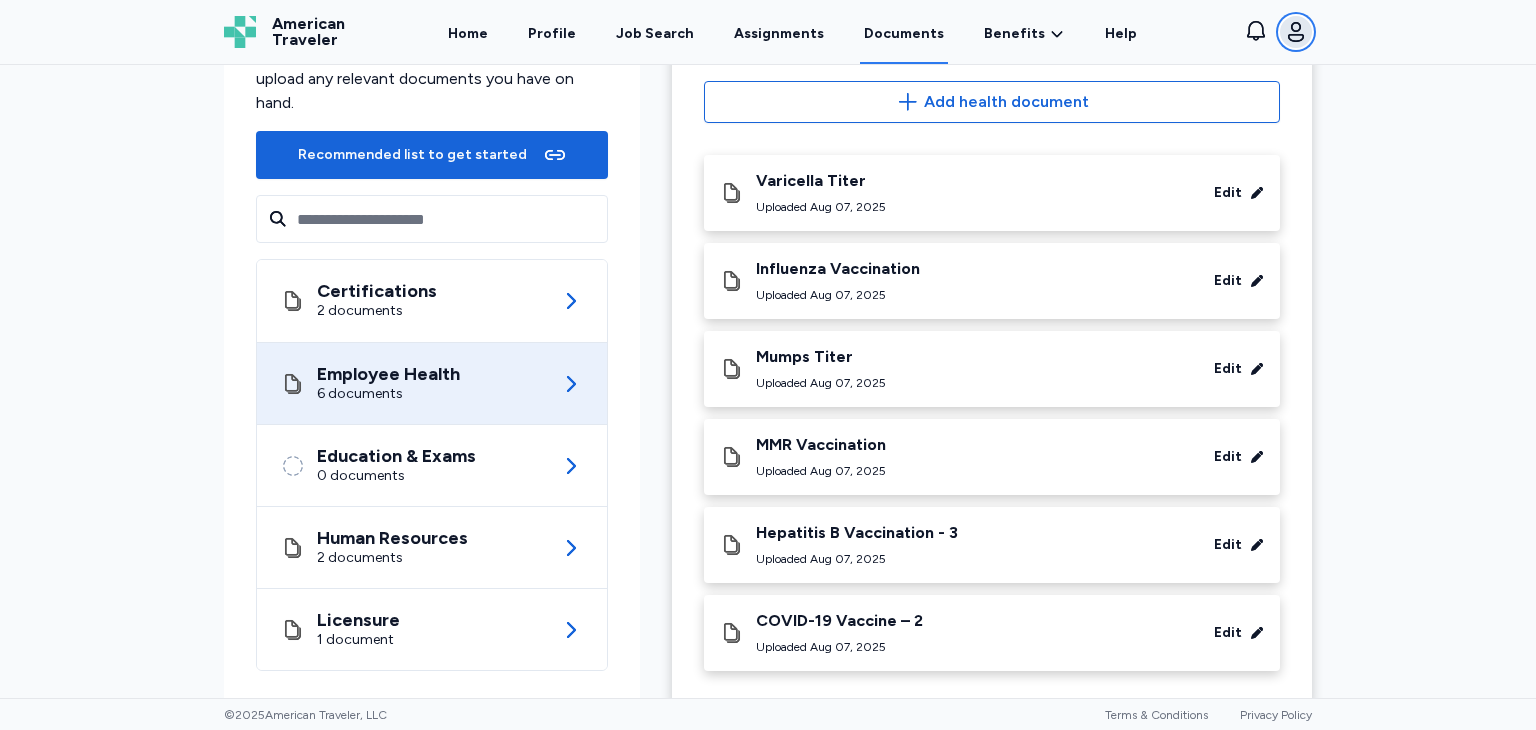 click 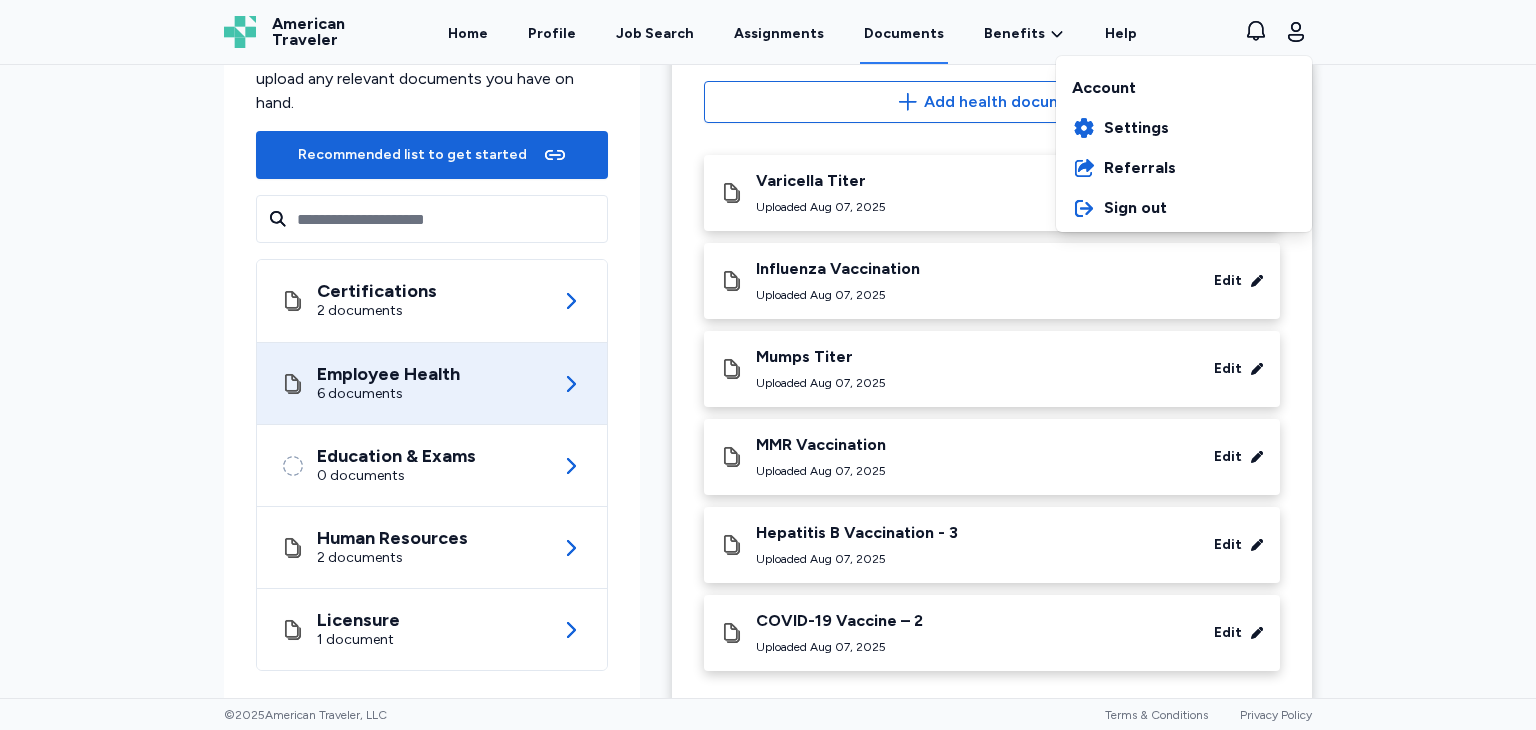 click on "Open sidebar Documents American Traveler American Traveler Home Profile Job Search Assignments Documents Benefits Benefits Overview Referral Bonus Social Media Bonus Help View notifications Open user menu Account Settings Referrals Sign out Upload and manage all your necessary documents For a smooth hiring process, we recommend you upload any relevant documents you have on hand. Recommended list to get started Certifications 2   documents Employee Health 6   documents Education & Exams 0   documents Human Resources 2   documents Licensure 1   document Employee Health Back Employee Health We recommend you provide your most recent: TB-PPD Skin Test Titers Results with Lab Values for Rubella, Rubeola, Varicella, and Mumps Completed Physicians Statement Current flu shot Tdap Vaccine COVID-19 Vaccination Respirator Fit Mask test Add health document Varicella Titer Uploaded Aug 07, 2025 Edit Influenza Vaccination  Uploaded Aug 07, 2025 Edit Mumps Titer Uploaded Aug 07, 2025 Edit MMR Vaccination Edit Edit Edit ©" at bounding box center [768, 365] 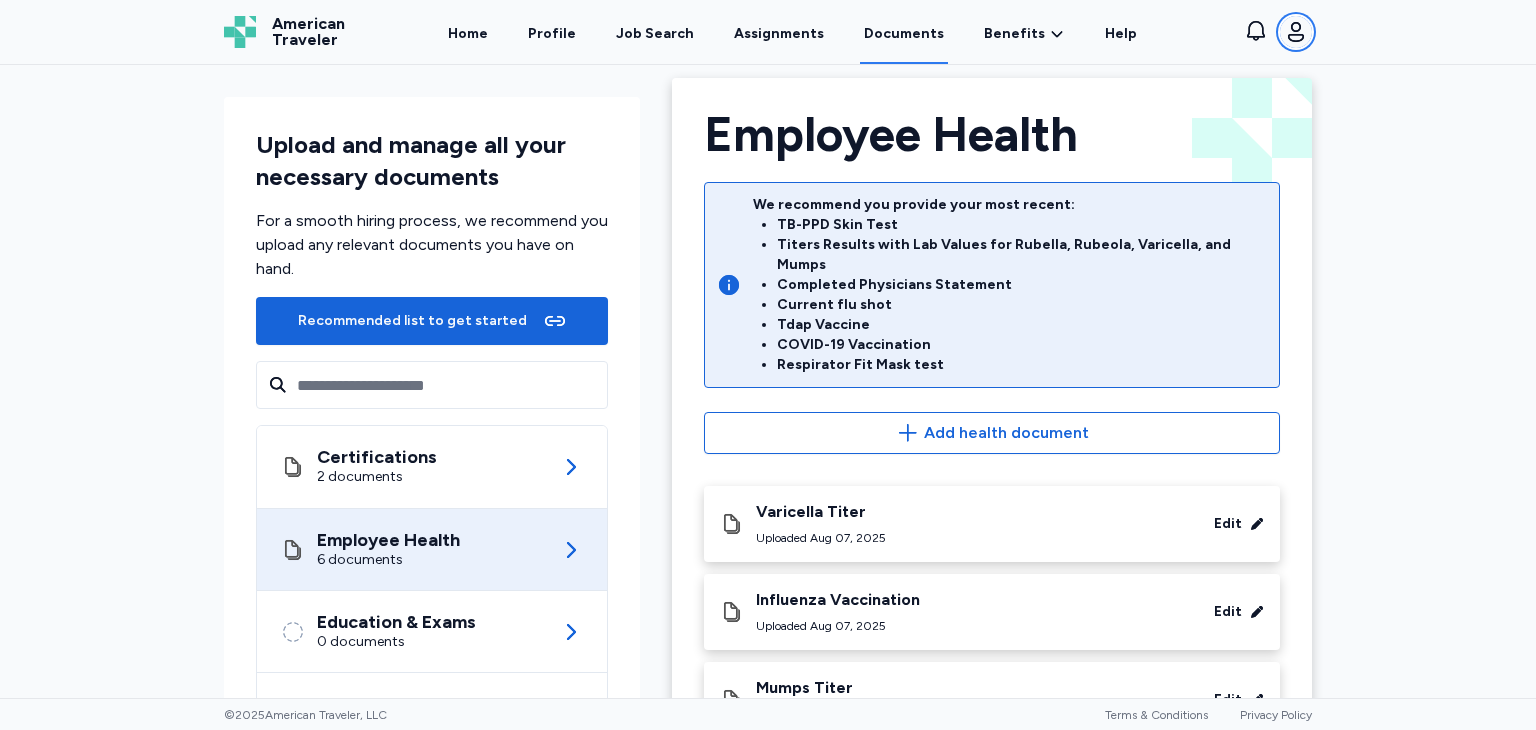 scroll, scrollTop: 0, scrollLeft: 0, axis: both 